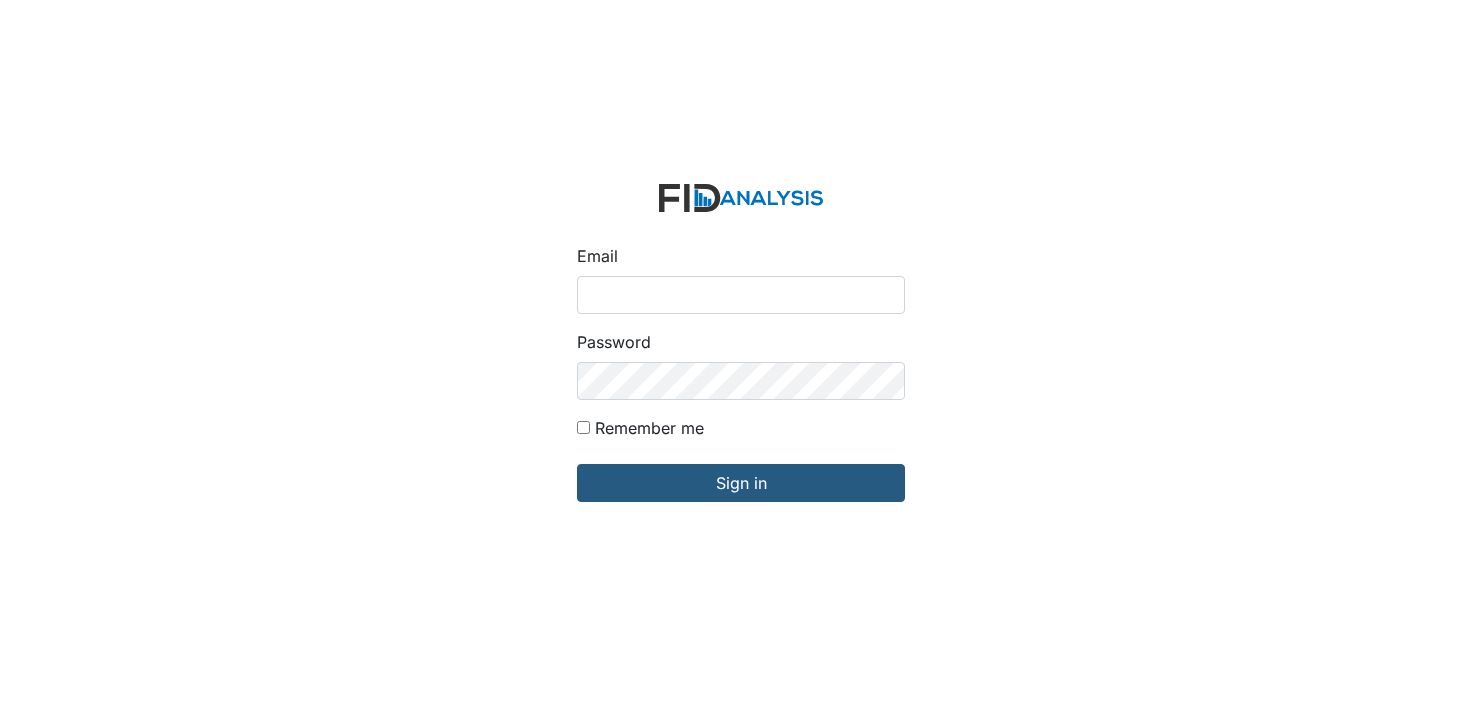 scroll, scrollTop: 0, scrollLeft: 0, axis: both 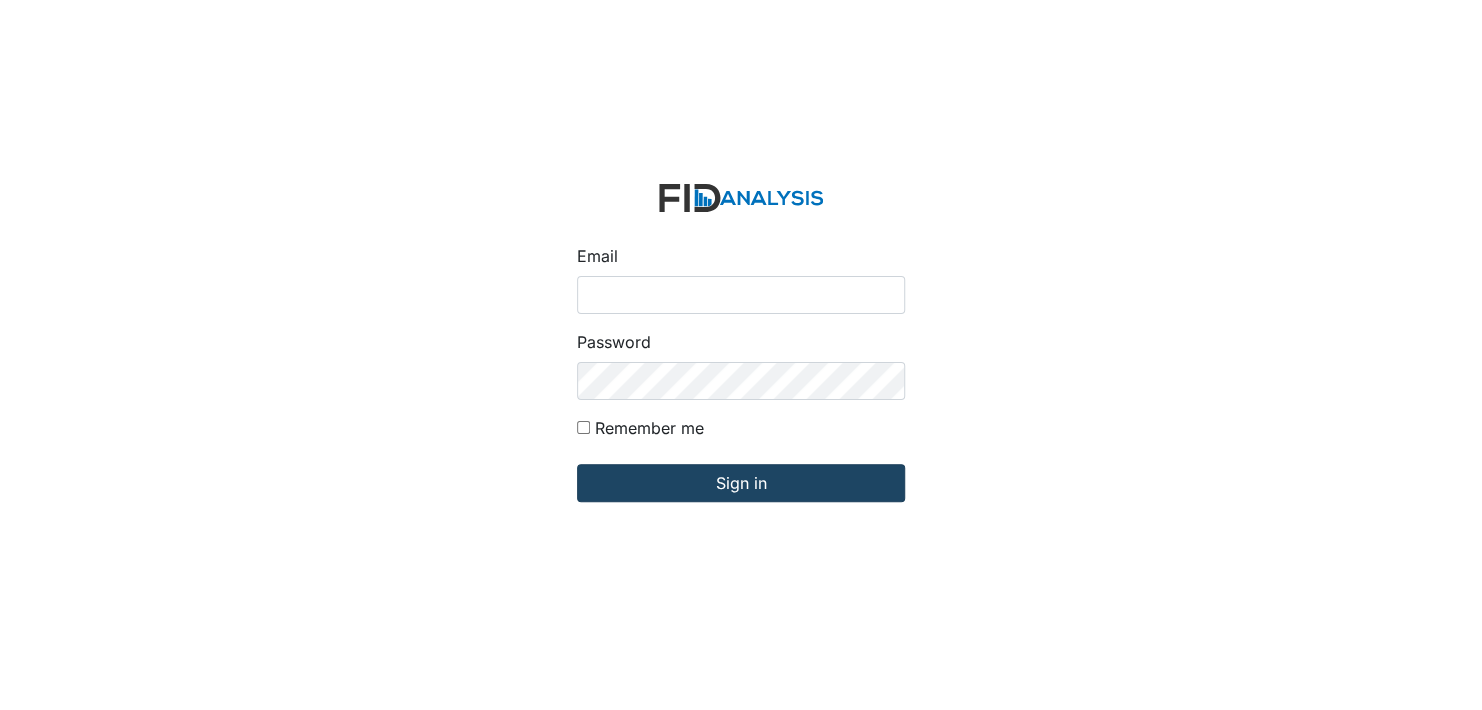 type on "[EMAIL]" 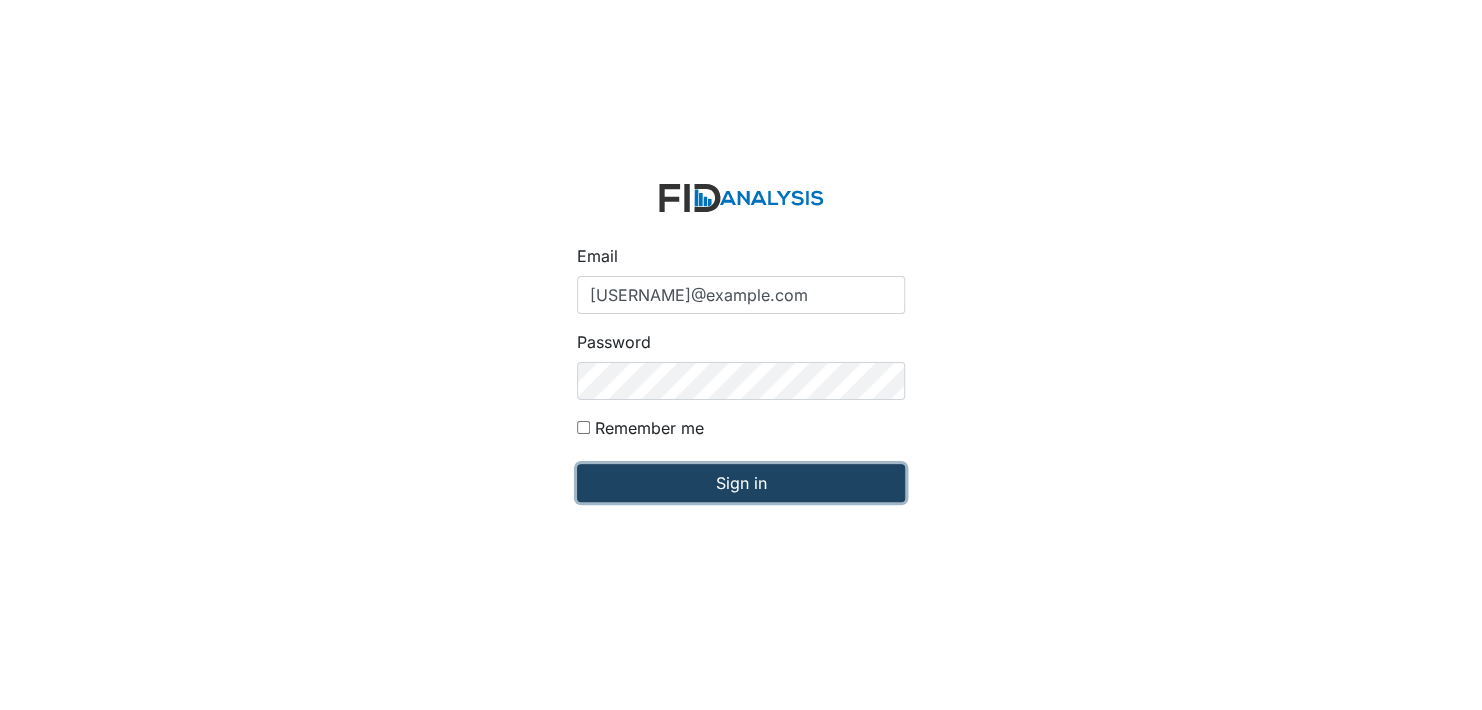 click on "Sign in" at bounding box center (741, 483) 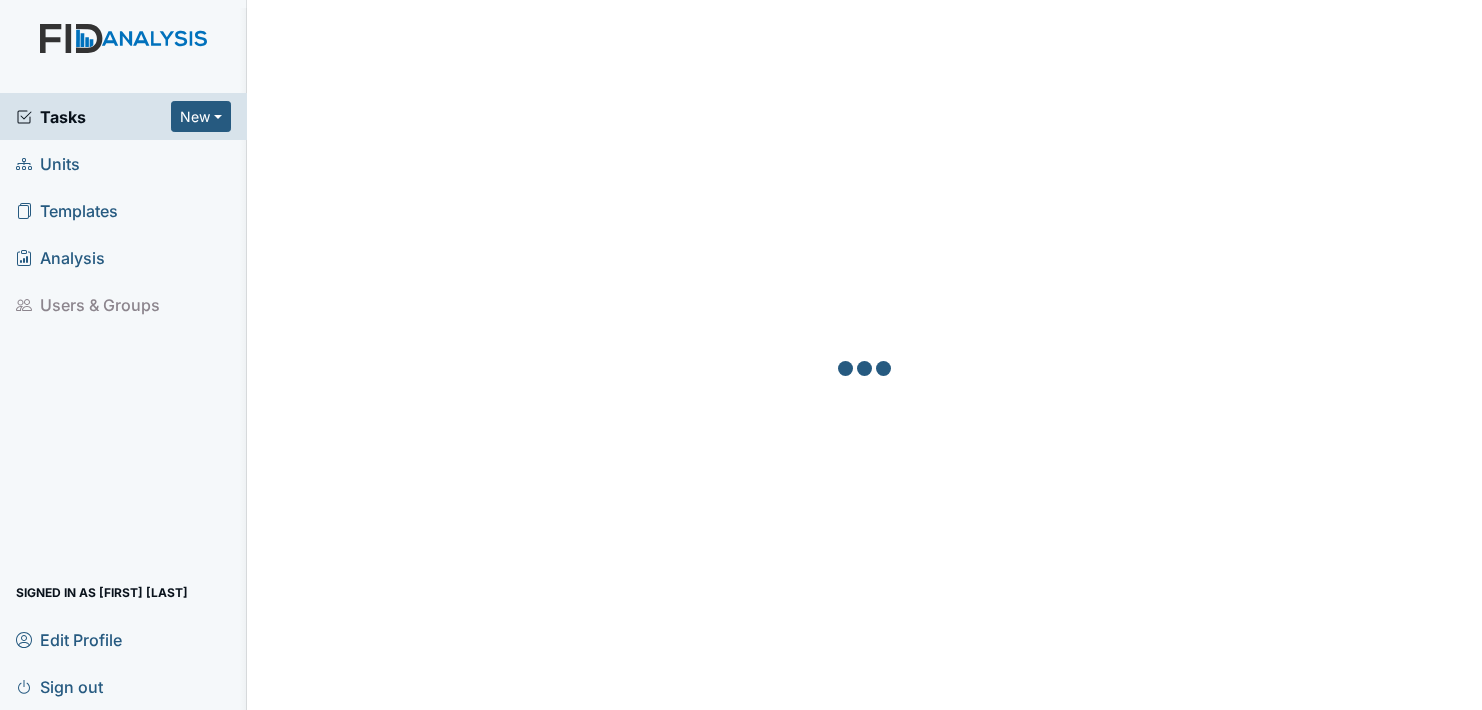 scroll, scrollTop: 0, scrollLeft: 0, axis: both 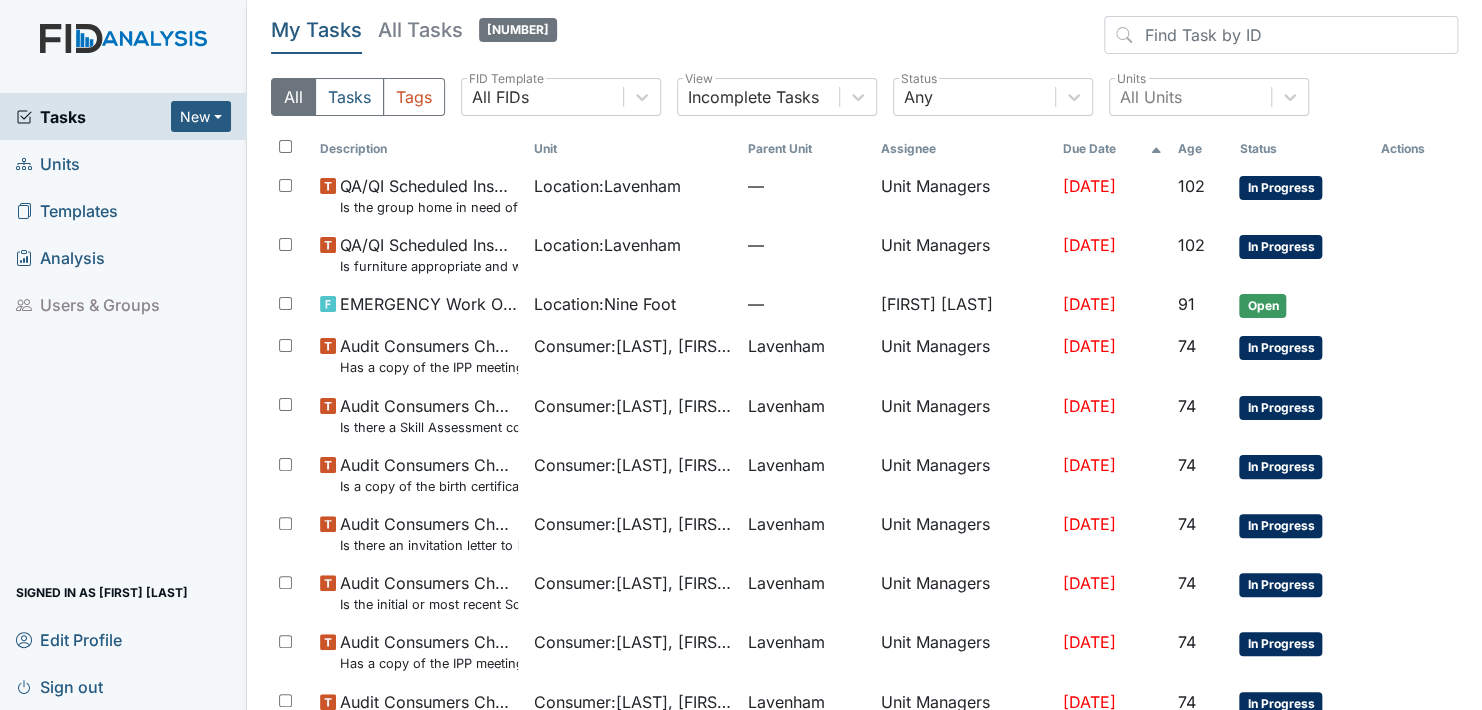 click on "Units" at bounding box center (48, 163) 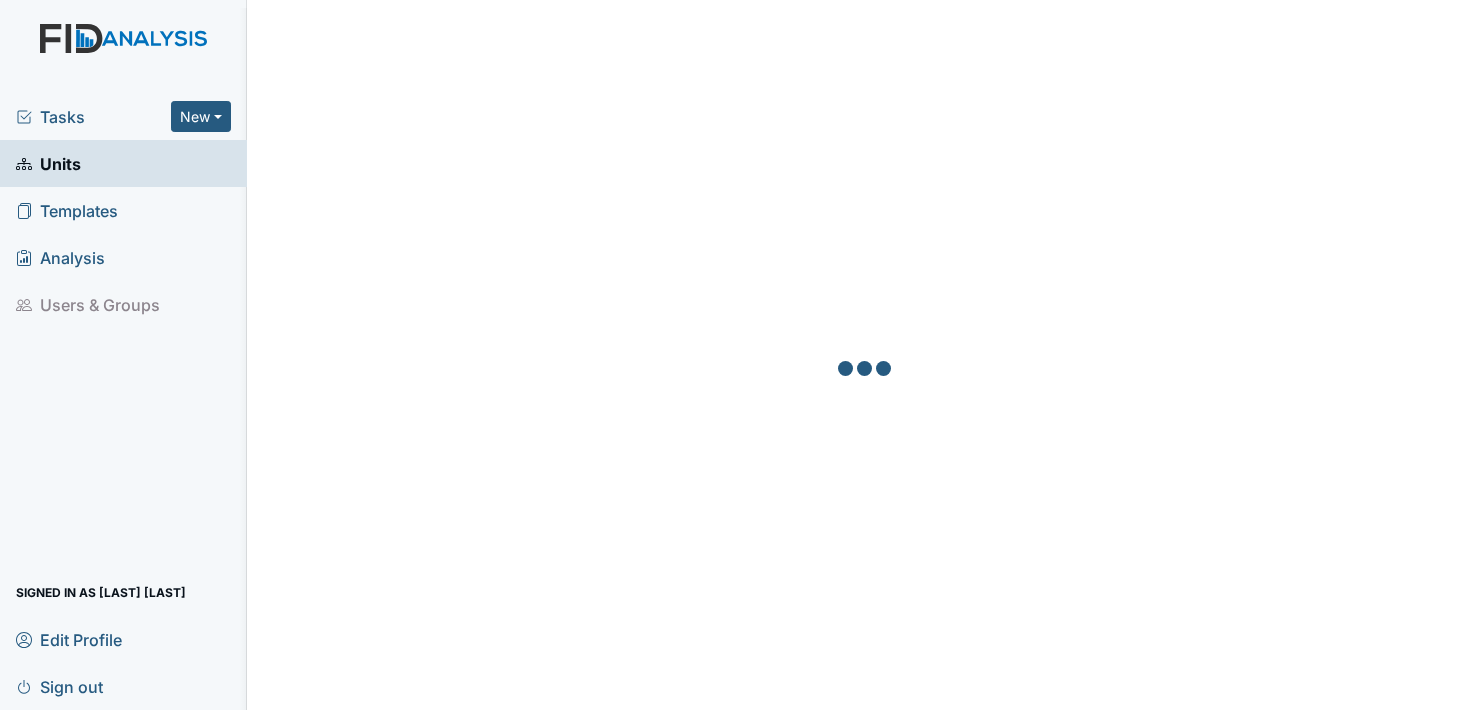 scroll, scrollTop: 0, scrollLeft: 0, axis: both 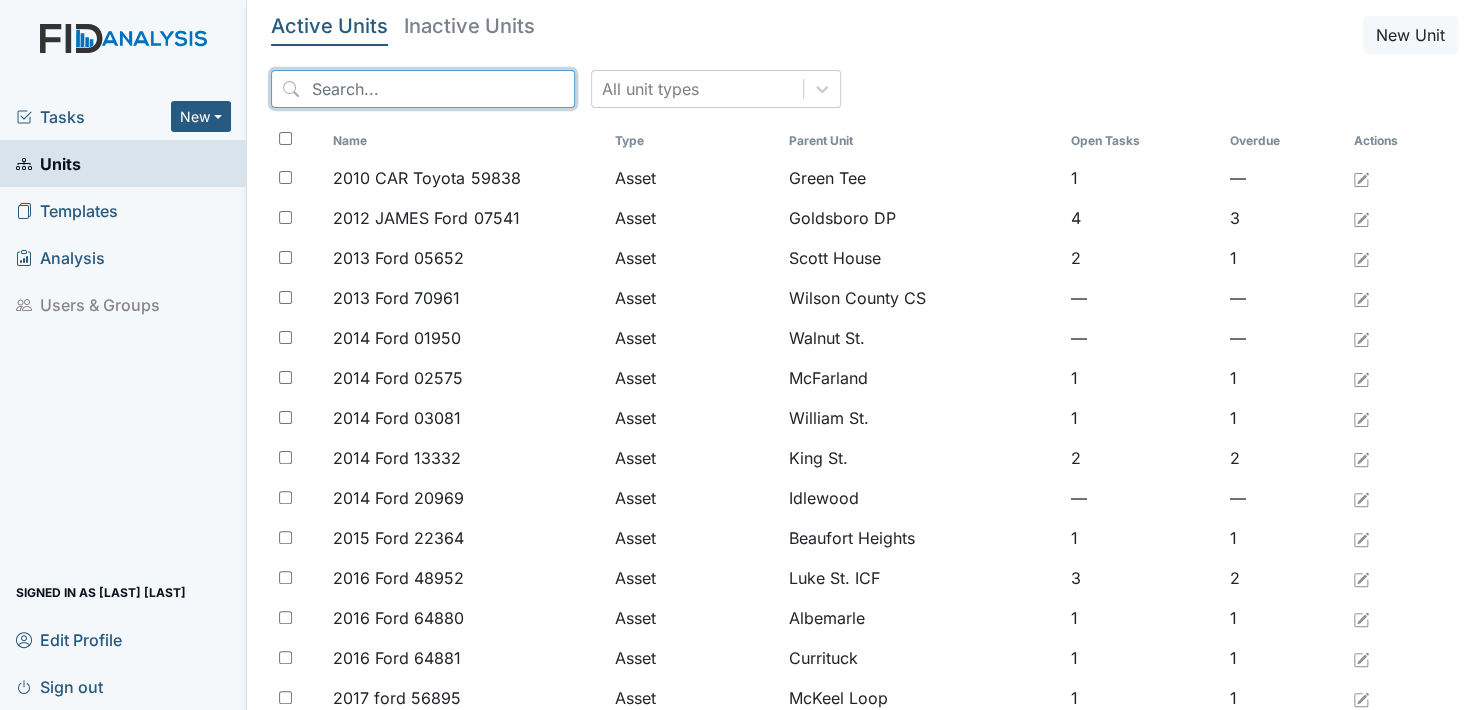 click at bounding box center [423, 89] 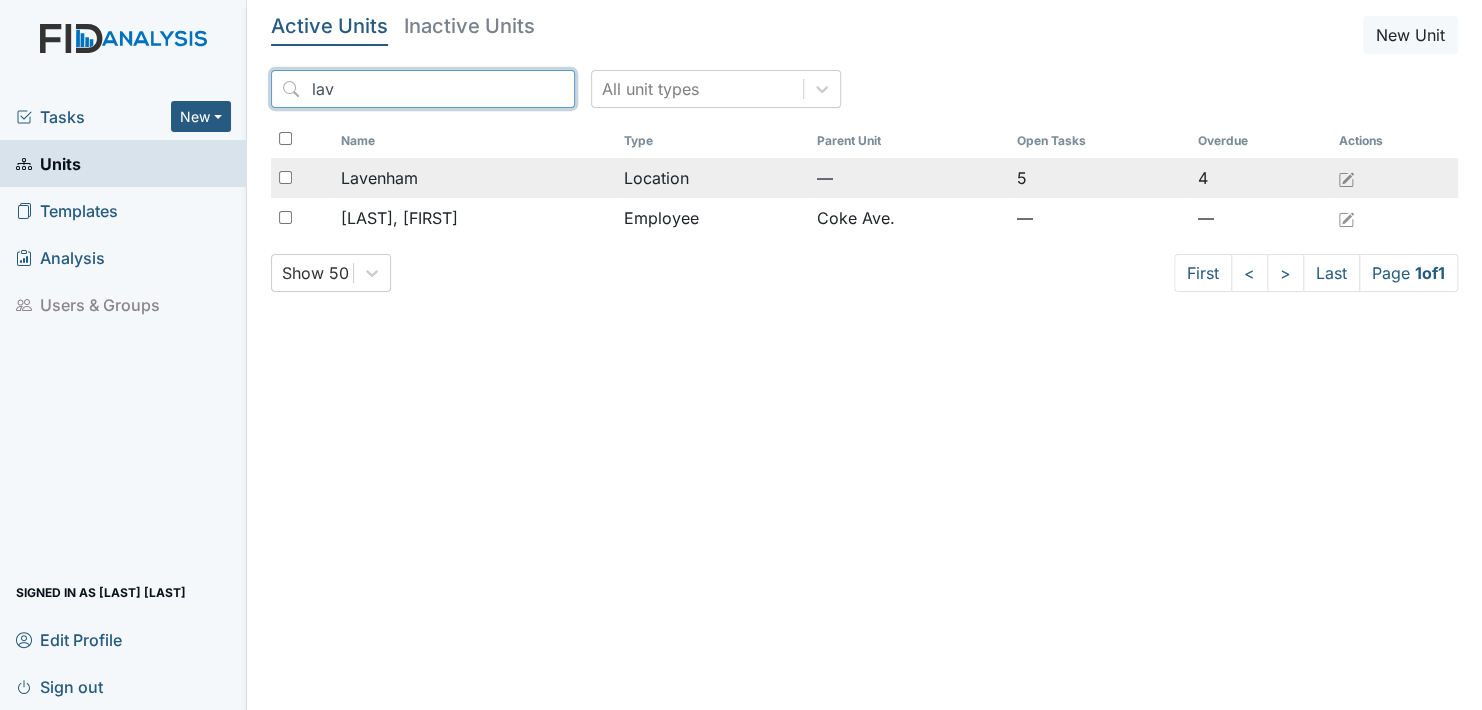 type on "lav" 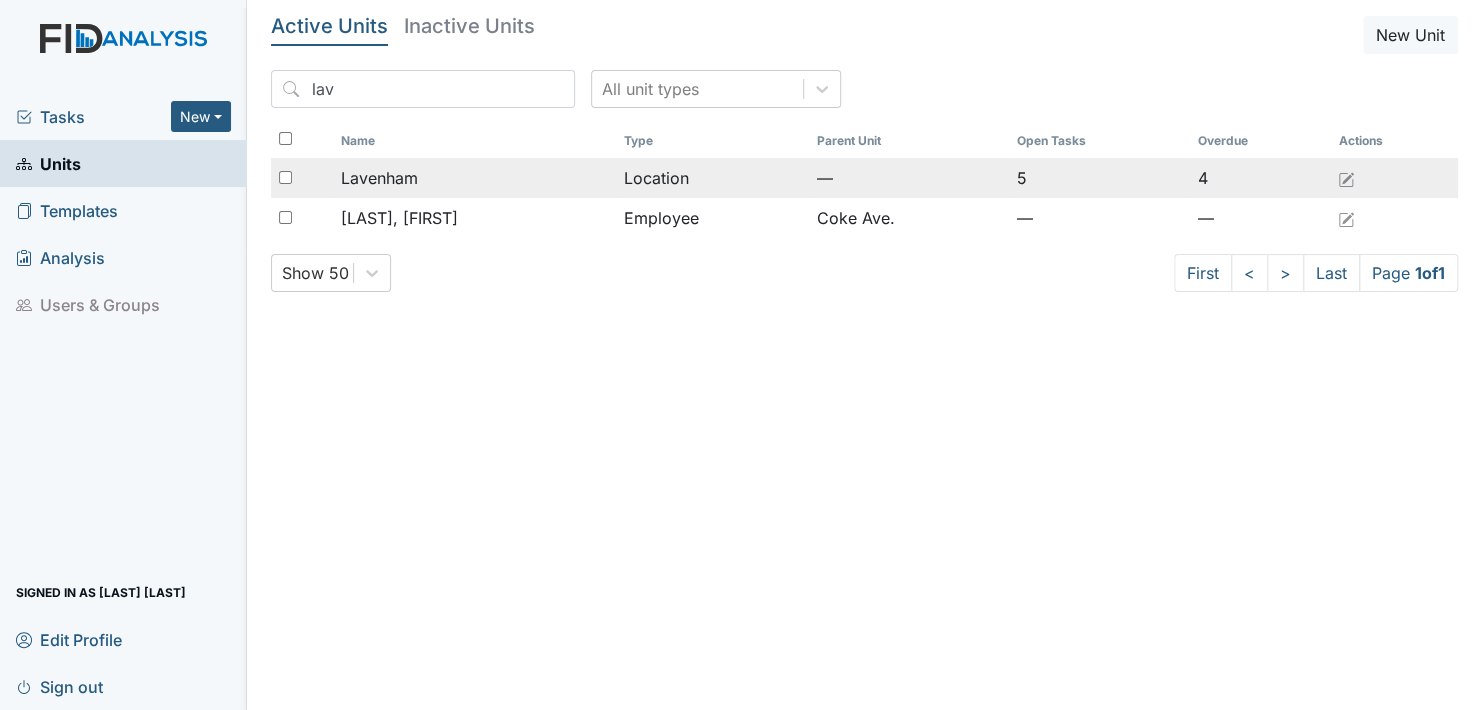 click on "Lavenham" at bounding box center (379, 178) 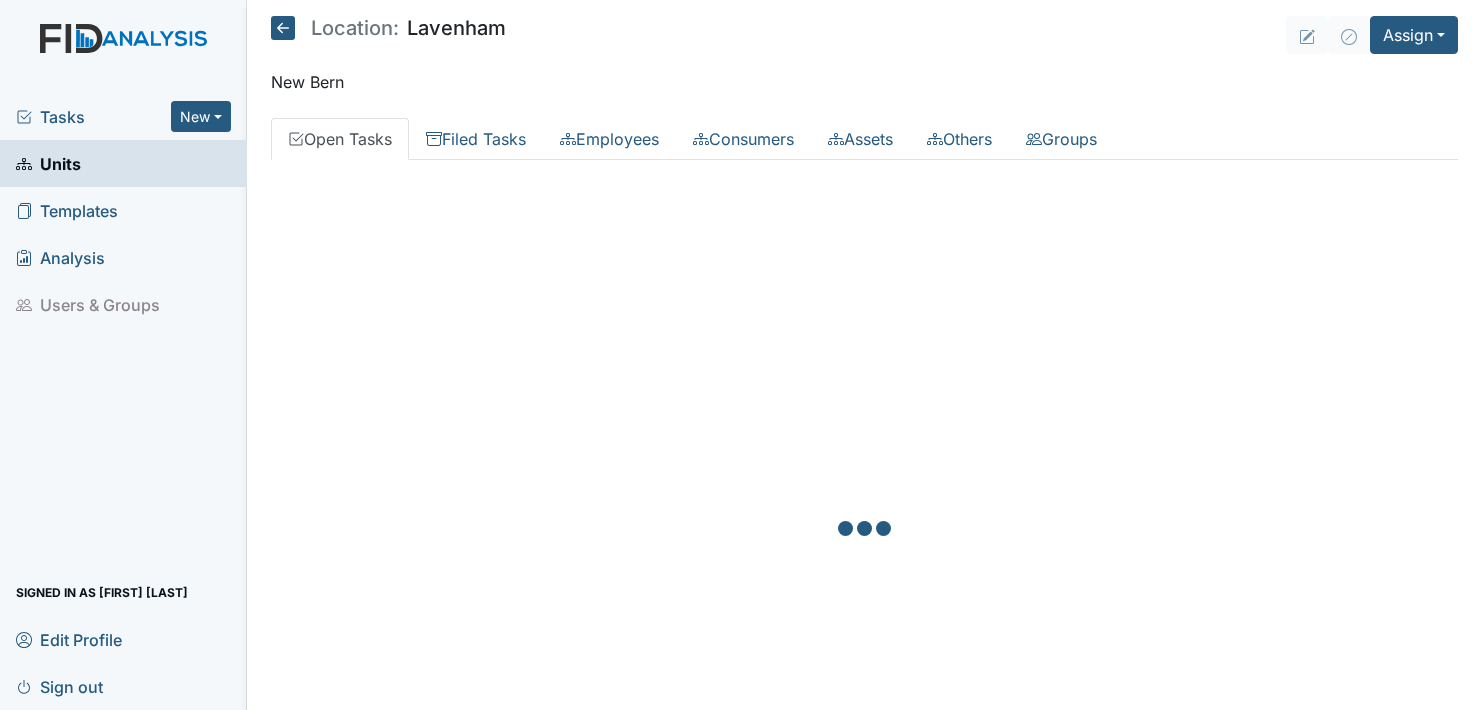 scroll, scrollTop: 0, scrollLeft: 0, axis: both 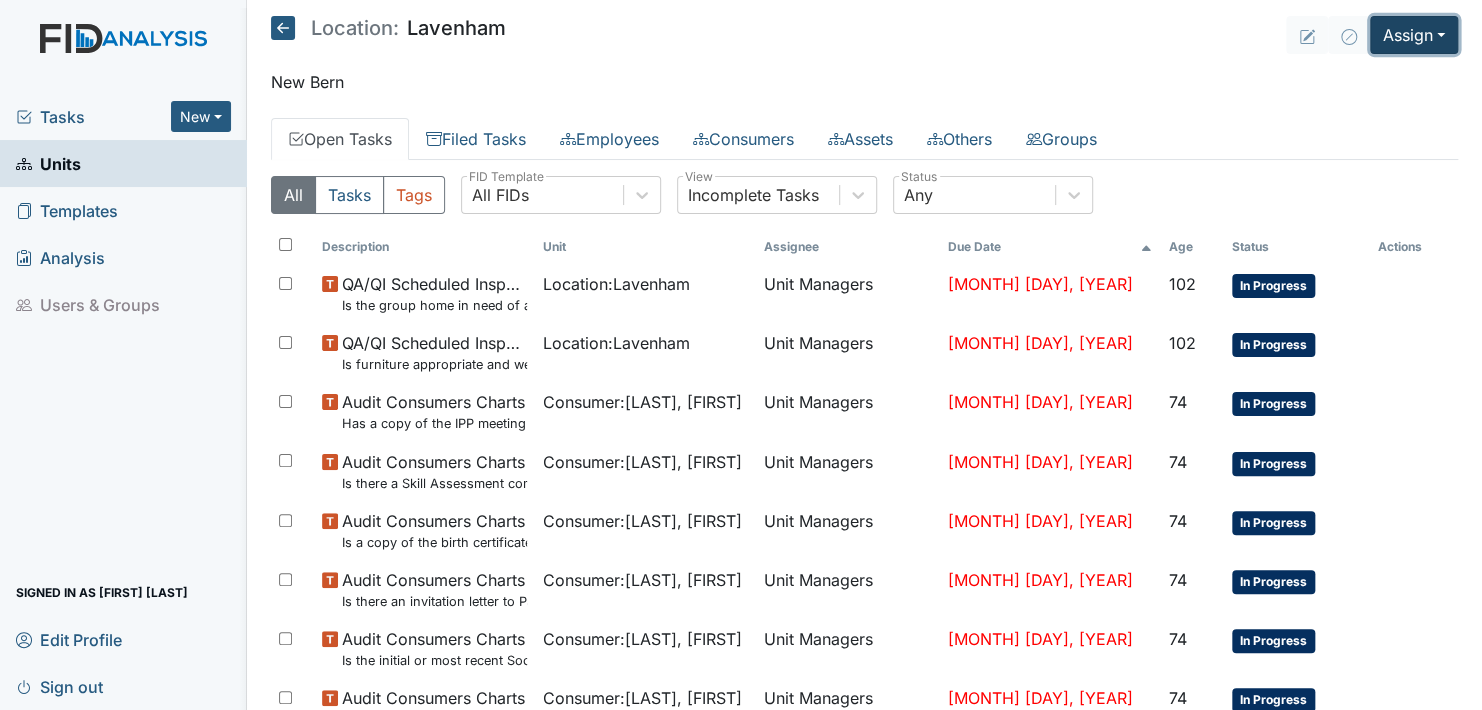 click on "Assign" at bounding box center (1414, 35) 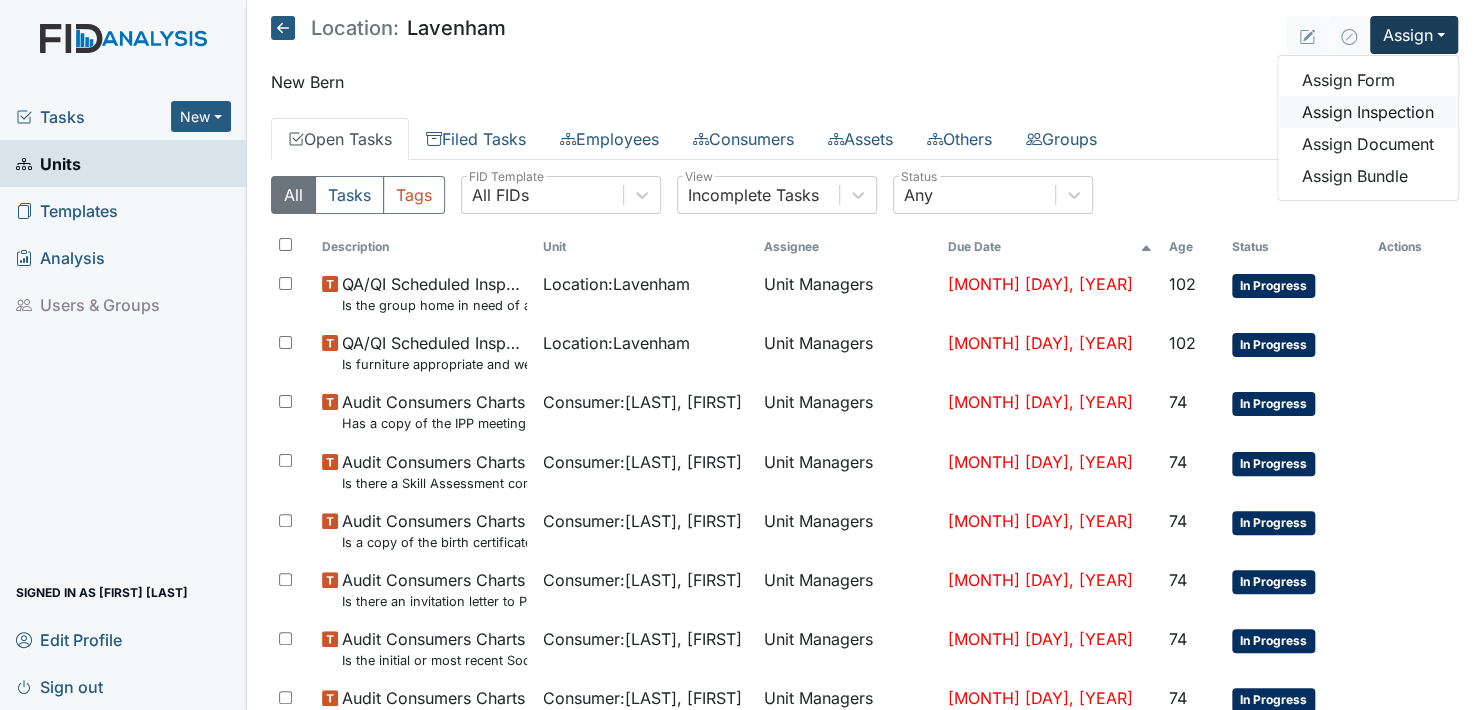 click on "Assign Inspection" at bounding box center [1368, 112] 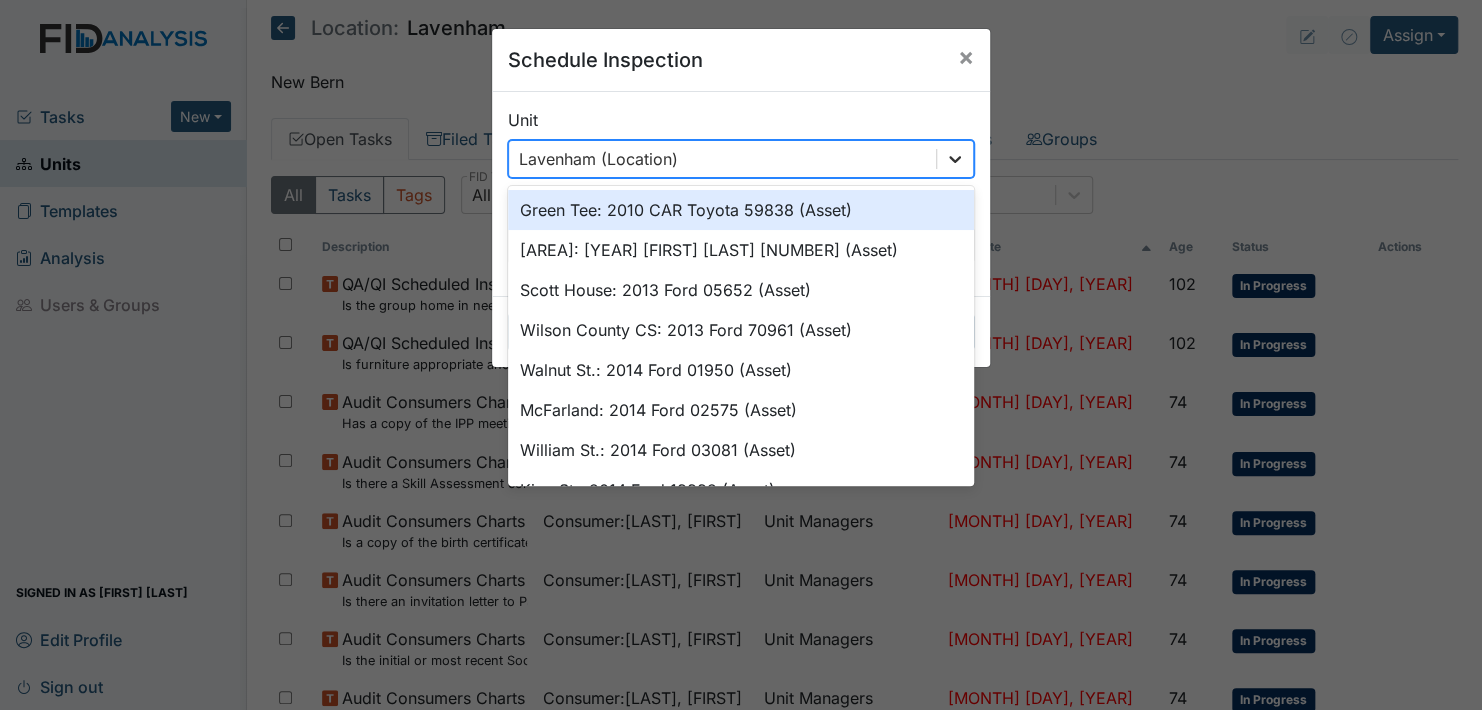 click 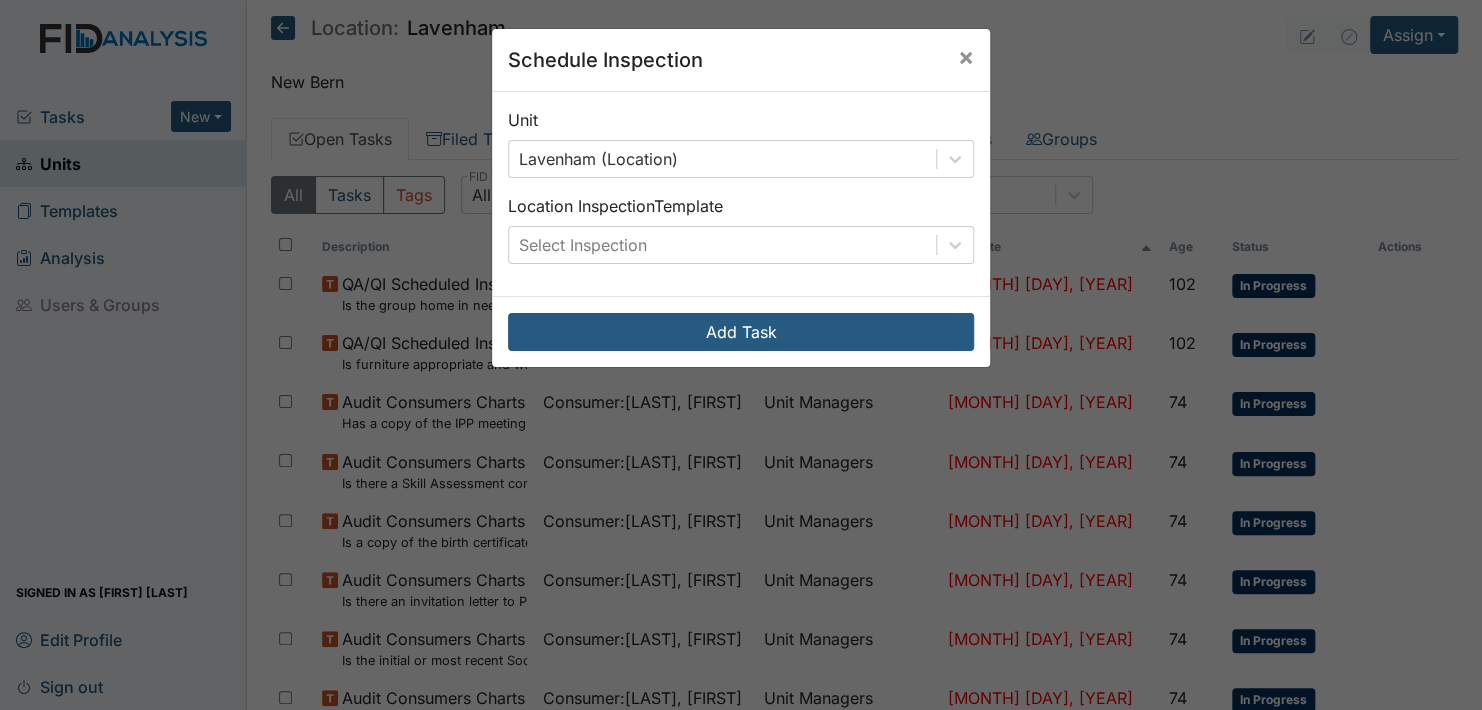 click on "Schedule Inspection   × Unit  Lavenham (Location)   Location   Inspection  Template Select Inspection Add Task" at bounding box center [741, 355] 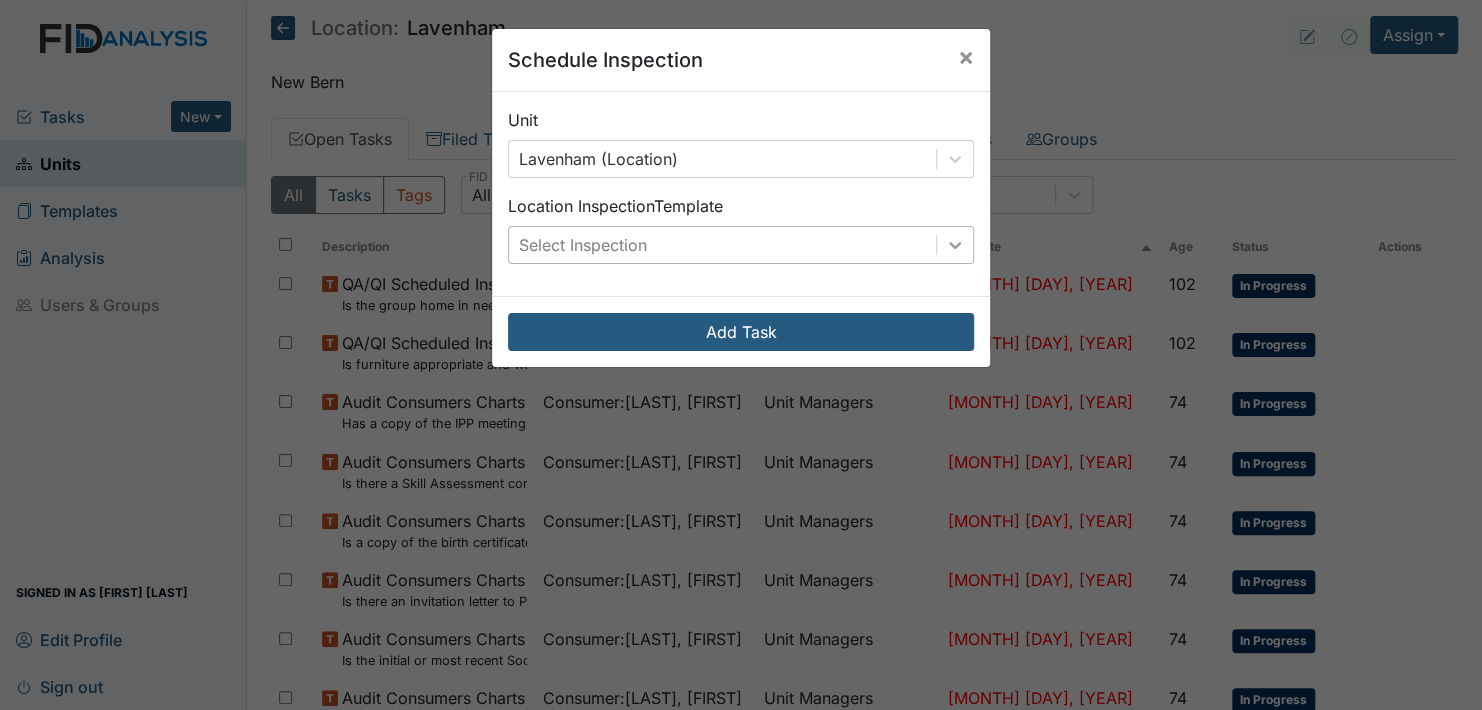 click 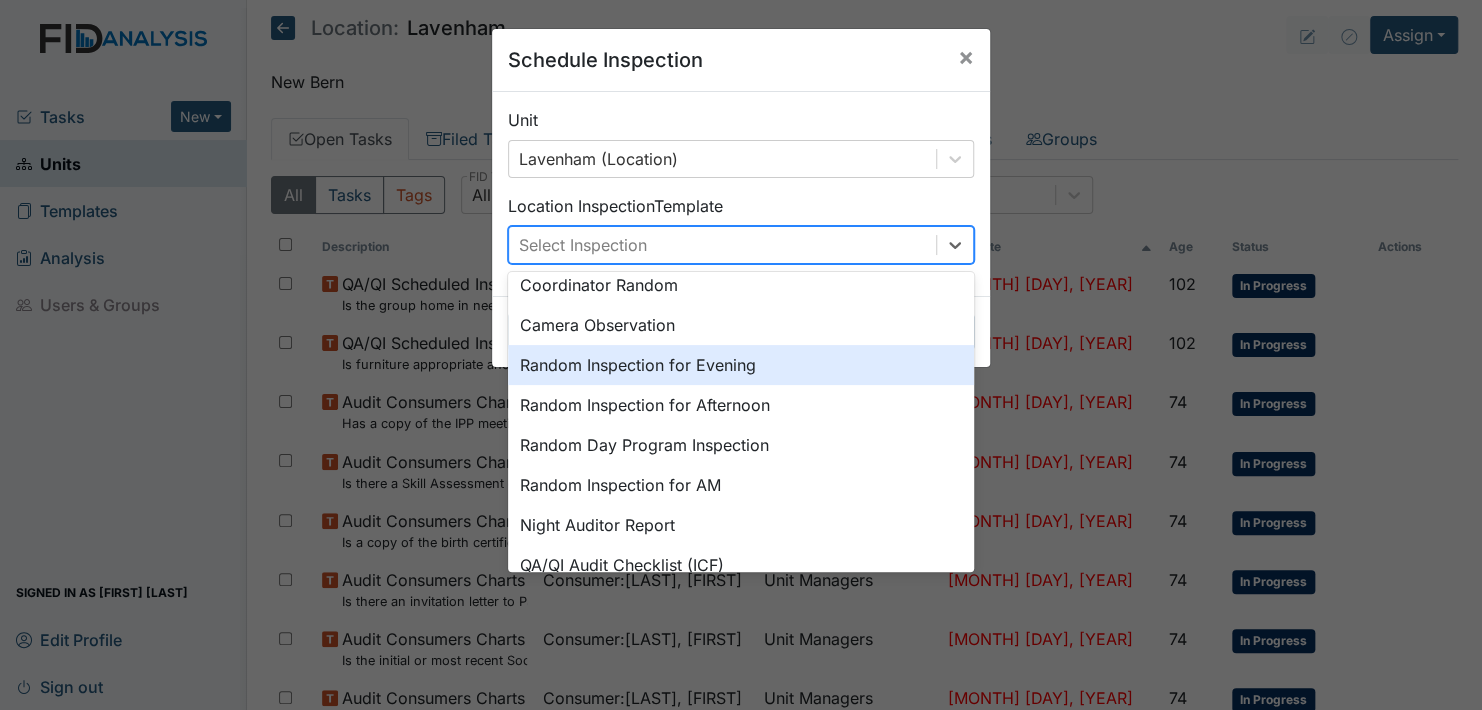 scroll, scrollTop: 100, scrollLeft: 0, axis: vertical 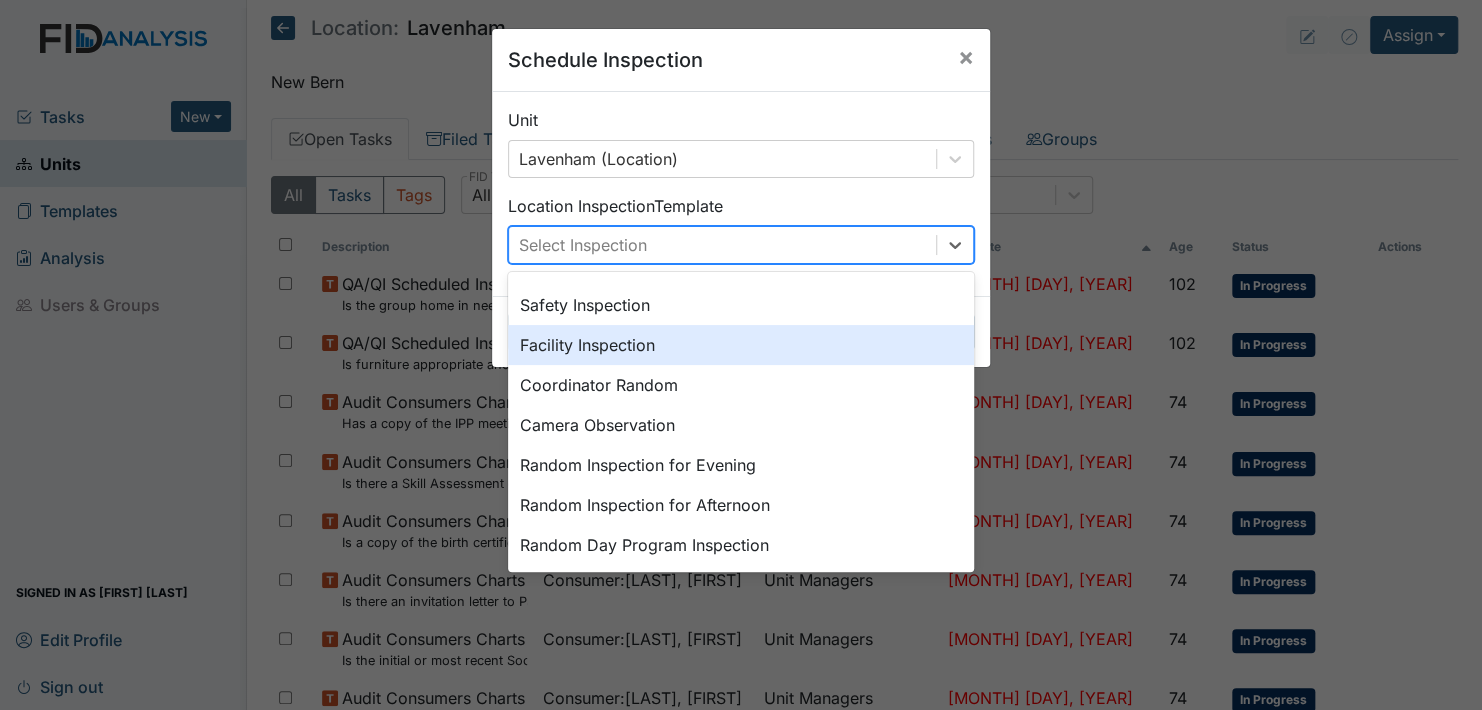 click on "Facility Inspection" at bounding box center (741, 345) 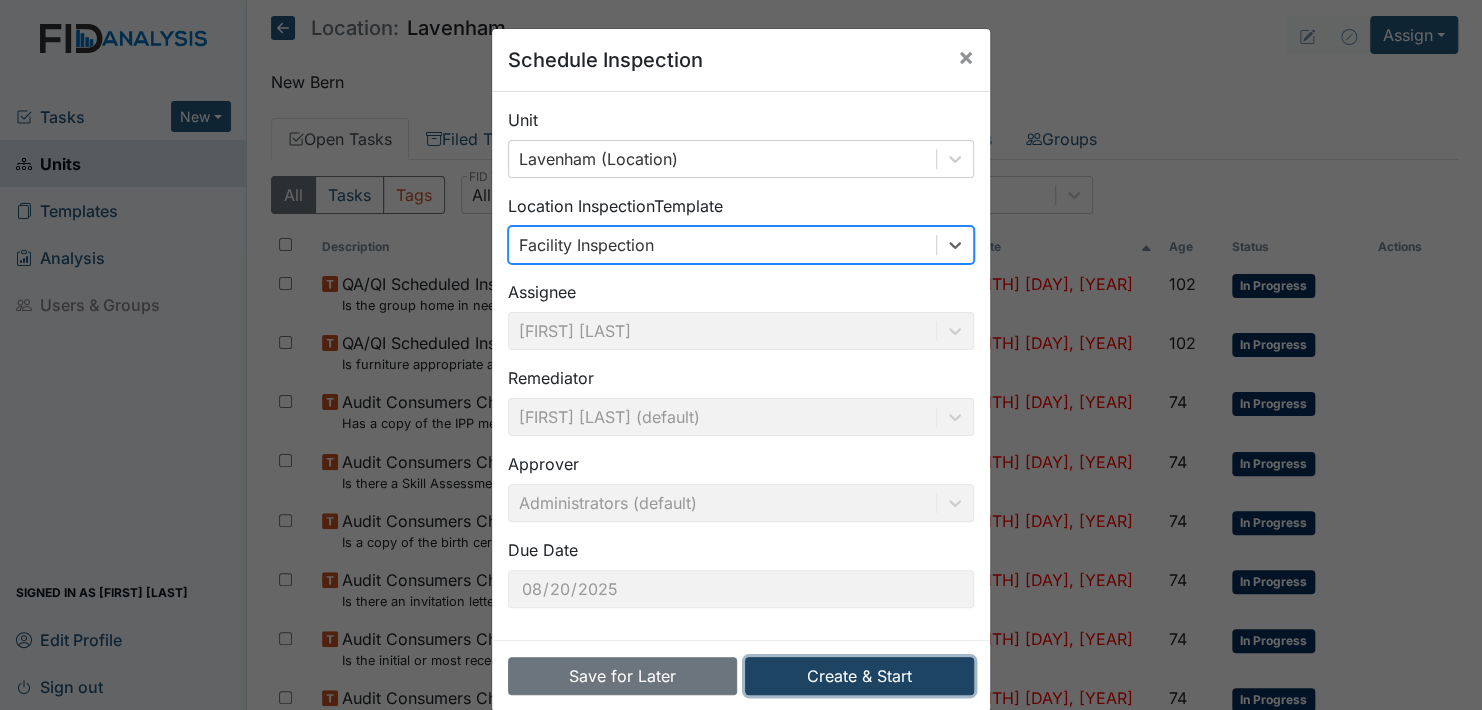 click on "Create & Start" at bounding box center (859, 676) 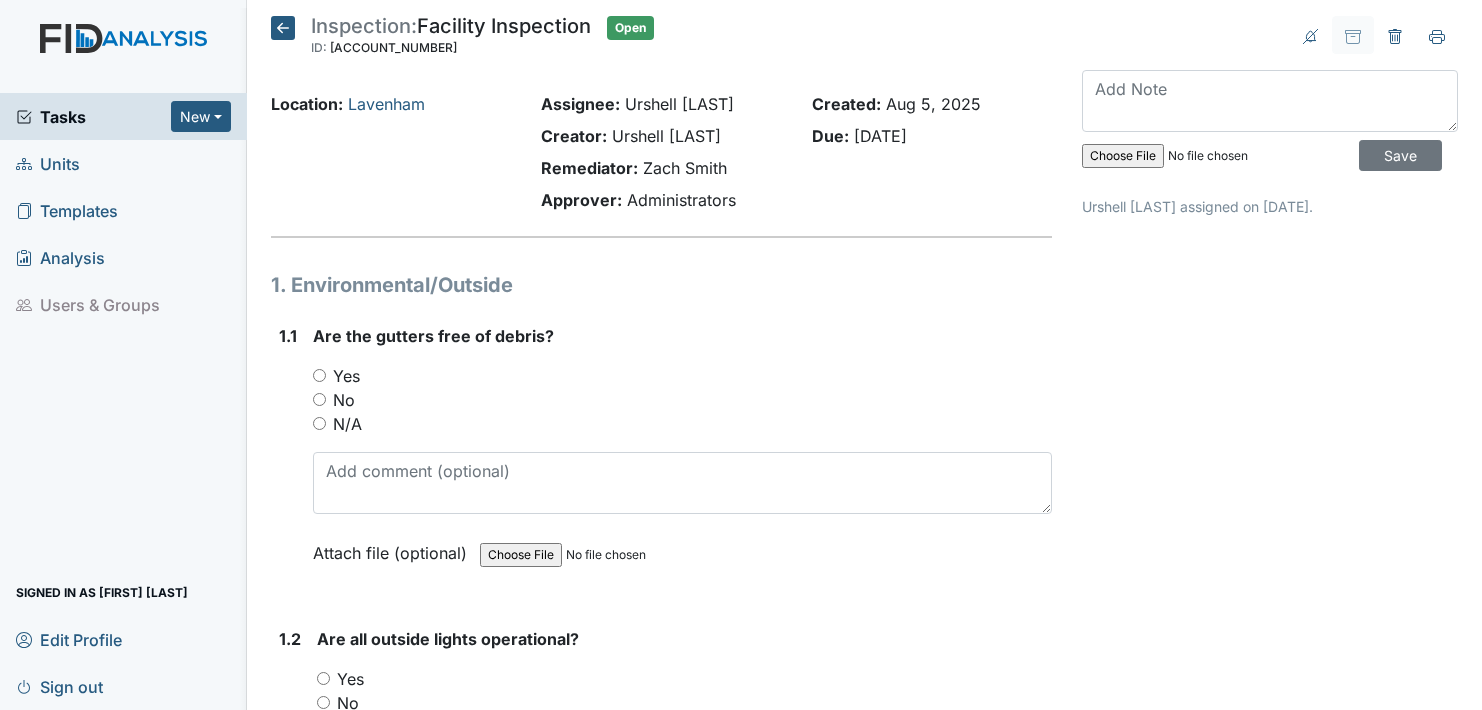 scroll, scrollTop: 0, scrollLeft: 0, axis: both 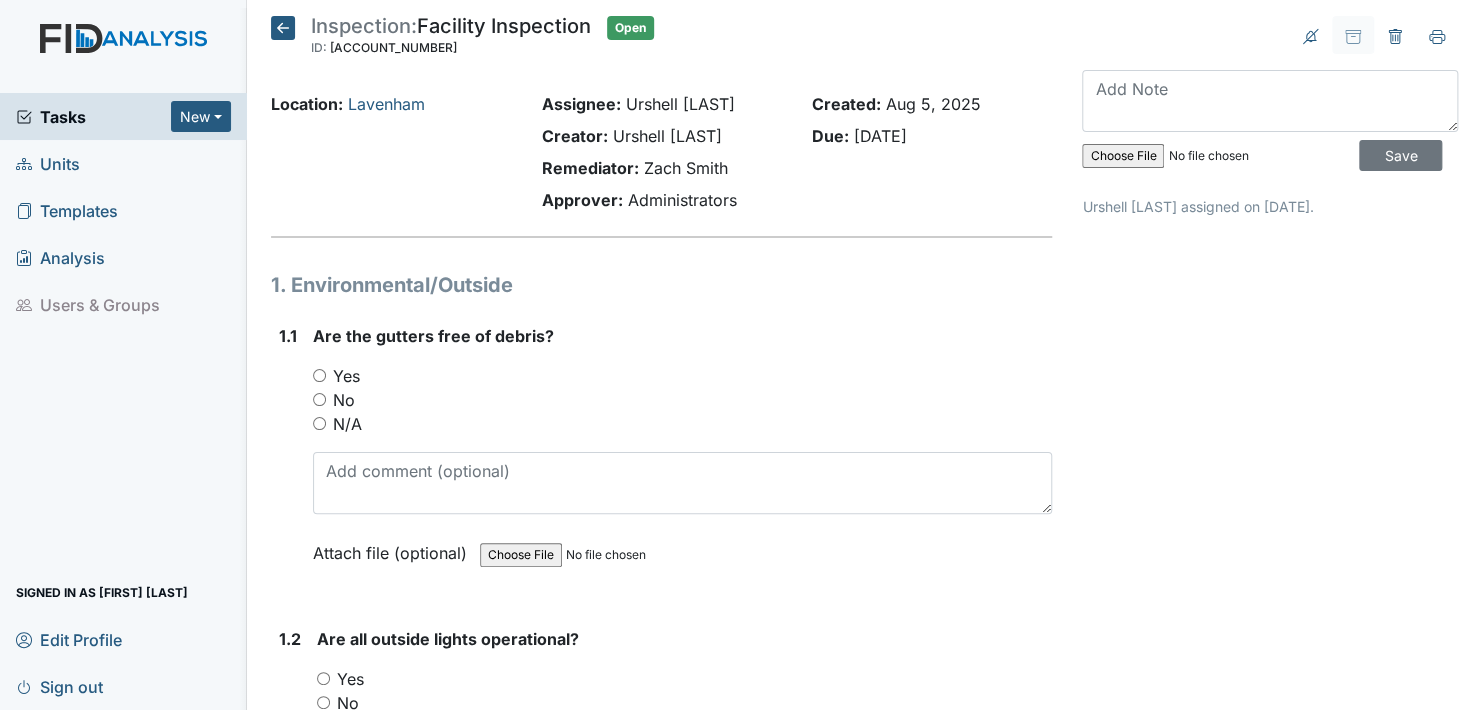 click on "No" at bounding box center [319, 399] 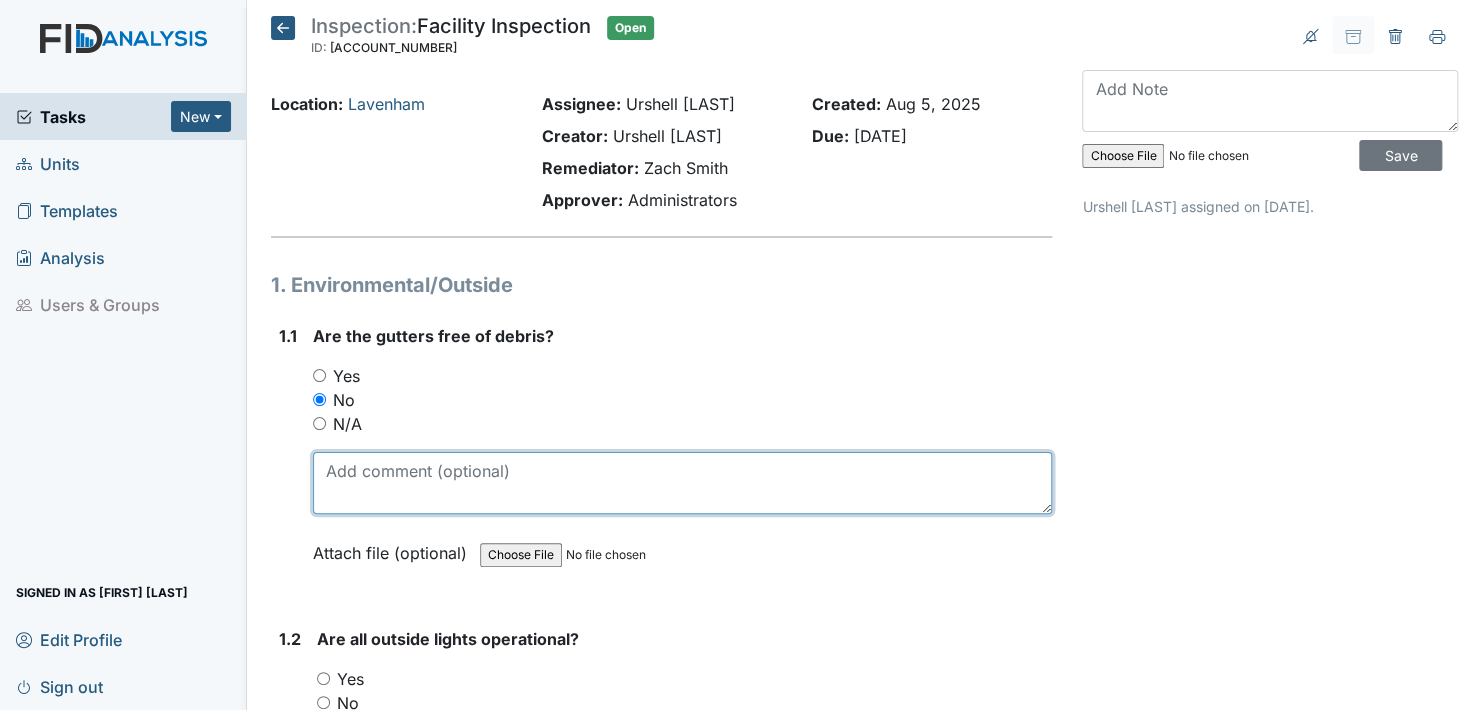 click at bounding box center [682, 483] 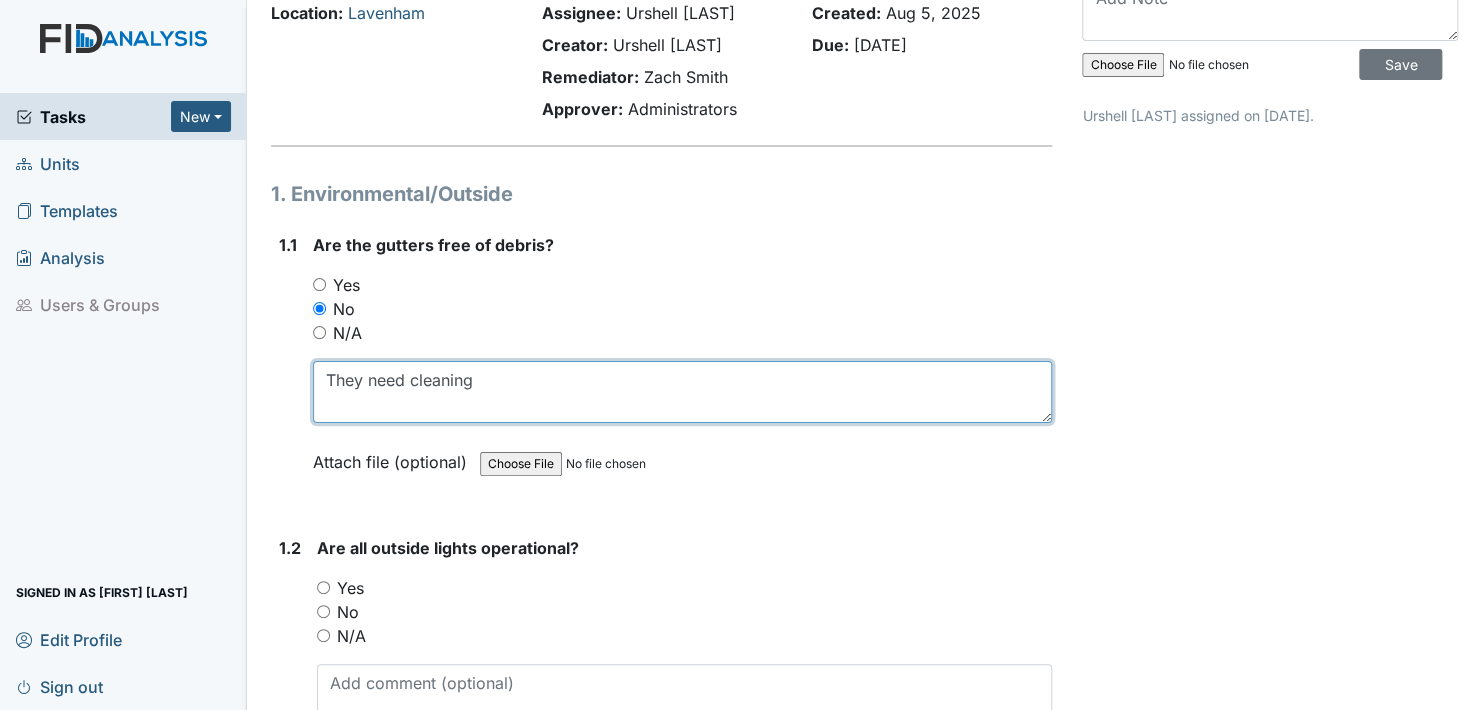 scroll, scrollTop: 200, scrollLeft: 0, axis: vertical 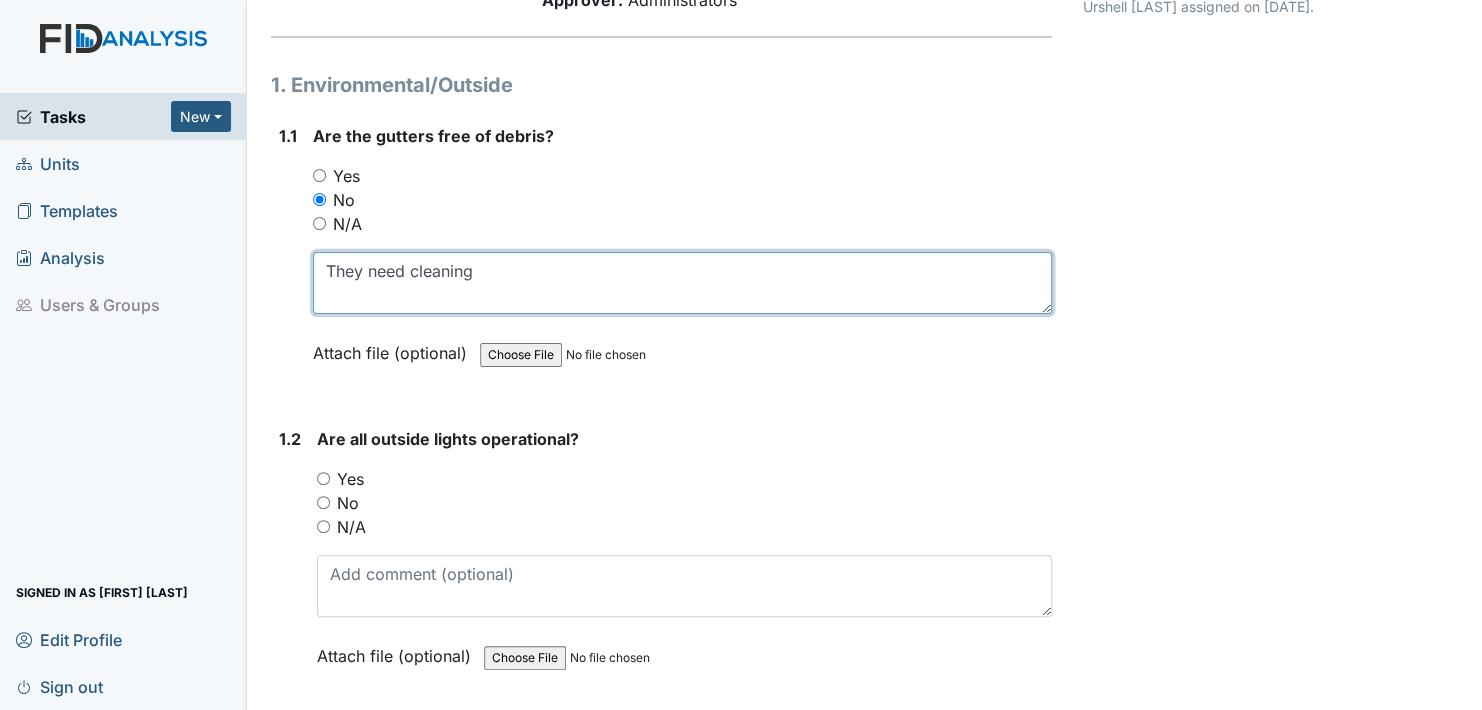 click on "They need cleaning" at bounding box center (682, 283) 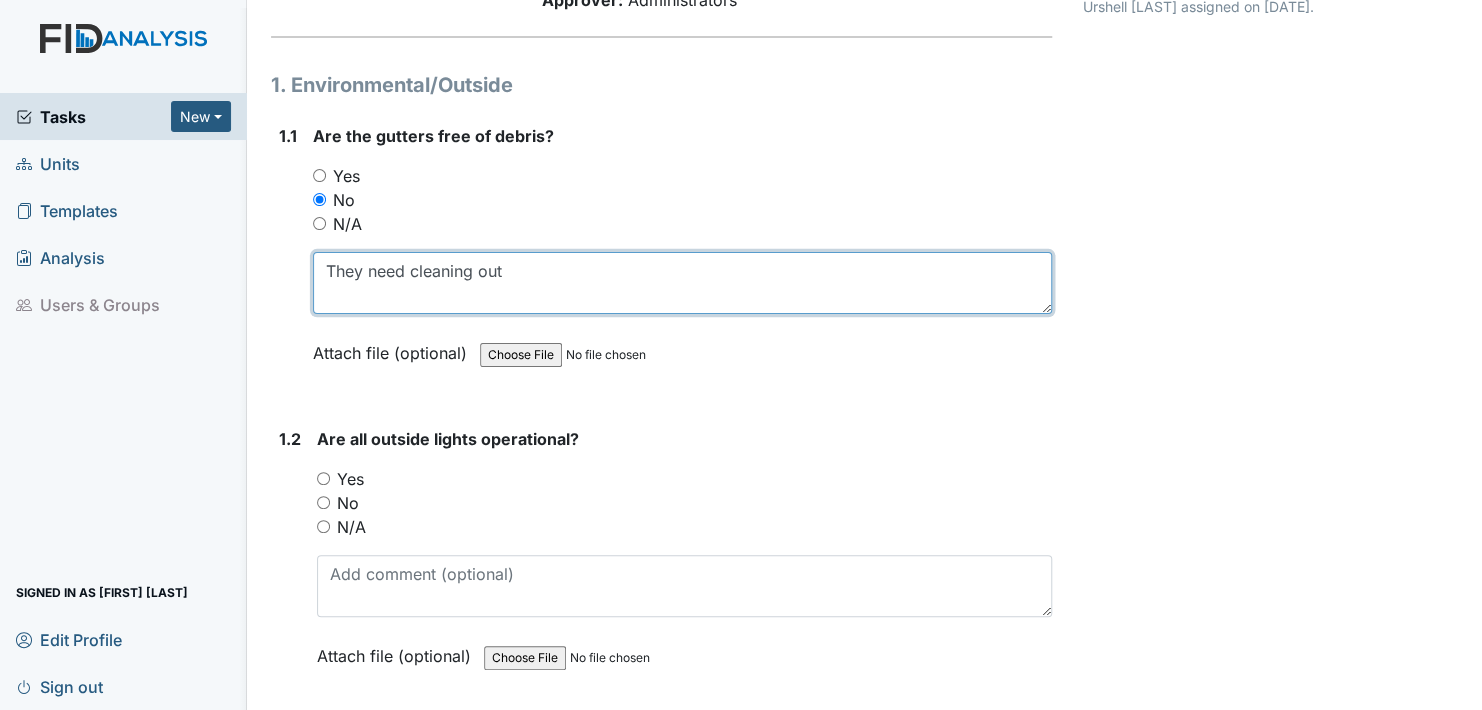 type on "They need cleaning out" 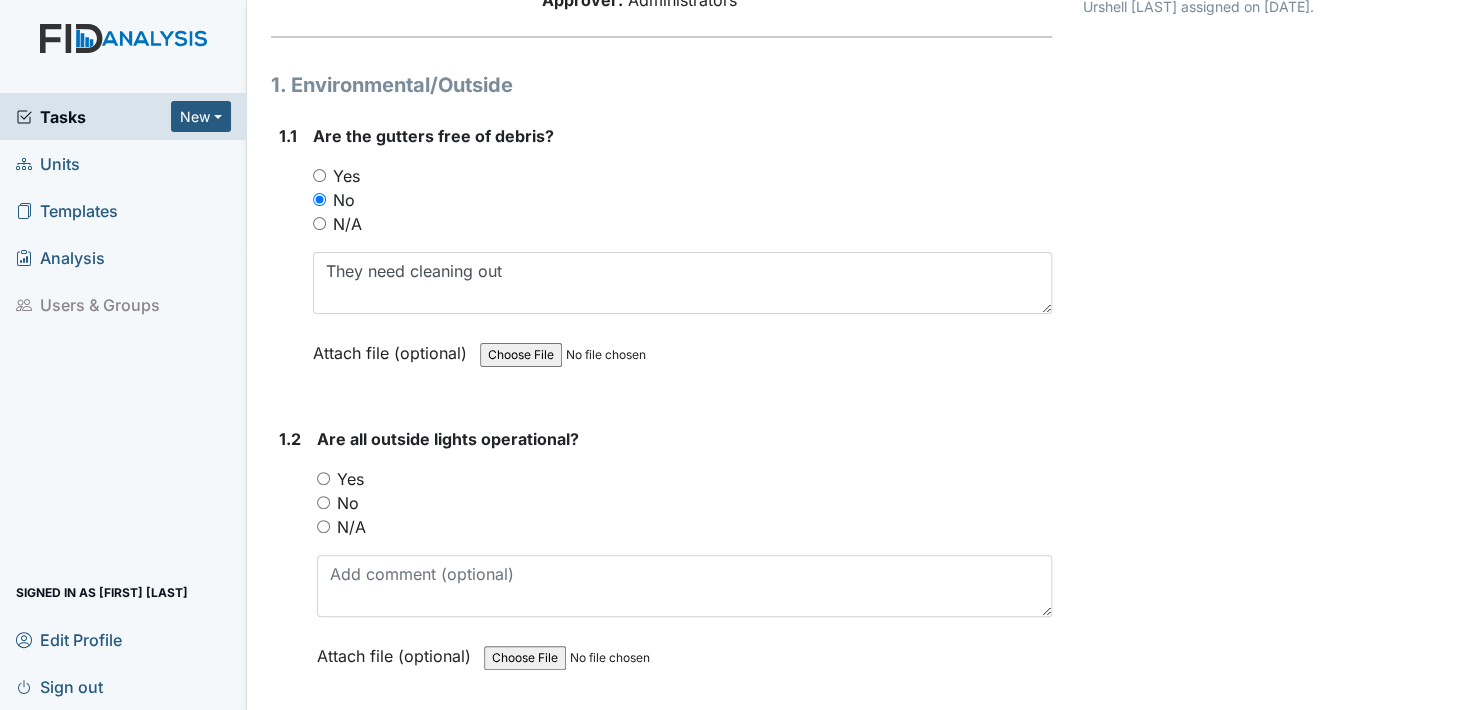 click on "Attach file (optional)" at bounding box center (394, 347) 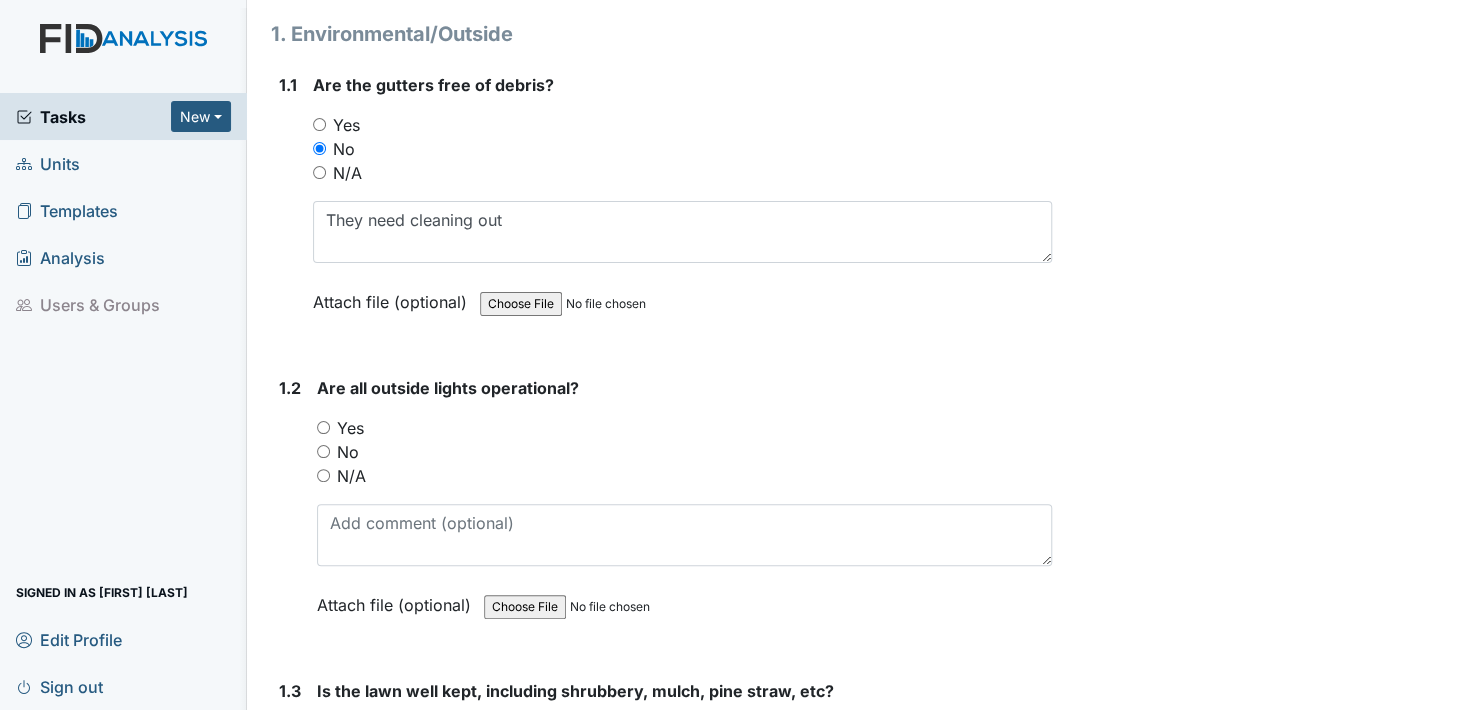 scroll, scrollTop: 300, scrollLeft: 0, axis: vertical 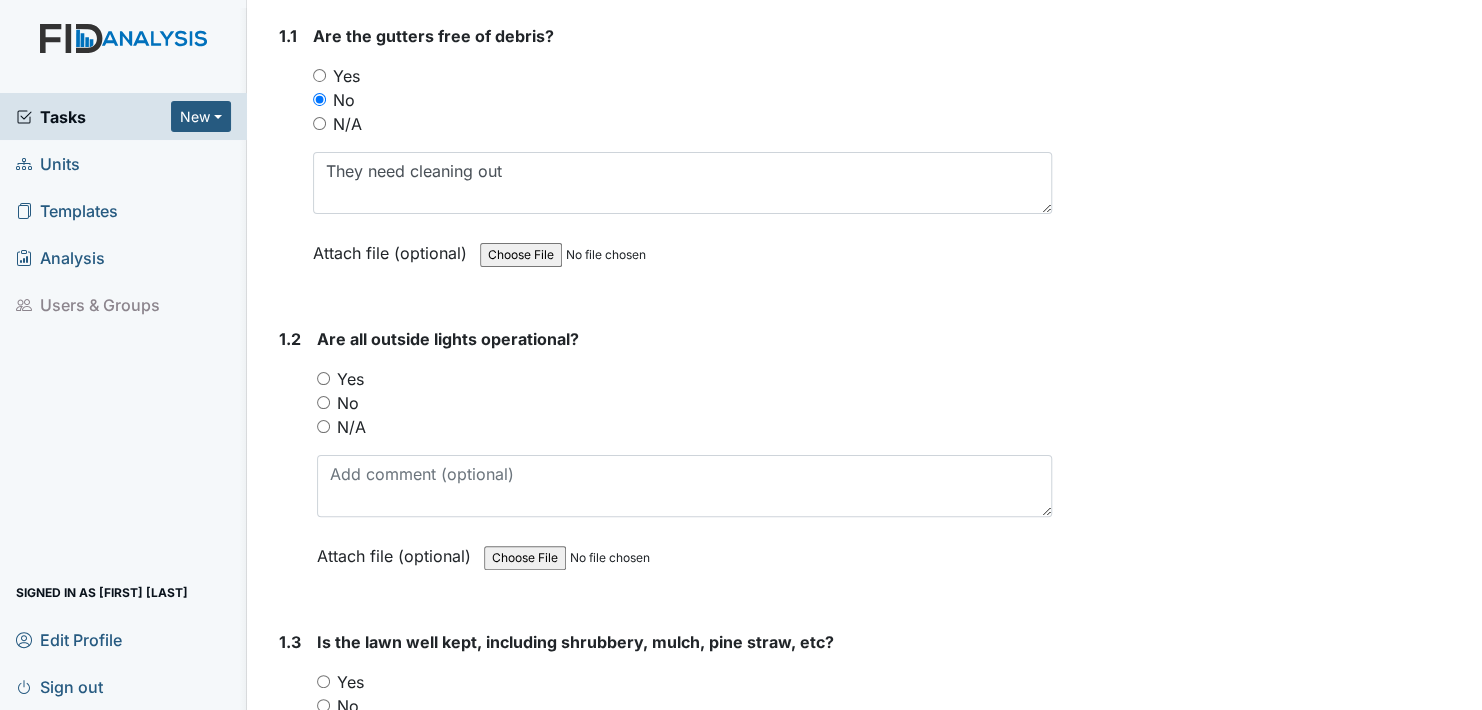 click on "Yes" at bounding box center (323, 378) 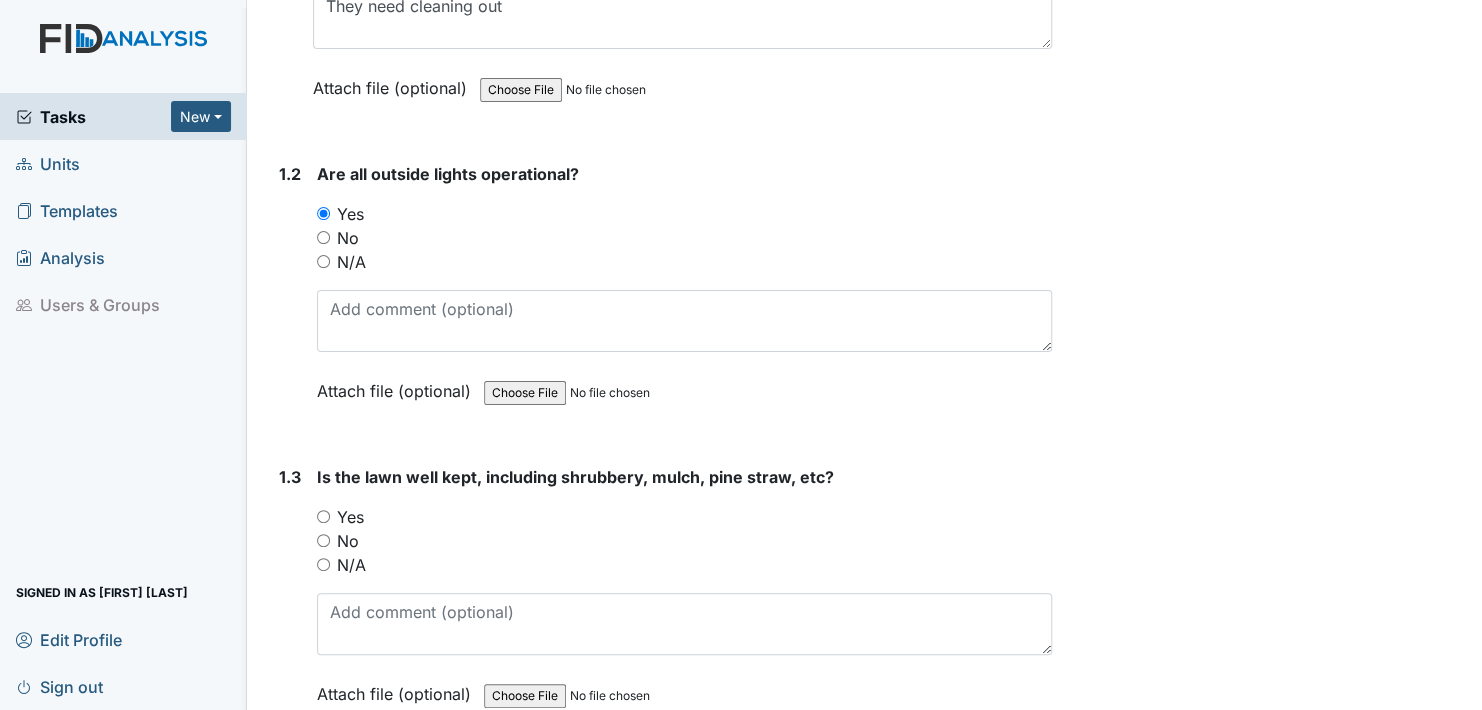 scroll, scrollTop: 500, scrollLeft: 0, axis: vertical 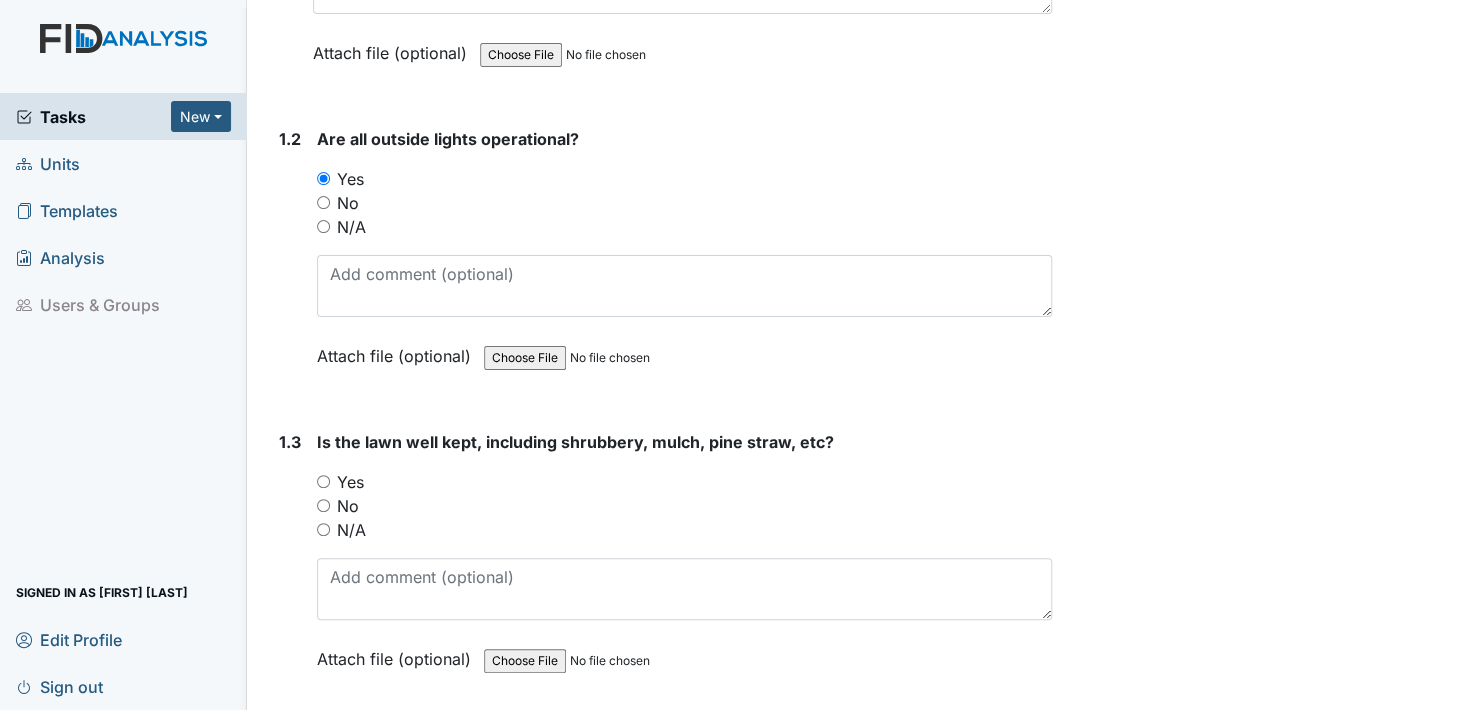 click on "Yes" at bounding box center [323, 481] 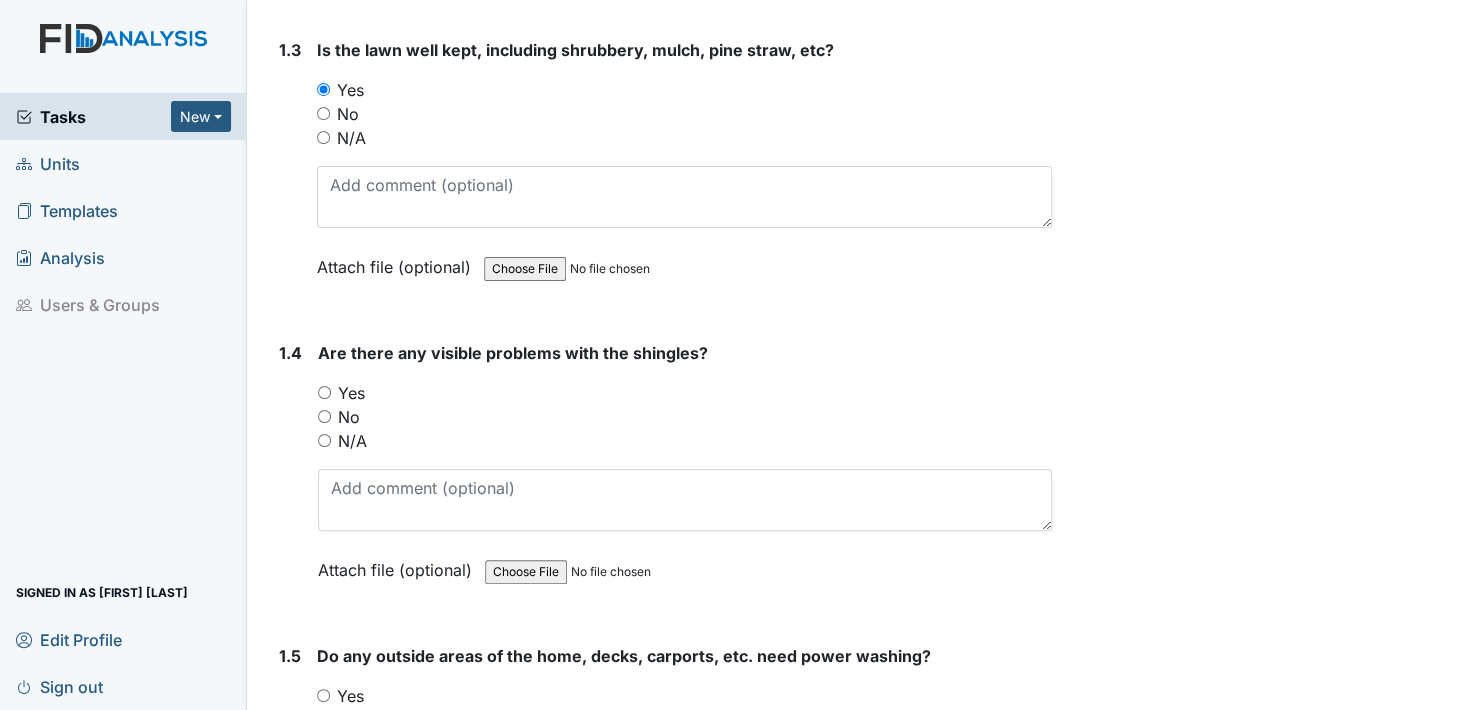 scroll, scrollTop: 900, scrollLeft: 0, axis: vertical 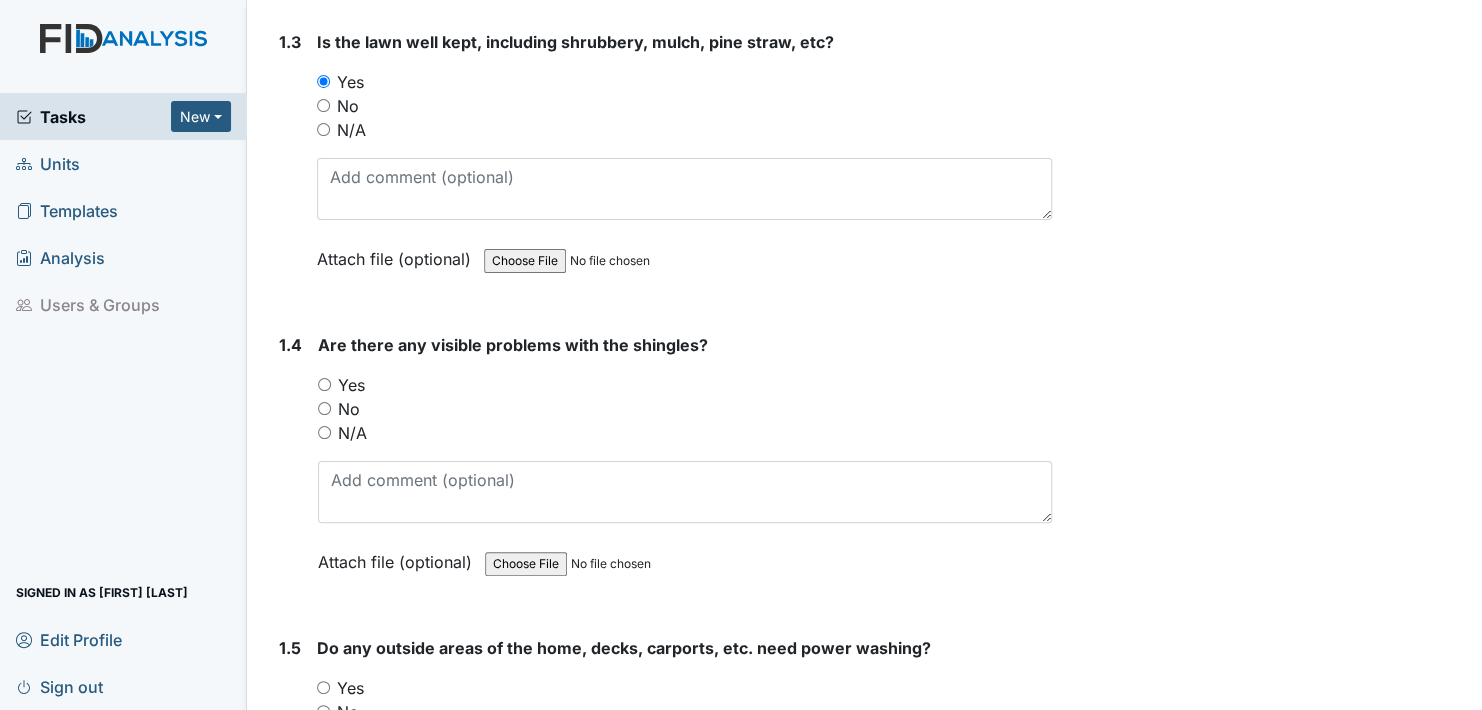click on "No" at bounding box center [324, 408] 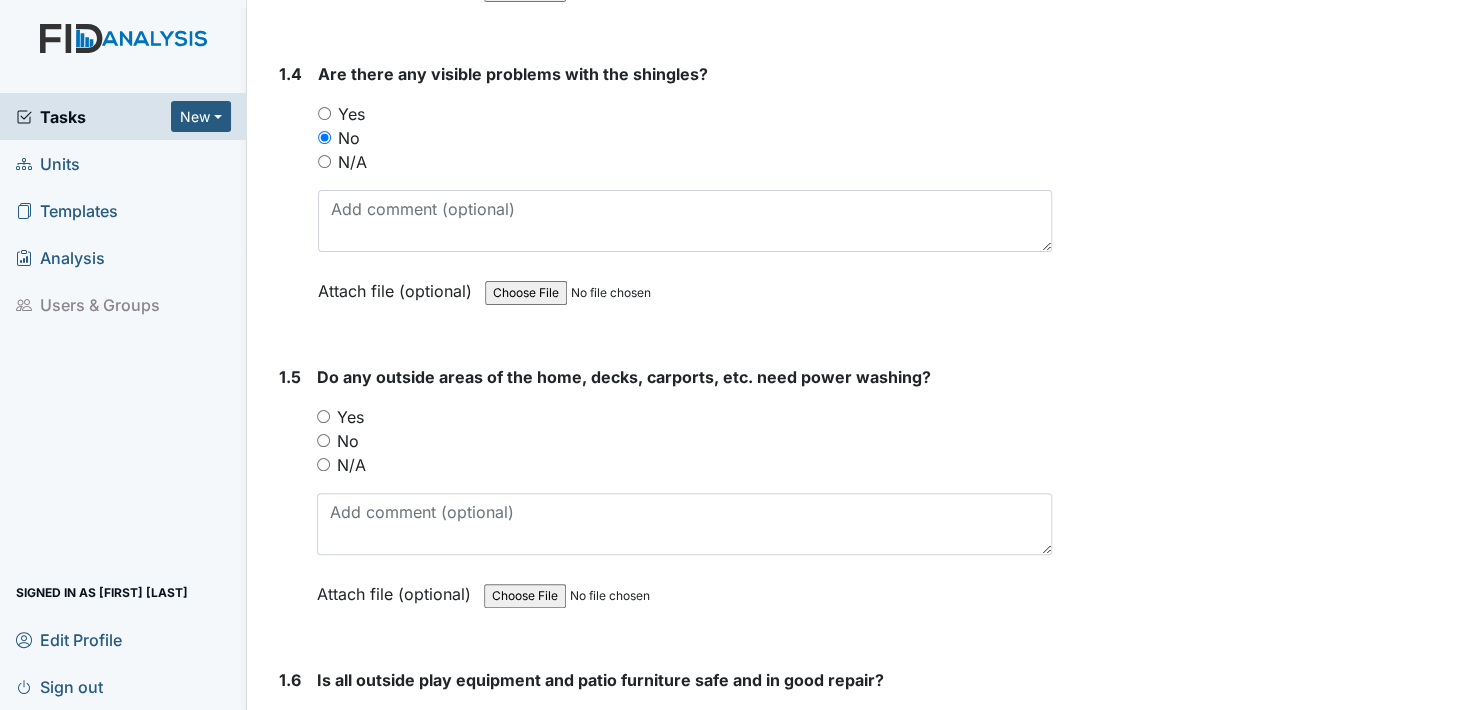 scroll, scrollTop: 1200, scrollLeft: 0, axis: vertical 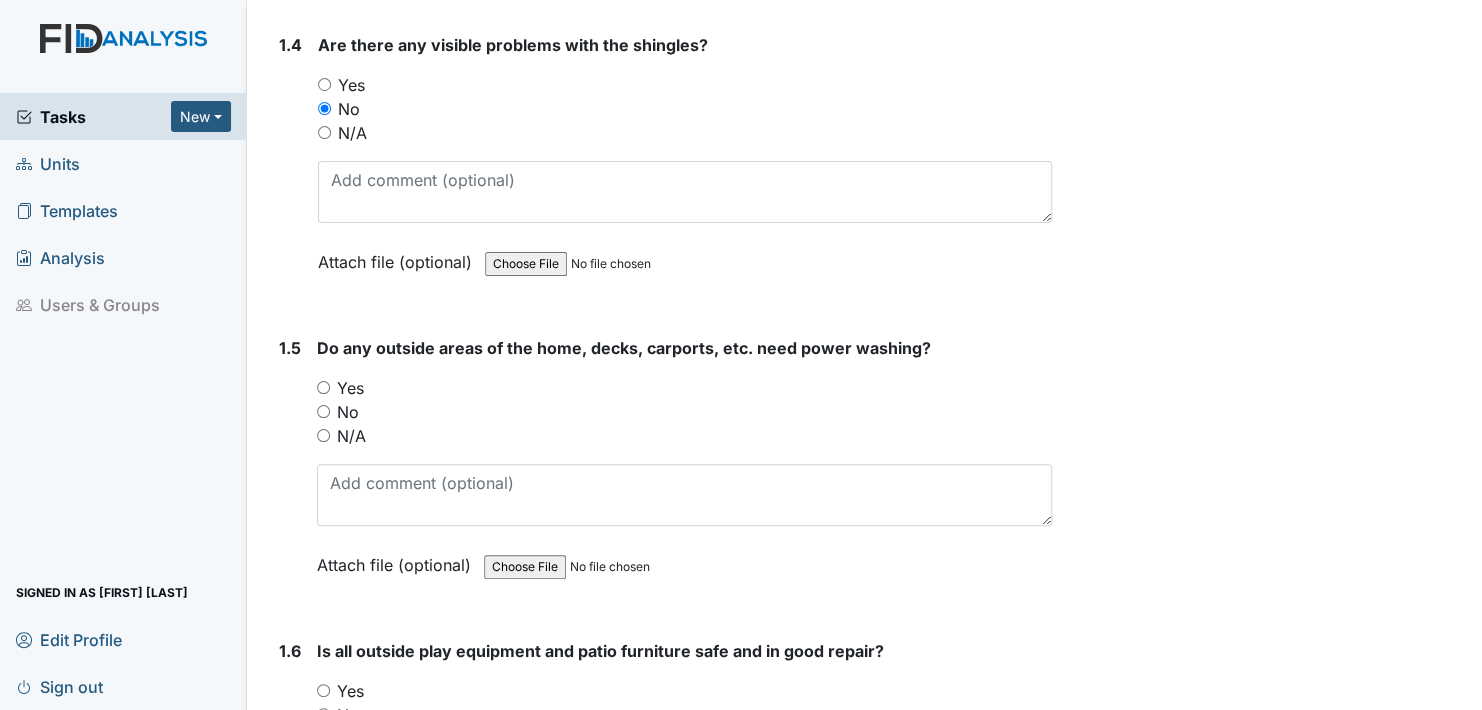 click on "Yes" at bounding box center [323, 387] 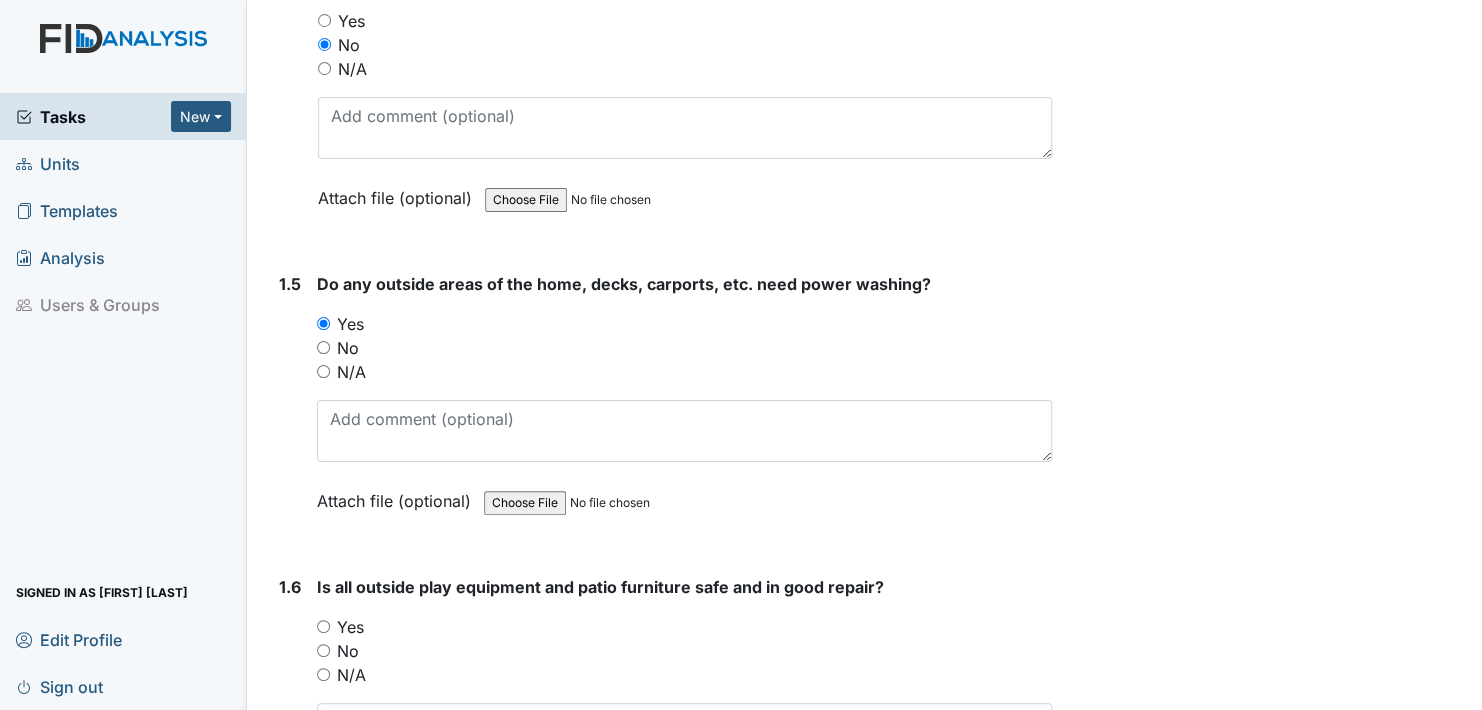 scroll, scrollTop: 1300, scrollLeft: 0, axis: vertical 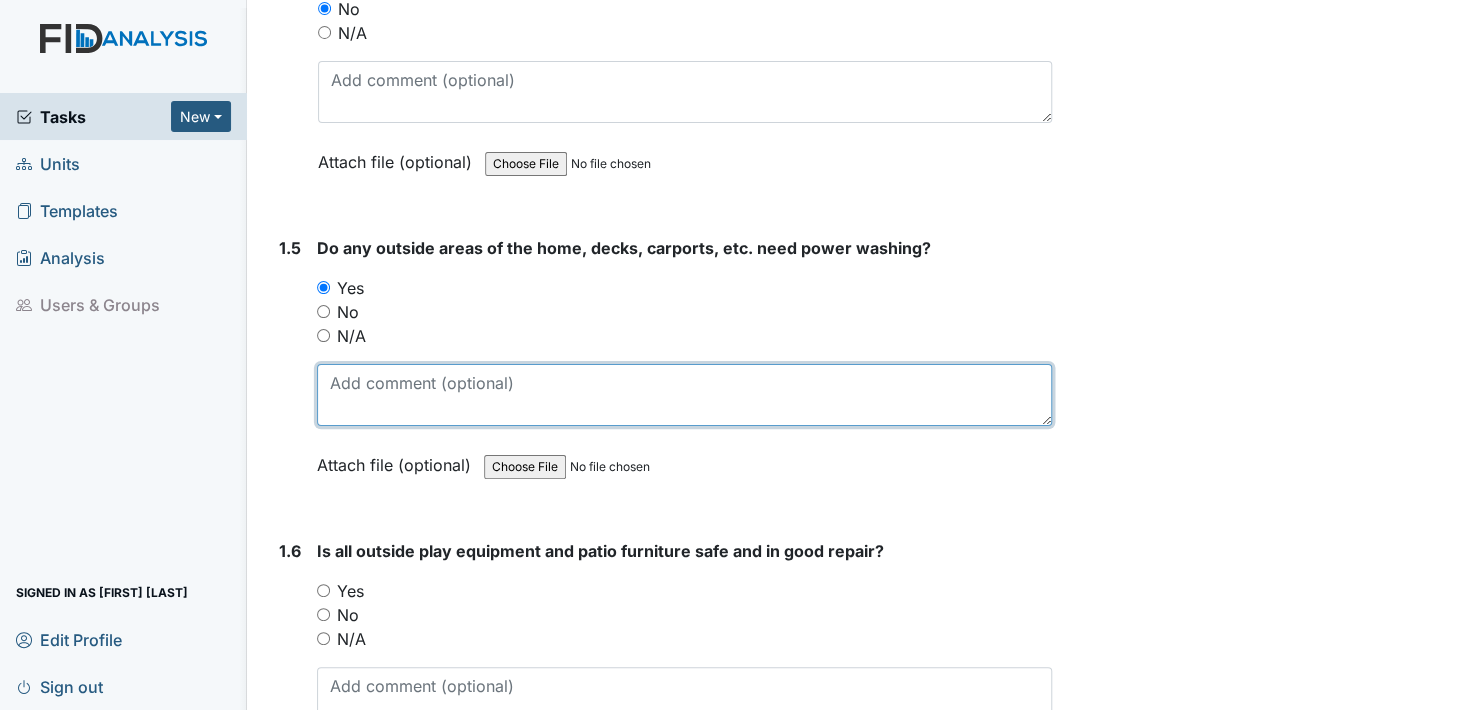 click at bounding box center [684, 395] 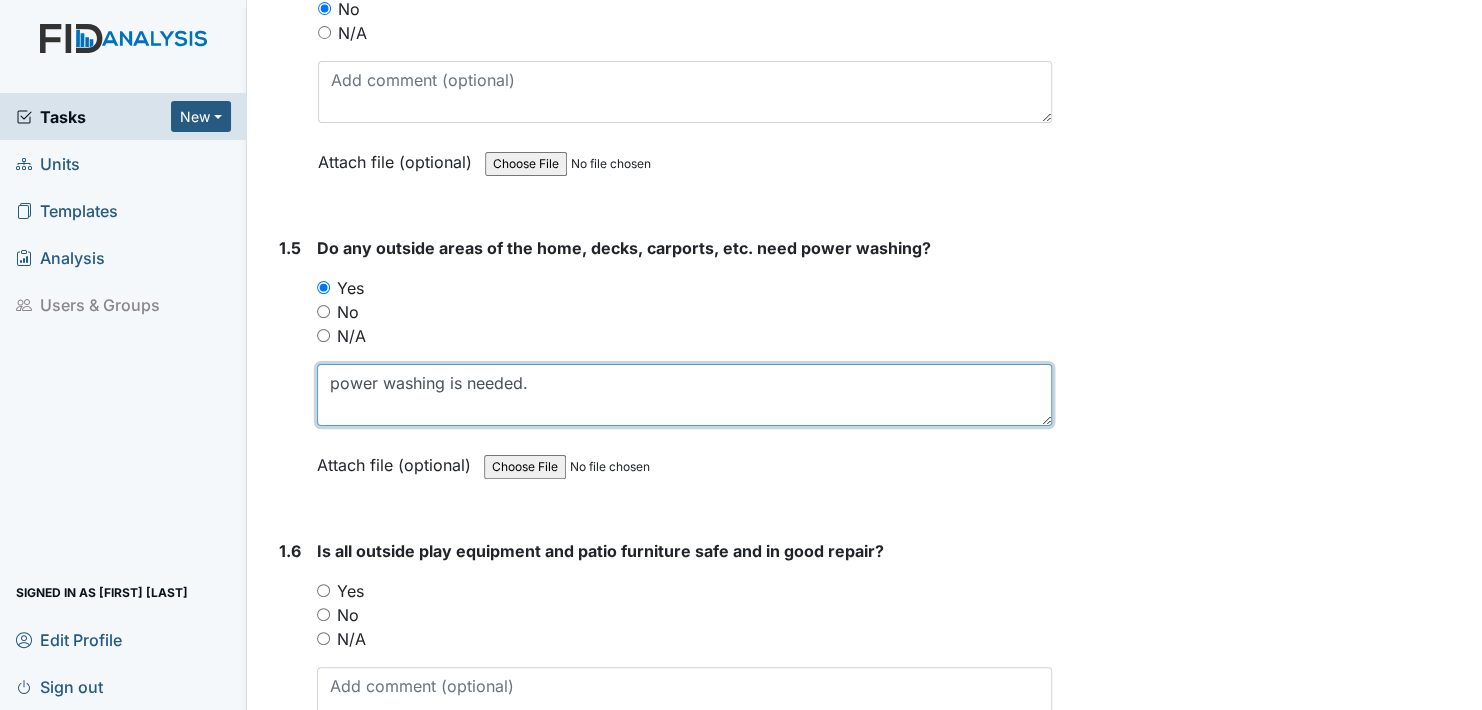 scroll, scrollTop: 1400, scrollLeft: 0, axis: vertical 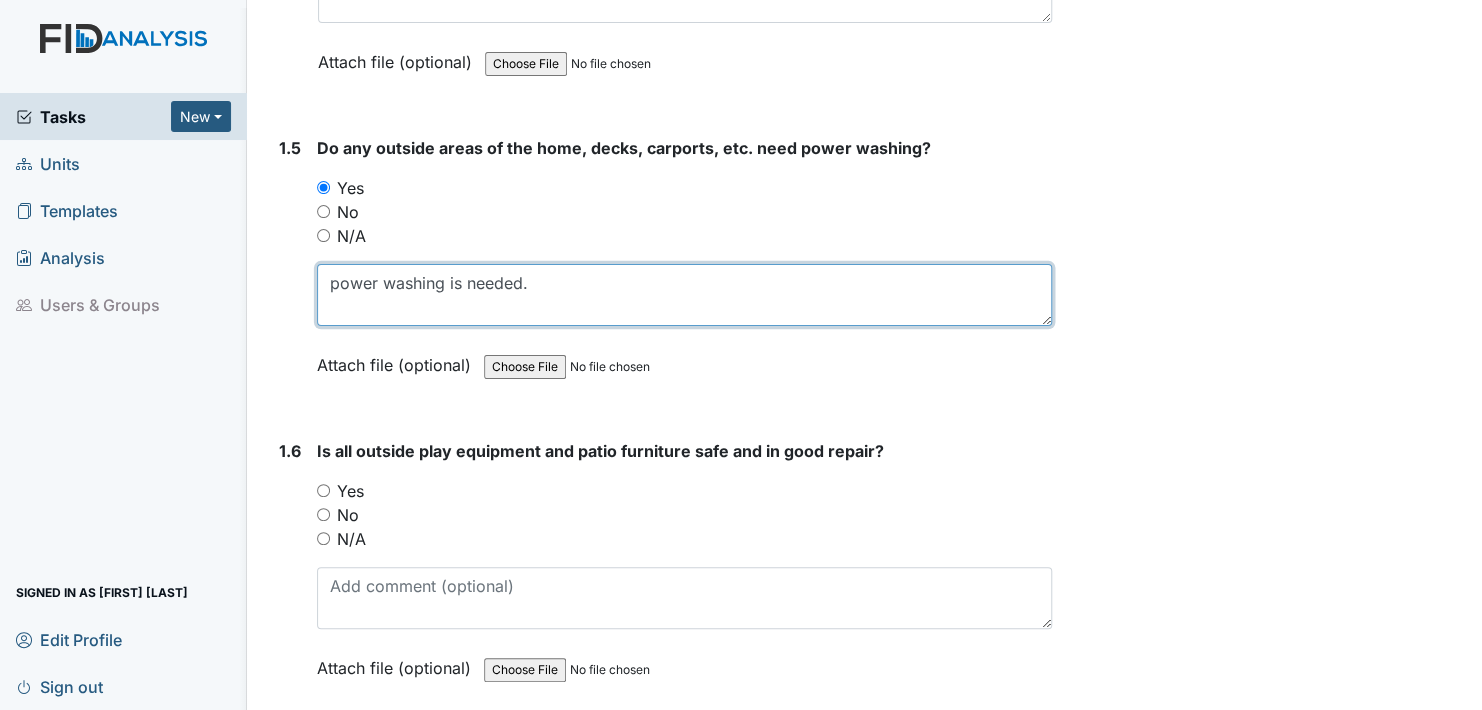 type on "power washing is needed." 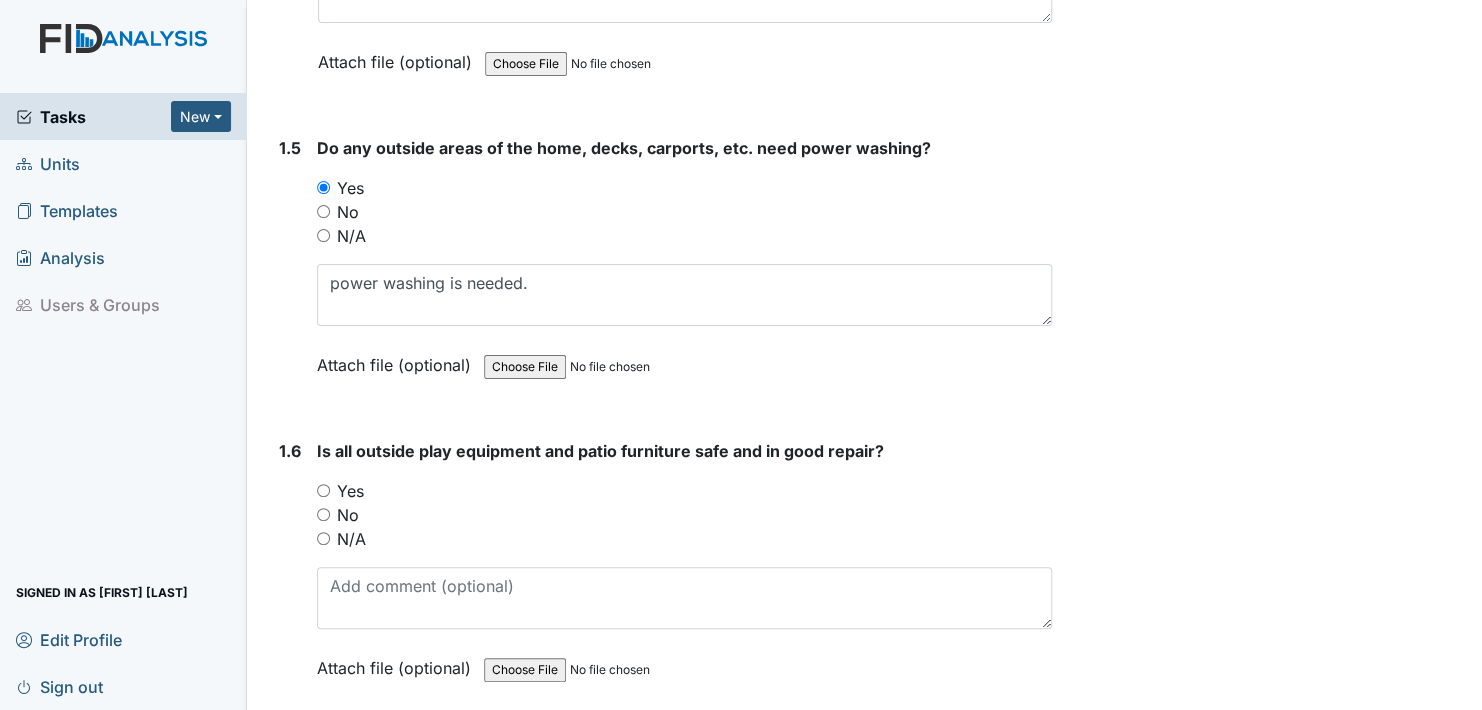 click on "Attach file (optional)" at bounding box center [398, 359] 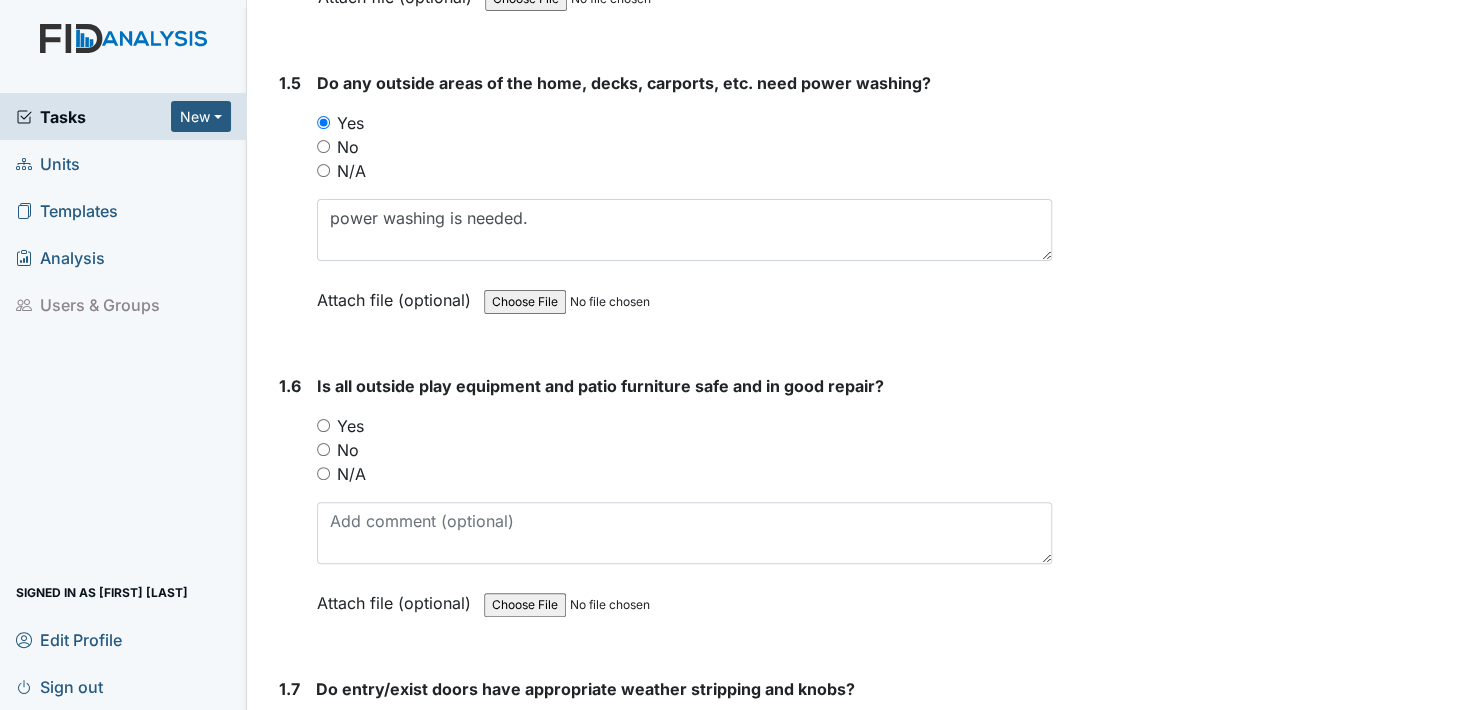 scroll, scrollTop: 1500, scrollLeft: 0, axis: vertical 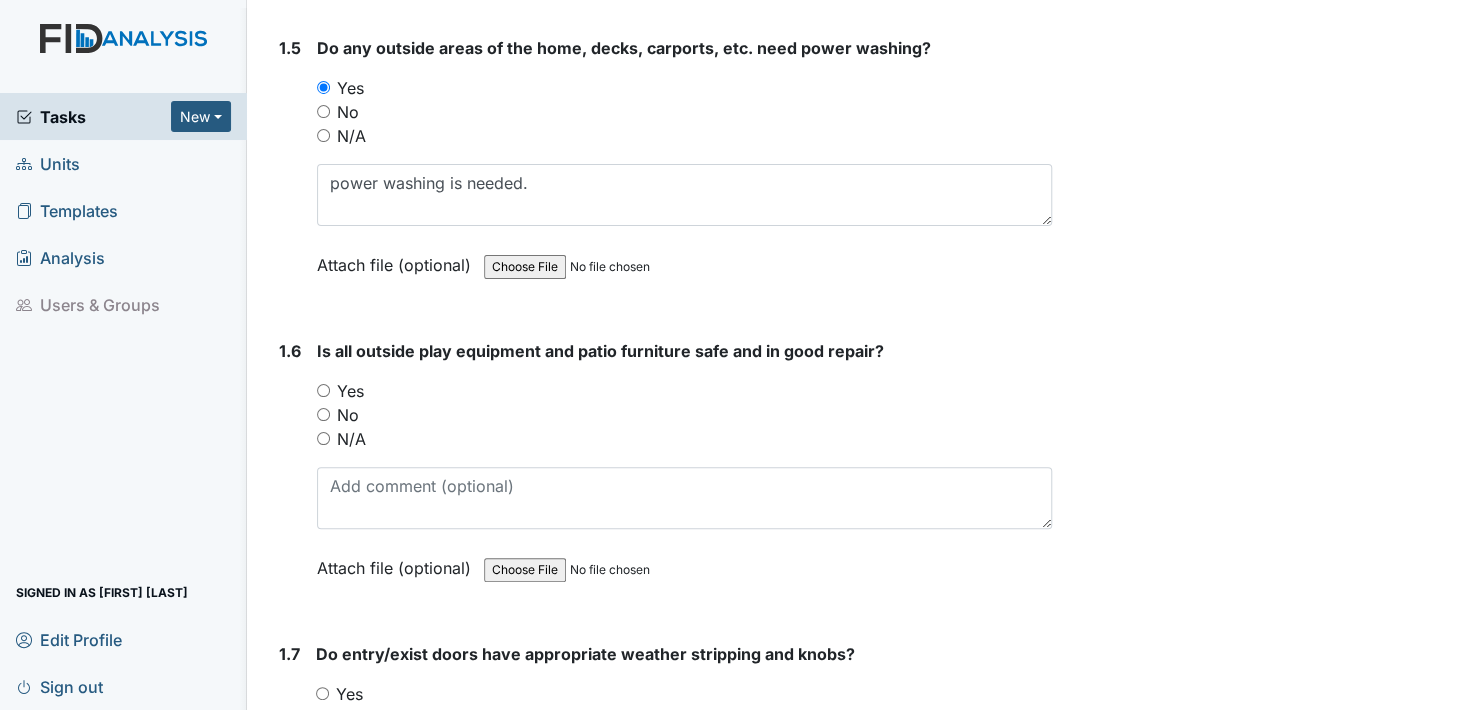 click on "Yes" at bounding box center (323, 390) 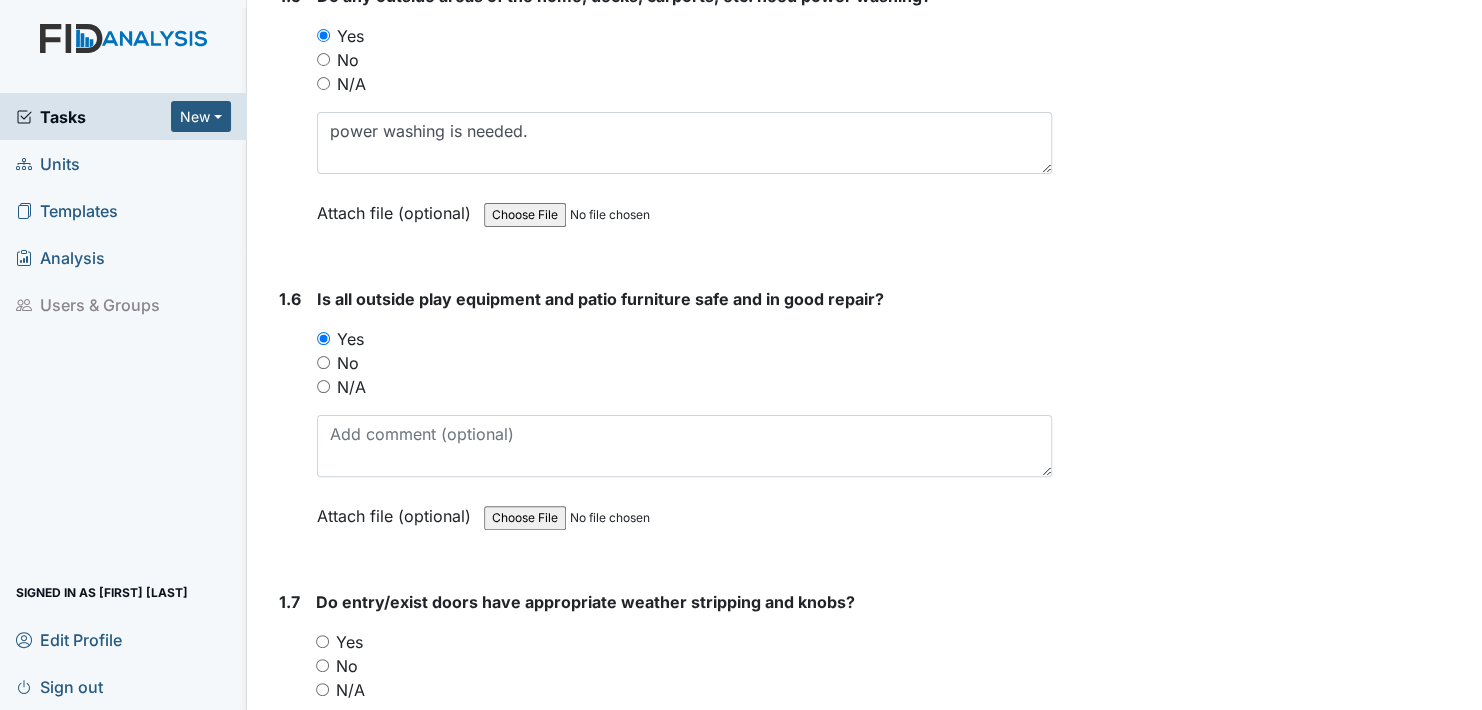 scroll, scrollTop: 1700, scrollLeft: 0, axis: vertical 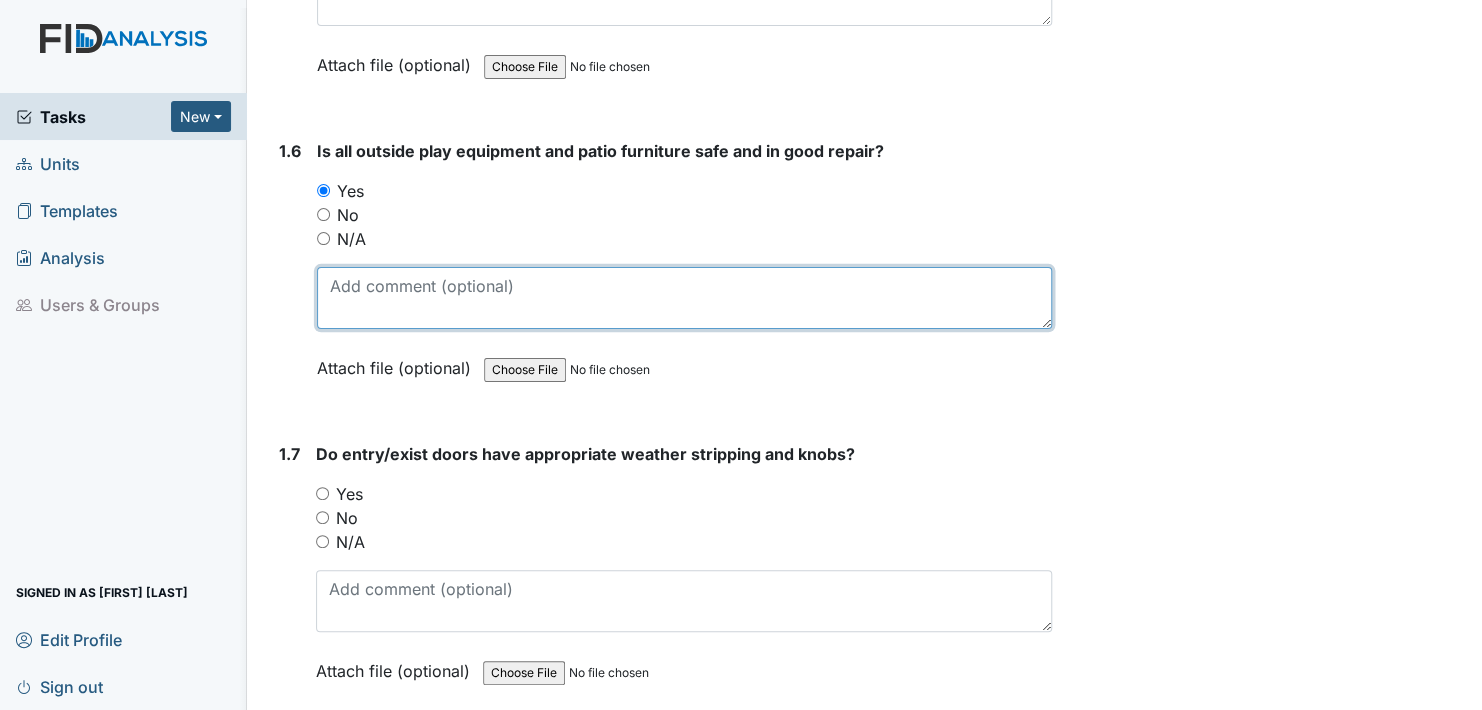 click at bounding box center (684, 298) 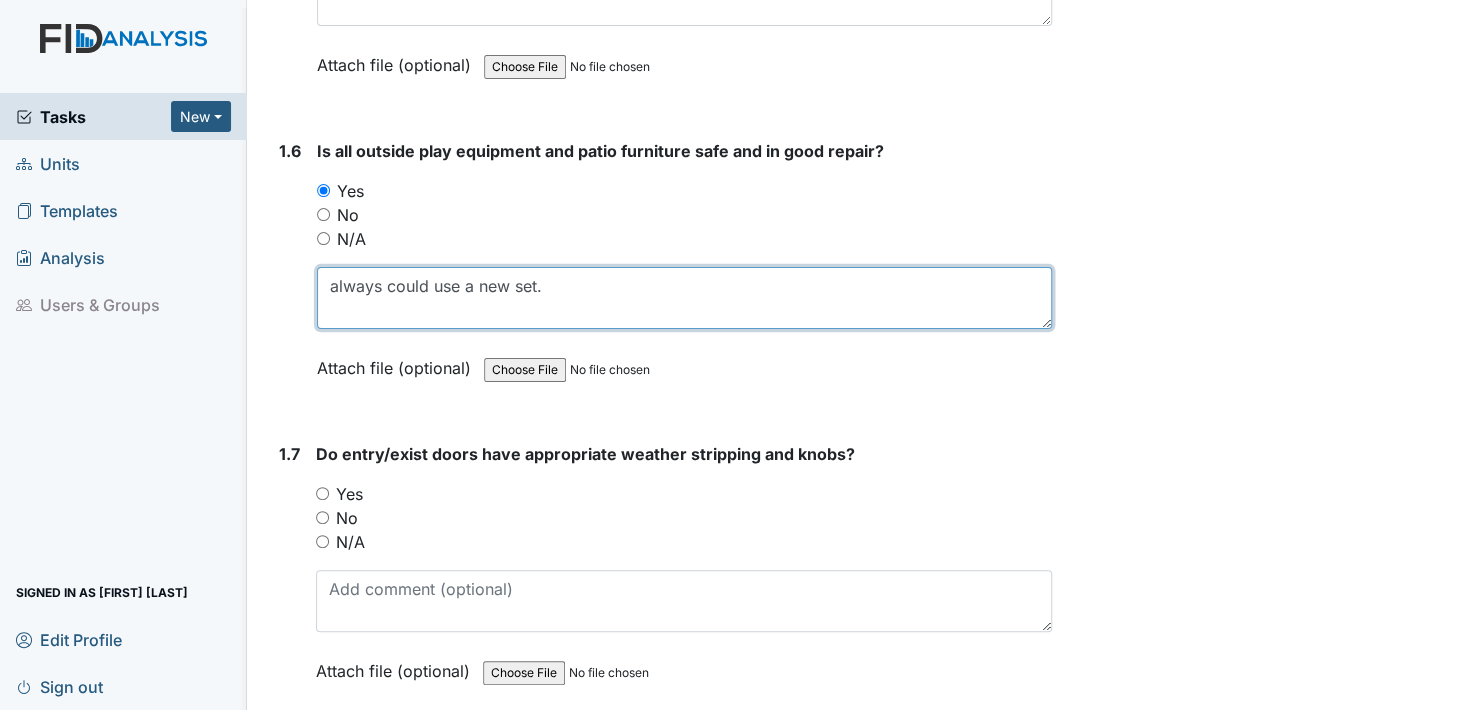 type on "always could use a new set." 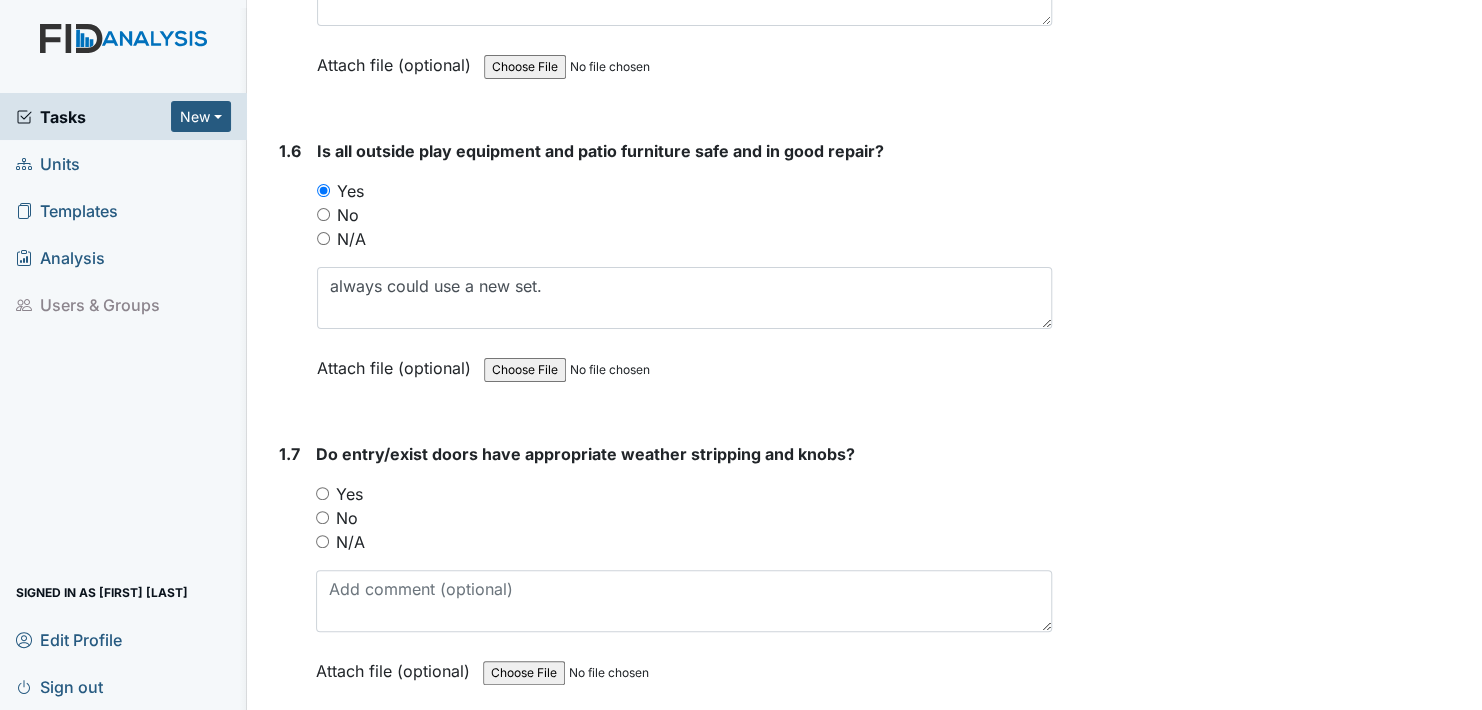 click on "Attach file (optional)" at bounding box center [398, 362] 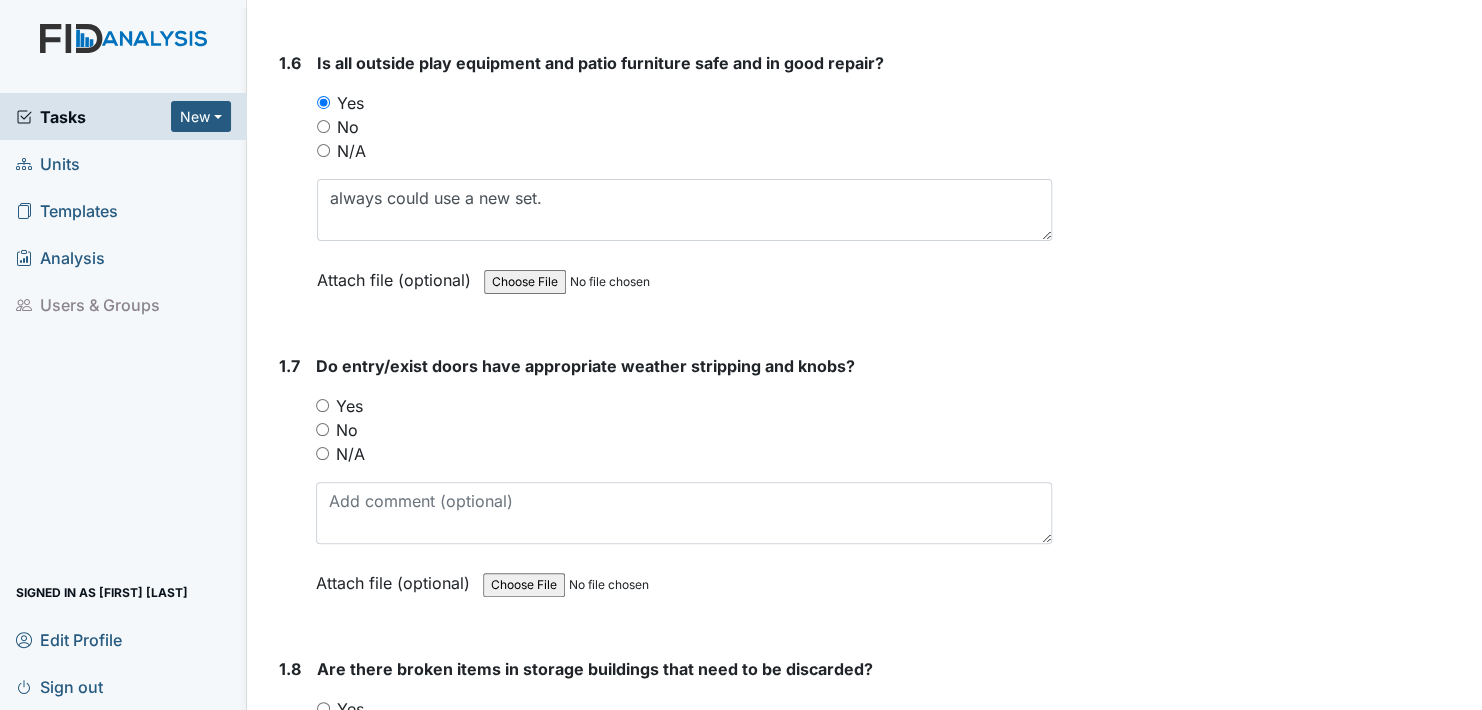 scroll, scrollTop: 2000, scrollLeft: 0, axis: vertical 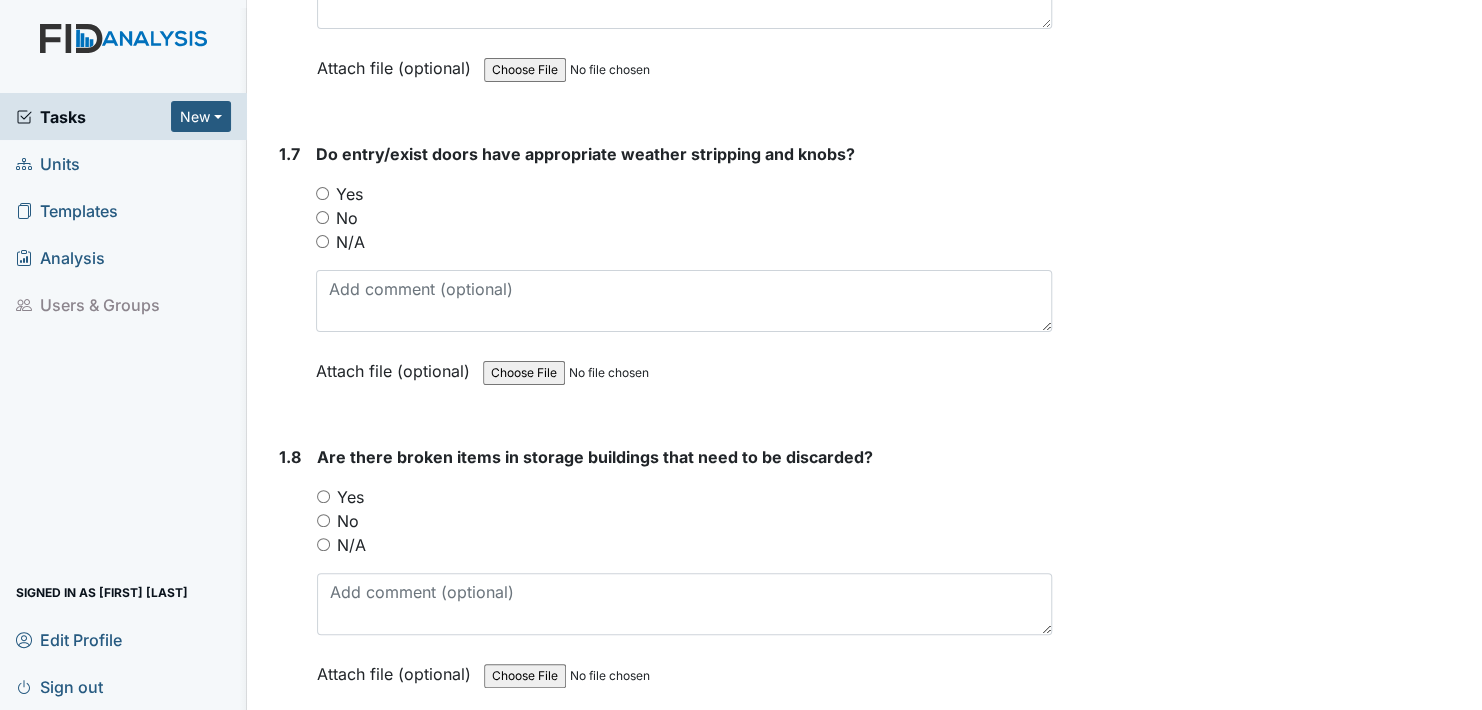 click on "Yes" at bounding box center [322, 193] 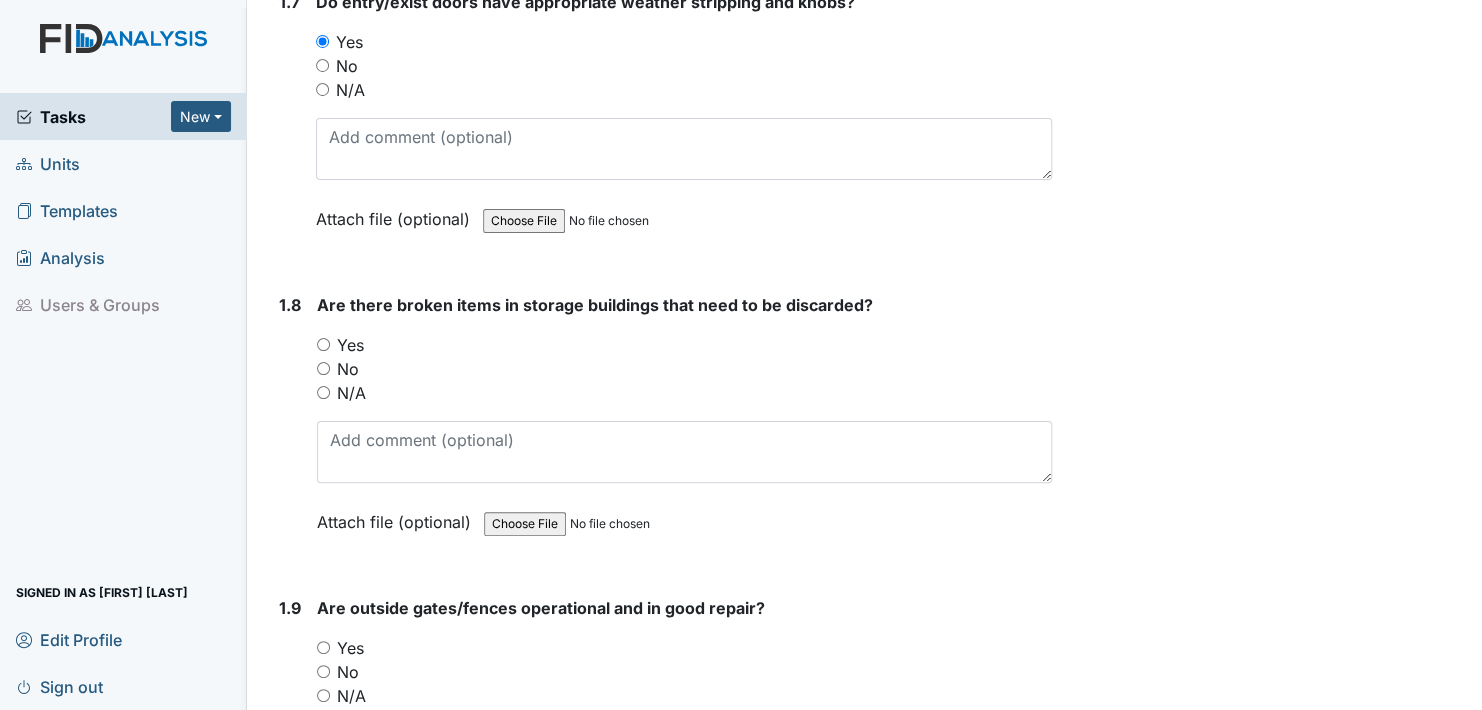 scroll, scrollTop: 2200, scrollLeft: 0, axis: vertical 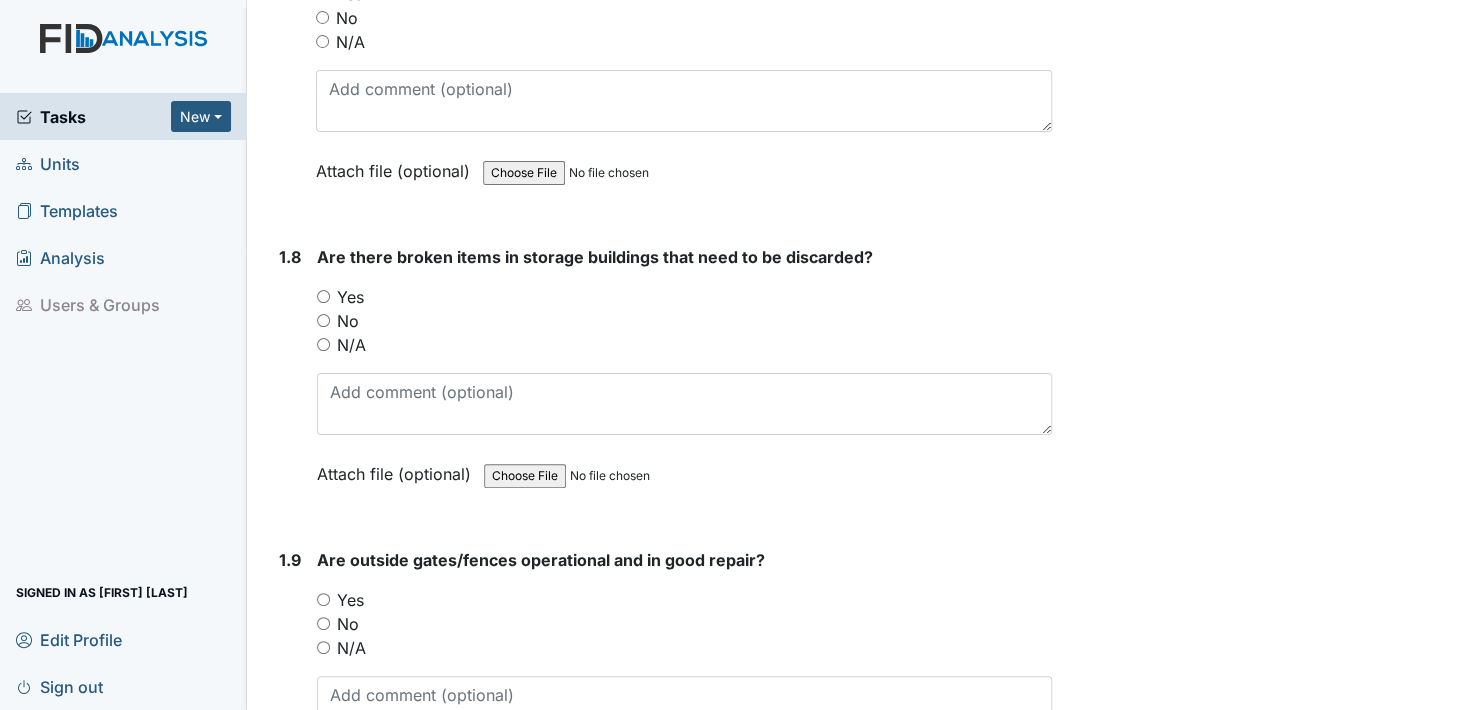 drag, startPoint x: 321, startPoint y: 291, endPoint x: 369, endPoint y: 342, distance: 70.035706 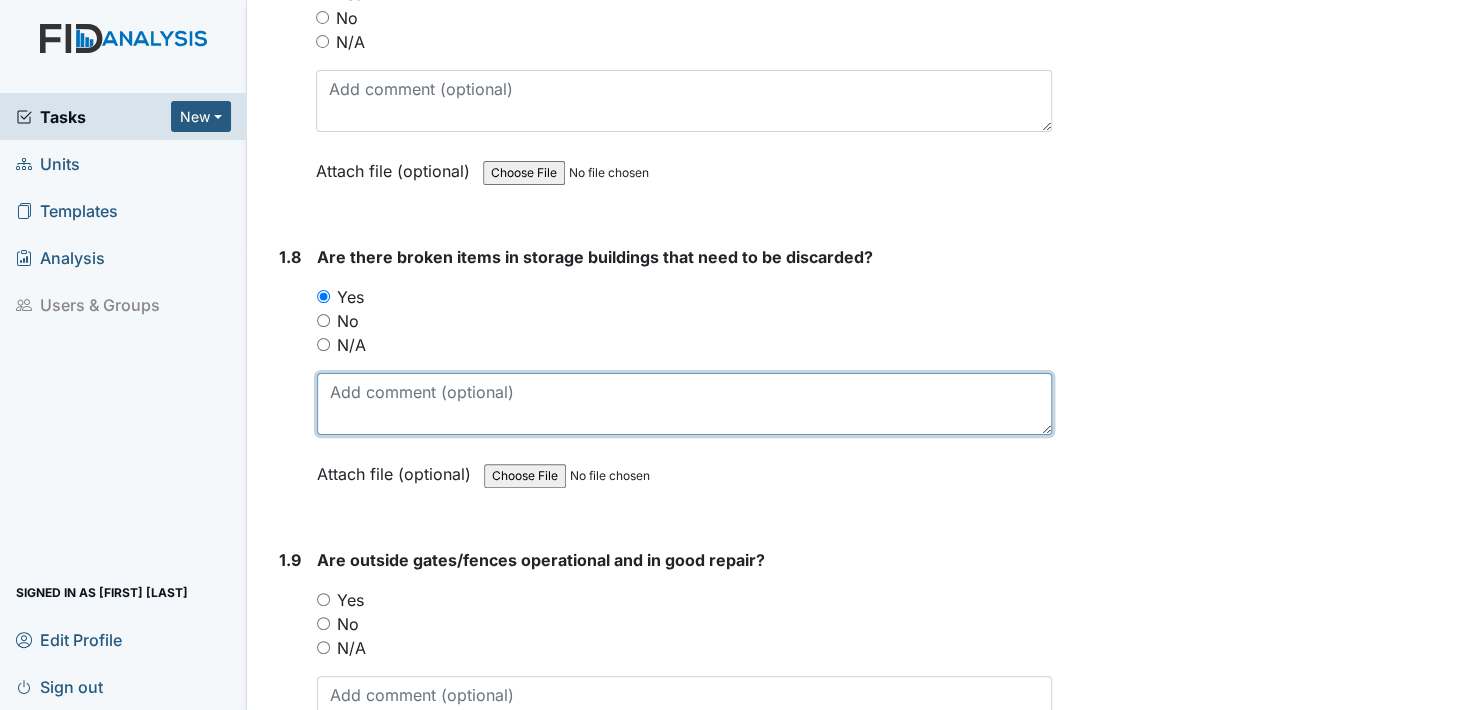 click at bounding box center [684, 404] 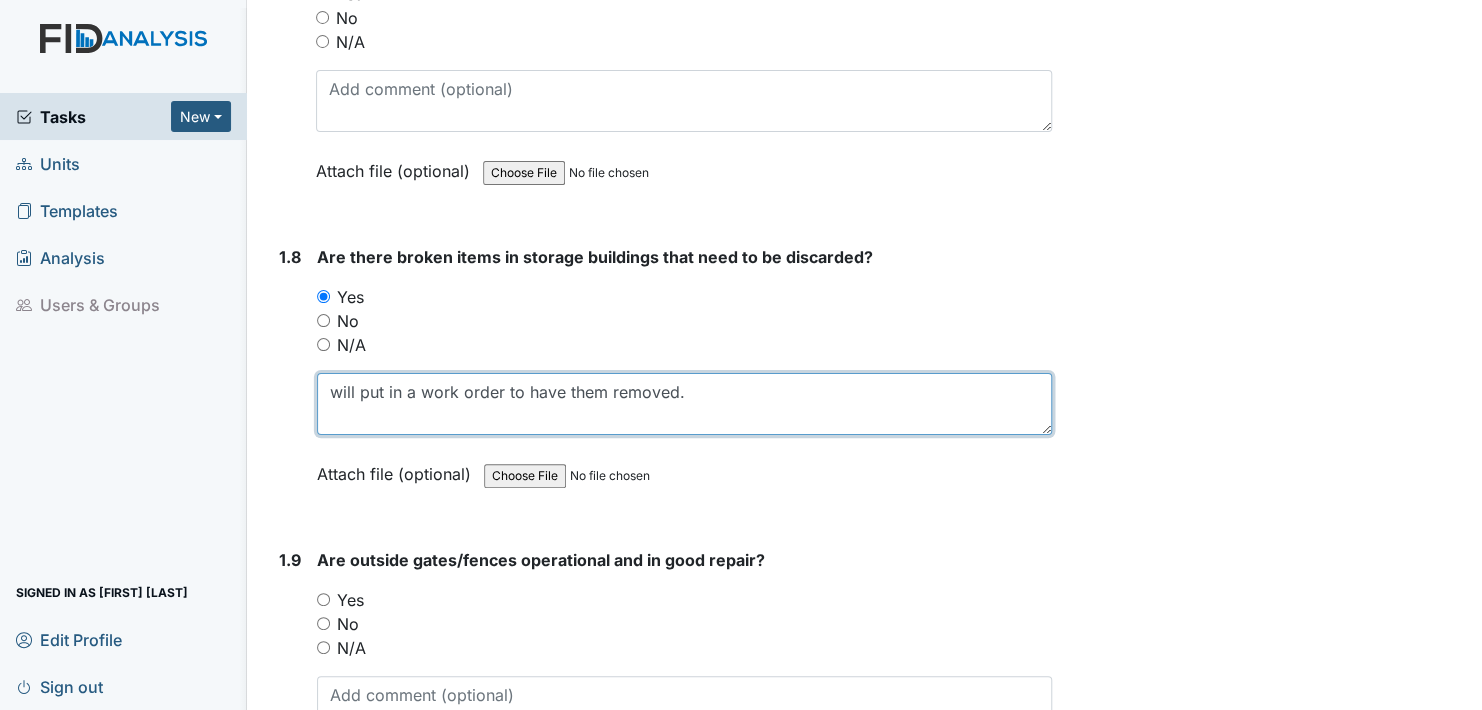 type on "will put in a work order to have them removed." 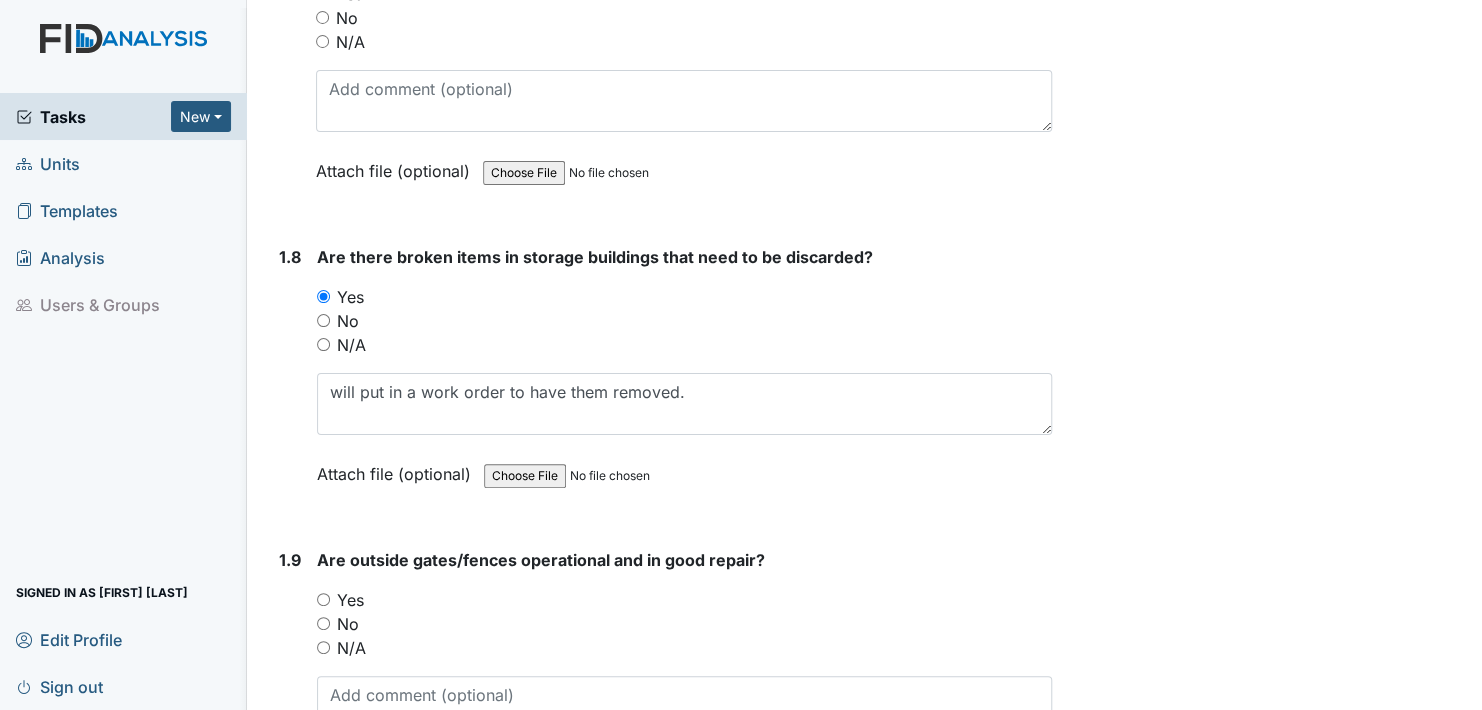 click on "Attach file (optional)" at bounding box center [398, 468] 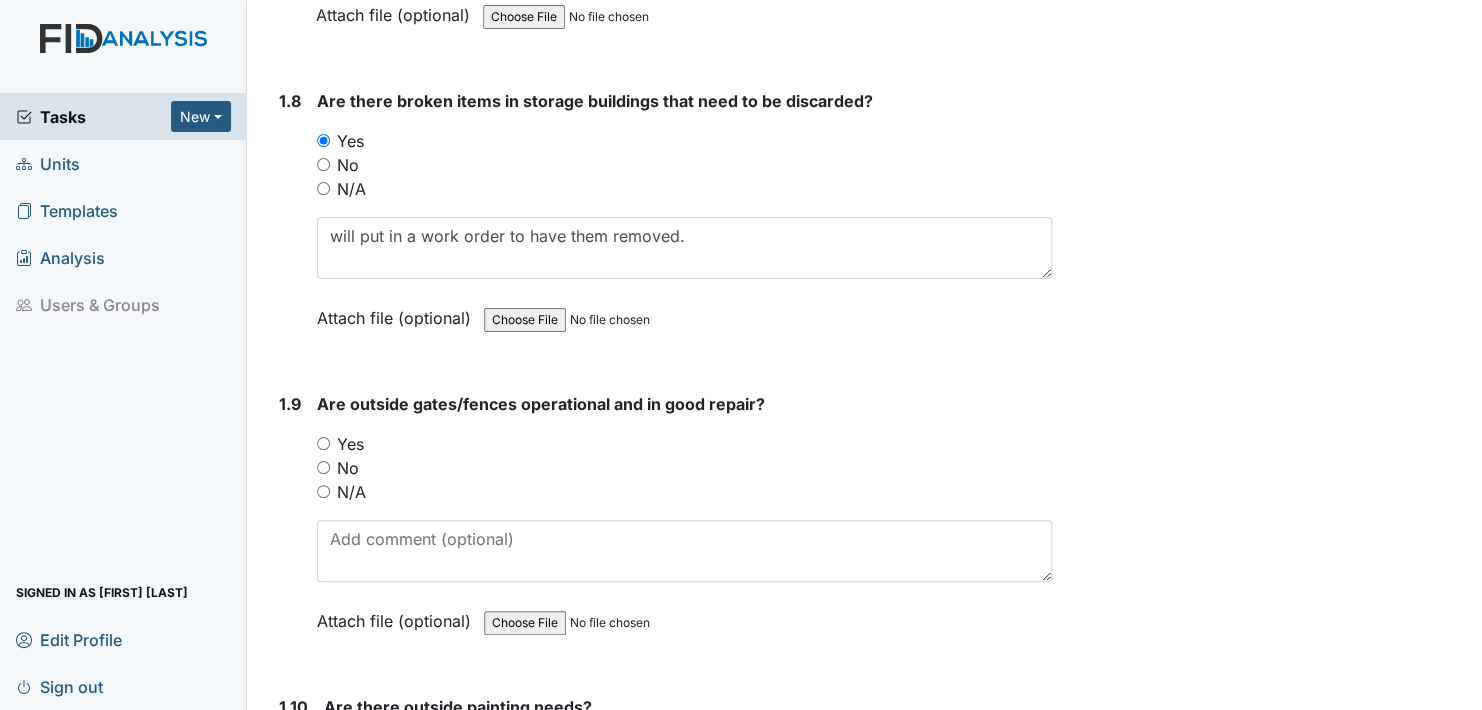 scroll, scrollTop: 2400, scrollLeft: 0, axis: vertical 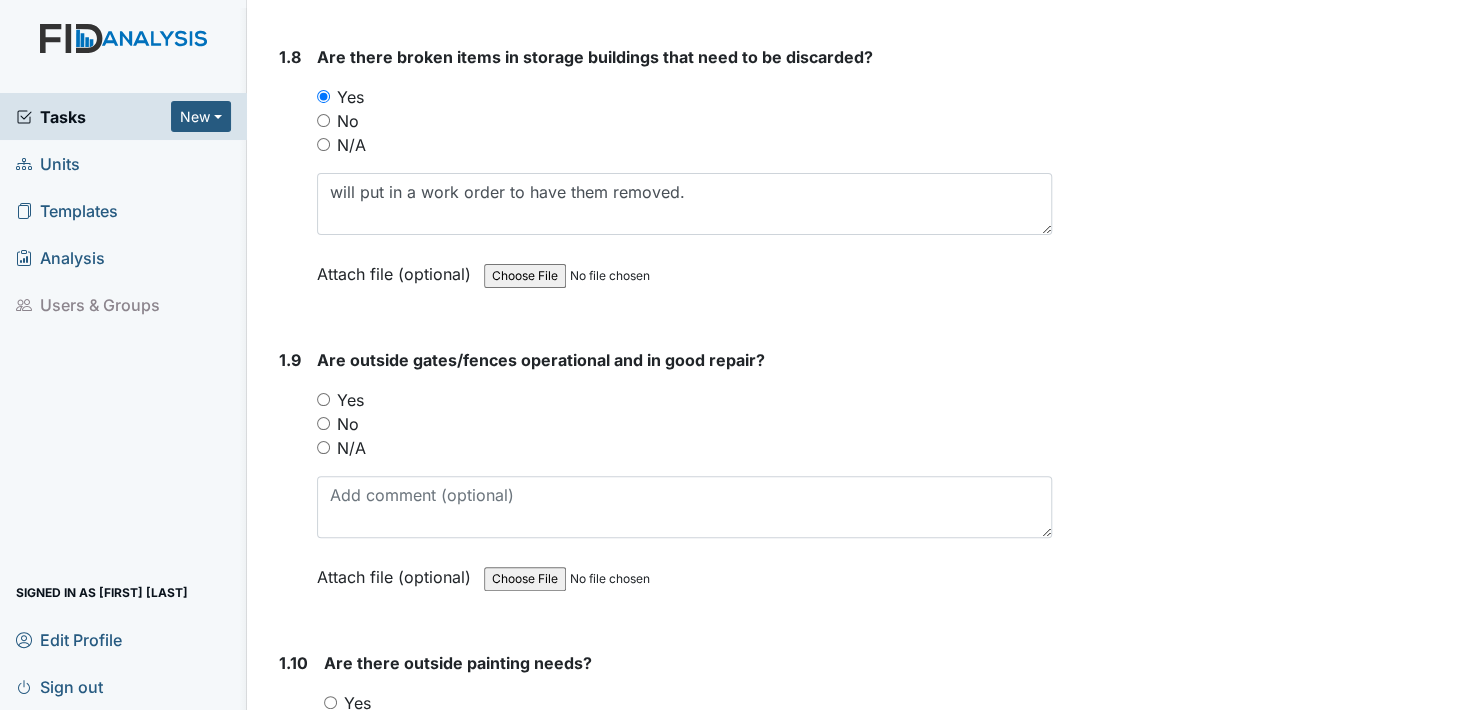 click on "Yes" at bounding box center [323, 399] 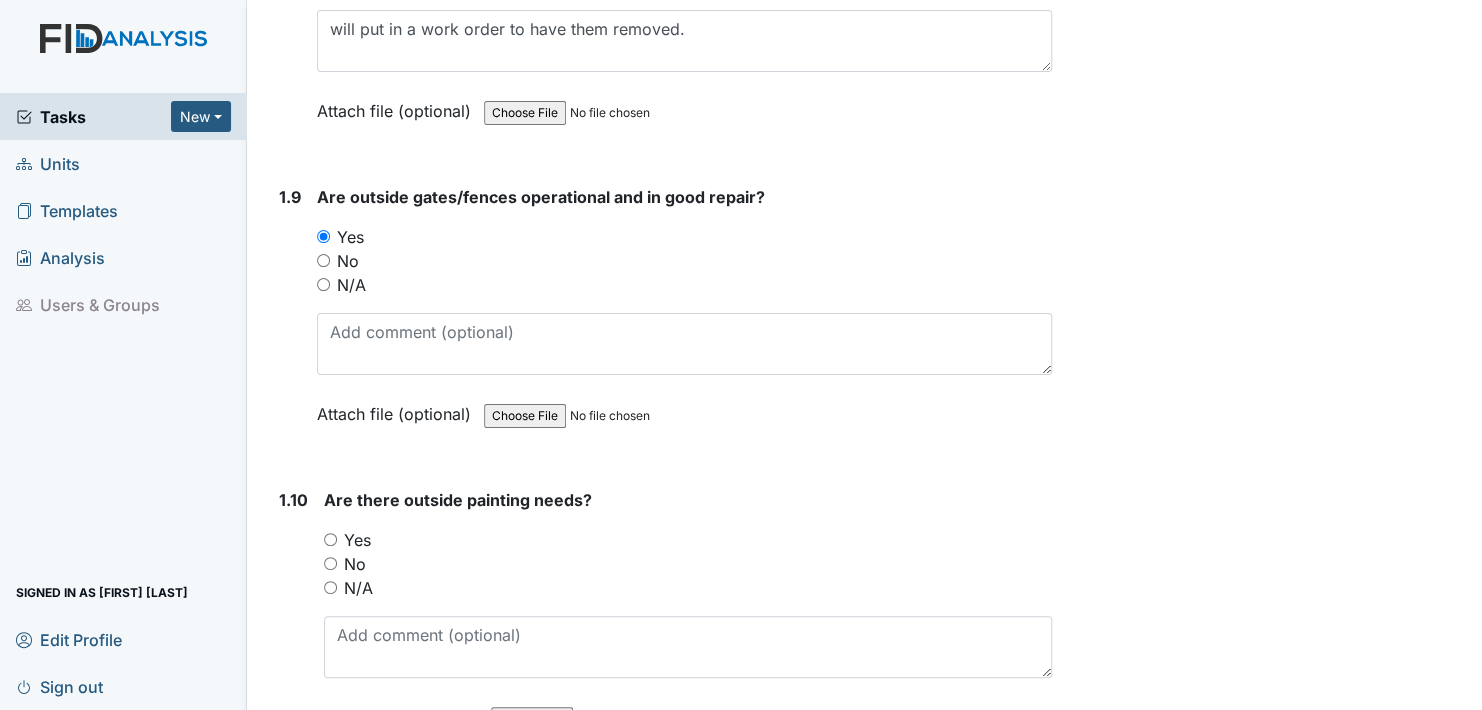 scroll, scrollTop: 2600, scrollLeft: 0, axis: vertical 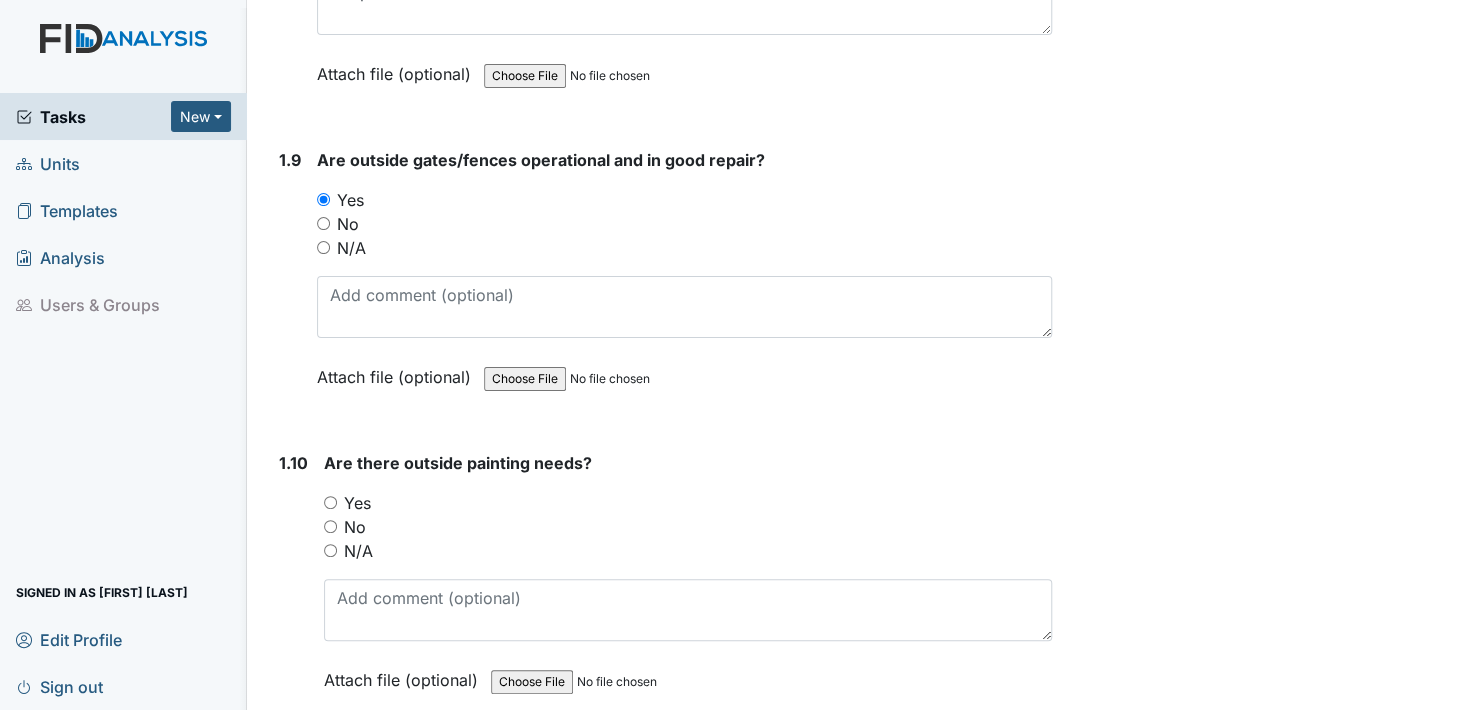 click on "No" at bounding box center (330, 526) 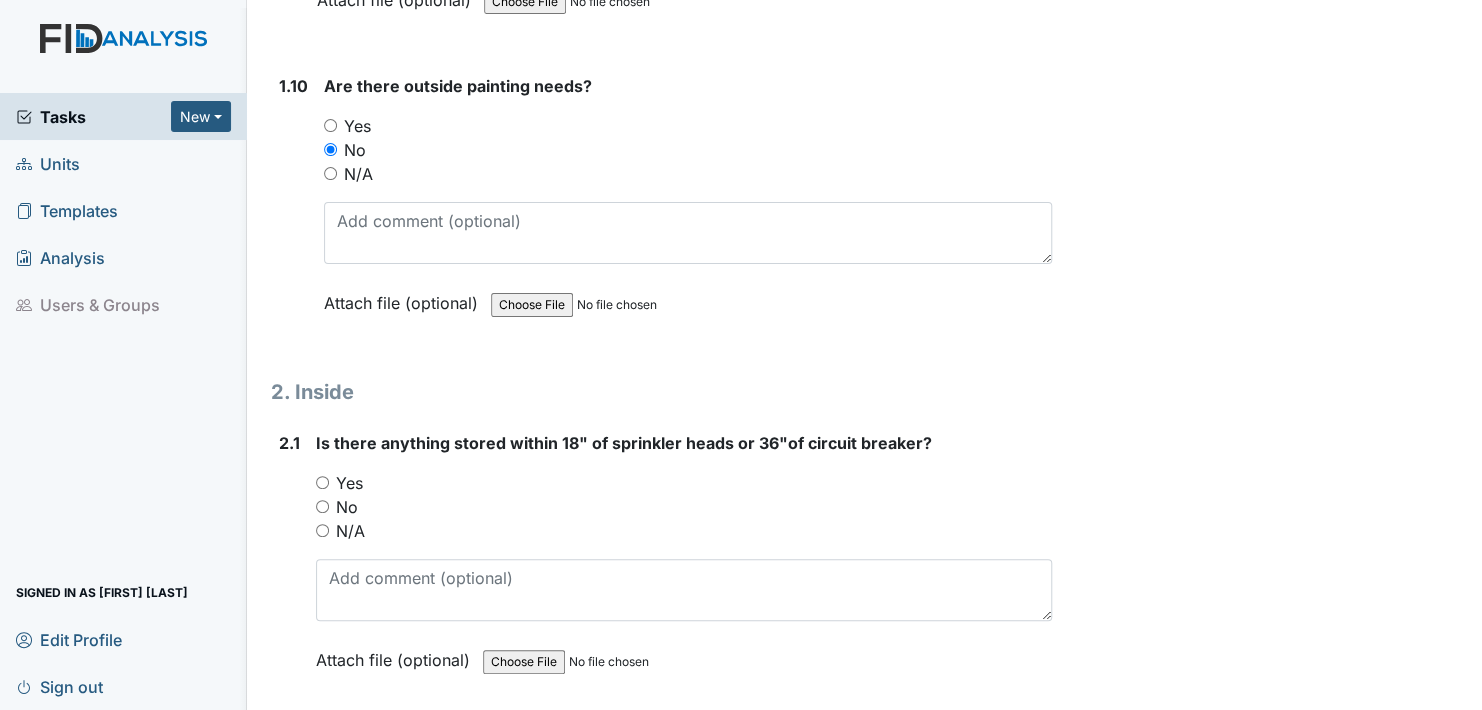 scroll, scrollTop: 3000, scrollLeft: 0, axis: vertical 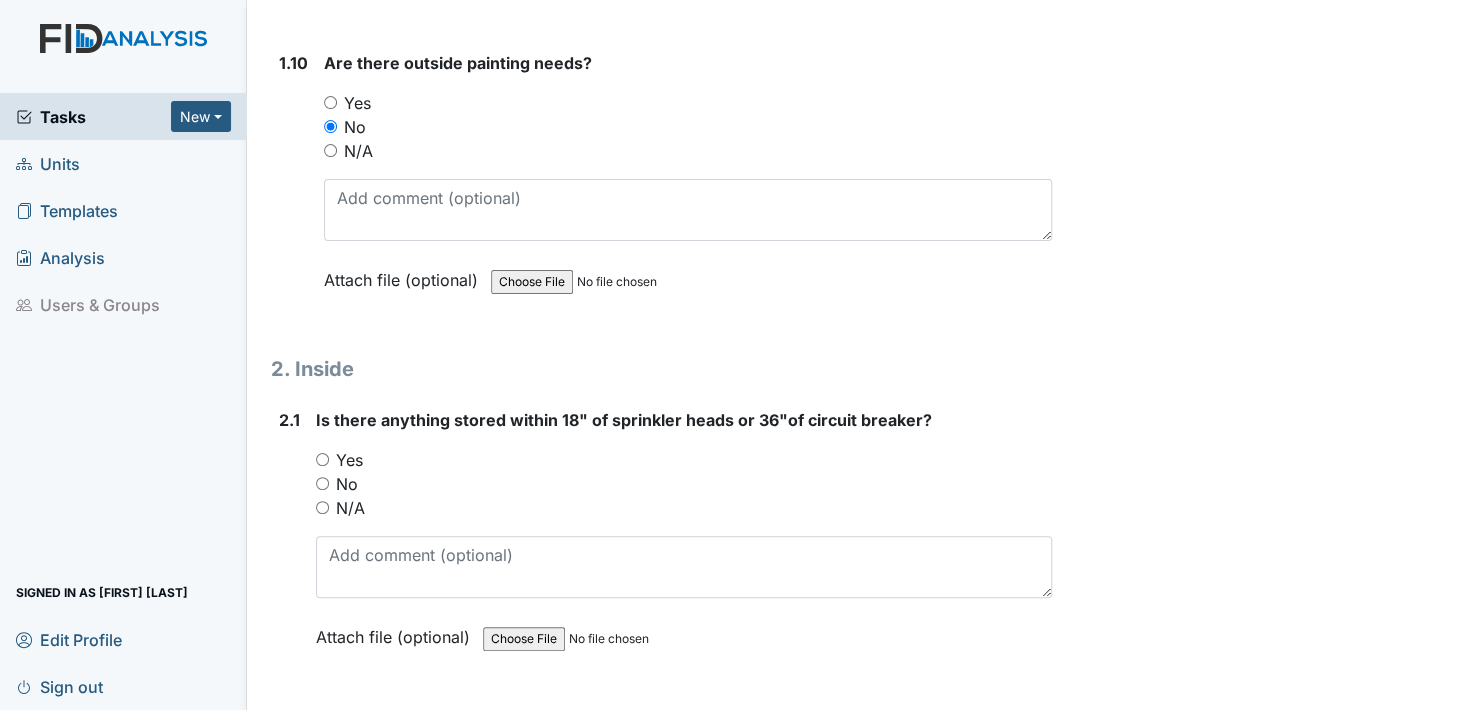 click on "No" at bounding box center [322, 483] 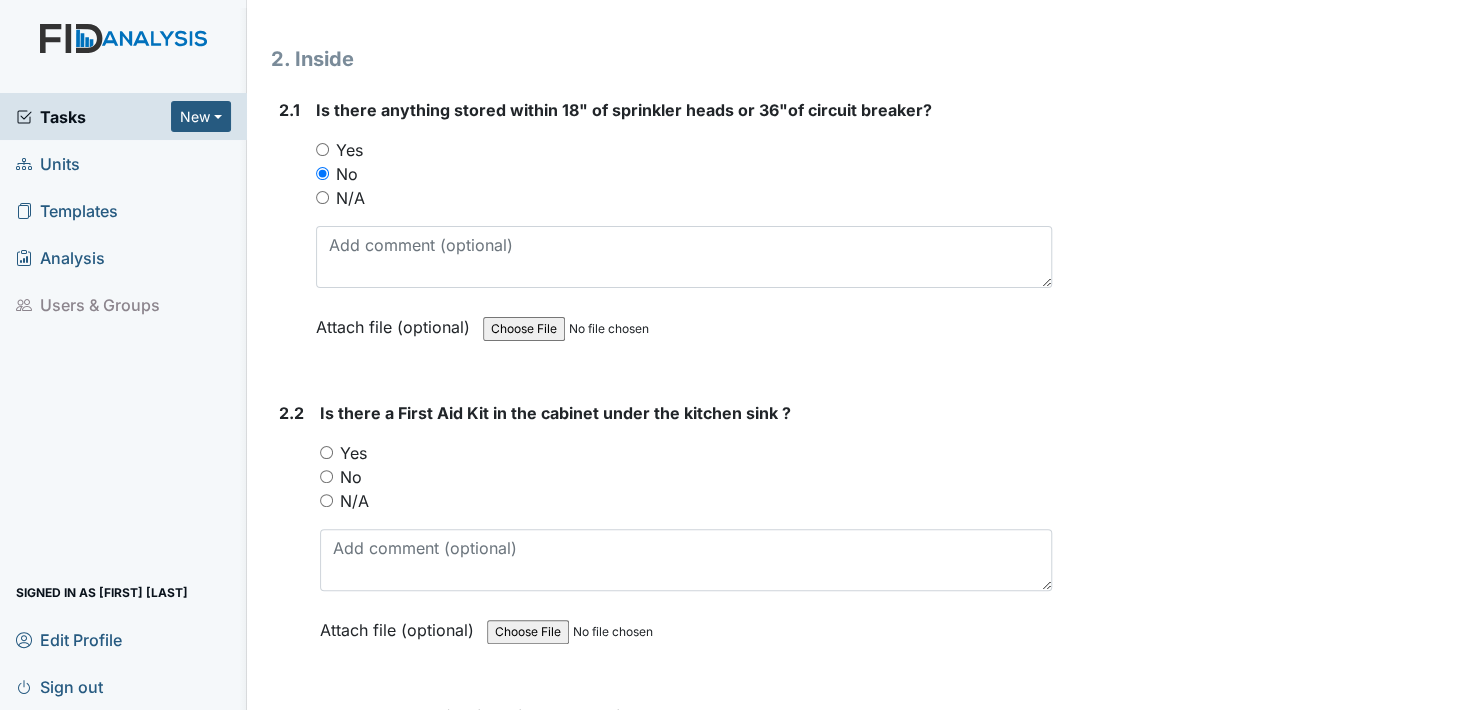 scroll, scrollTop: 3400, scrollLeft: 0, axis: vertical 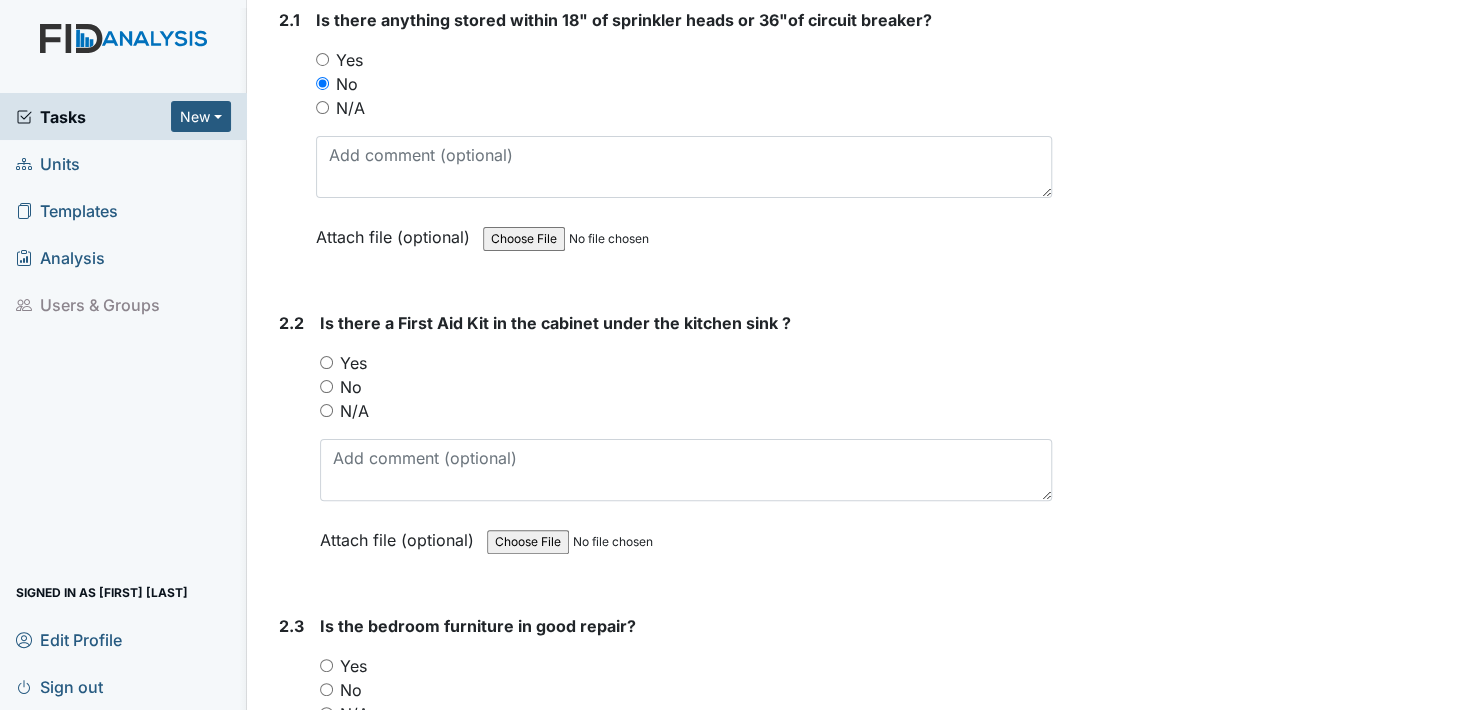 click on "Yes" at bounding box center (326, 362) 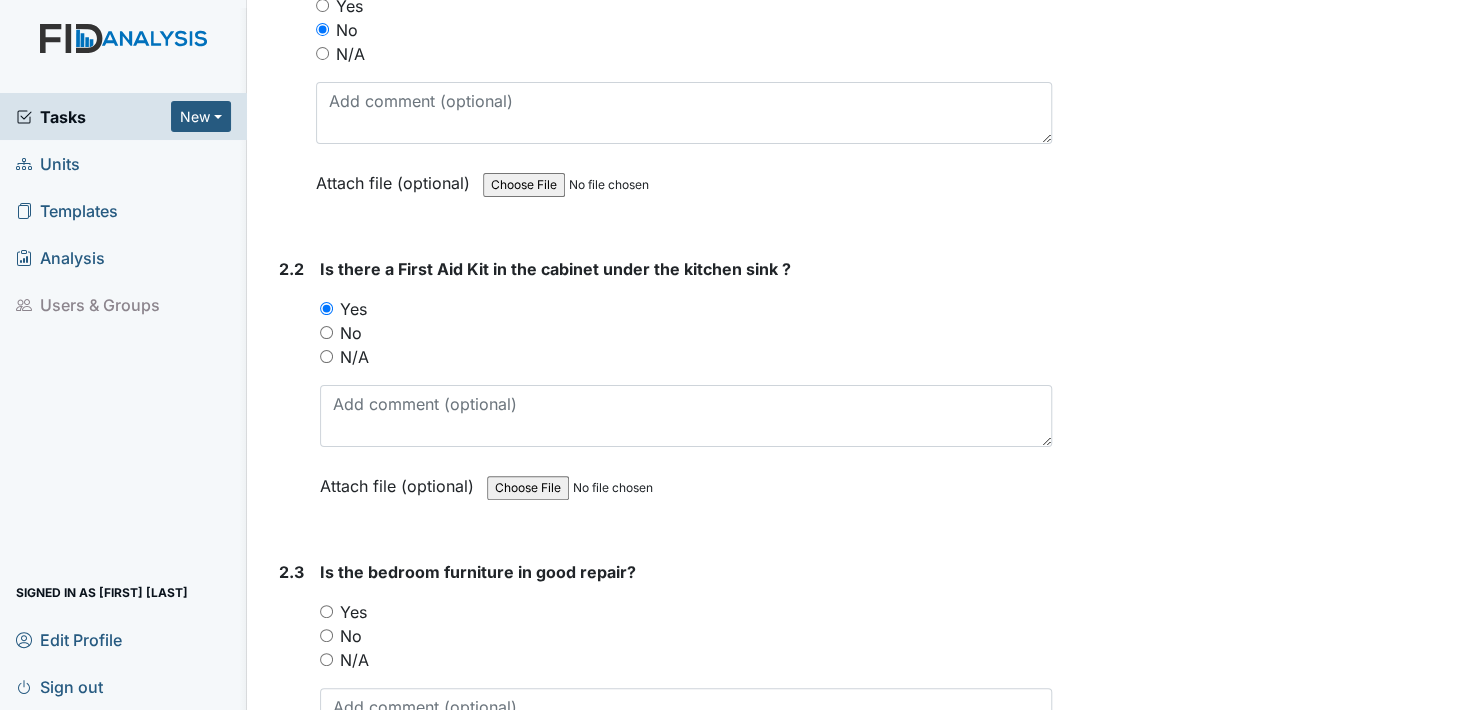 scroll, scrollTop: 3600, scrollLeft: 0, axis: vertical 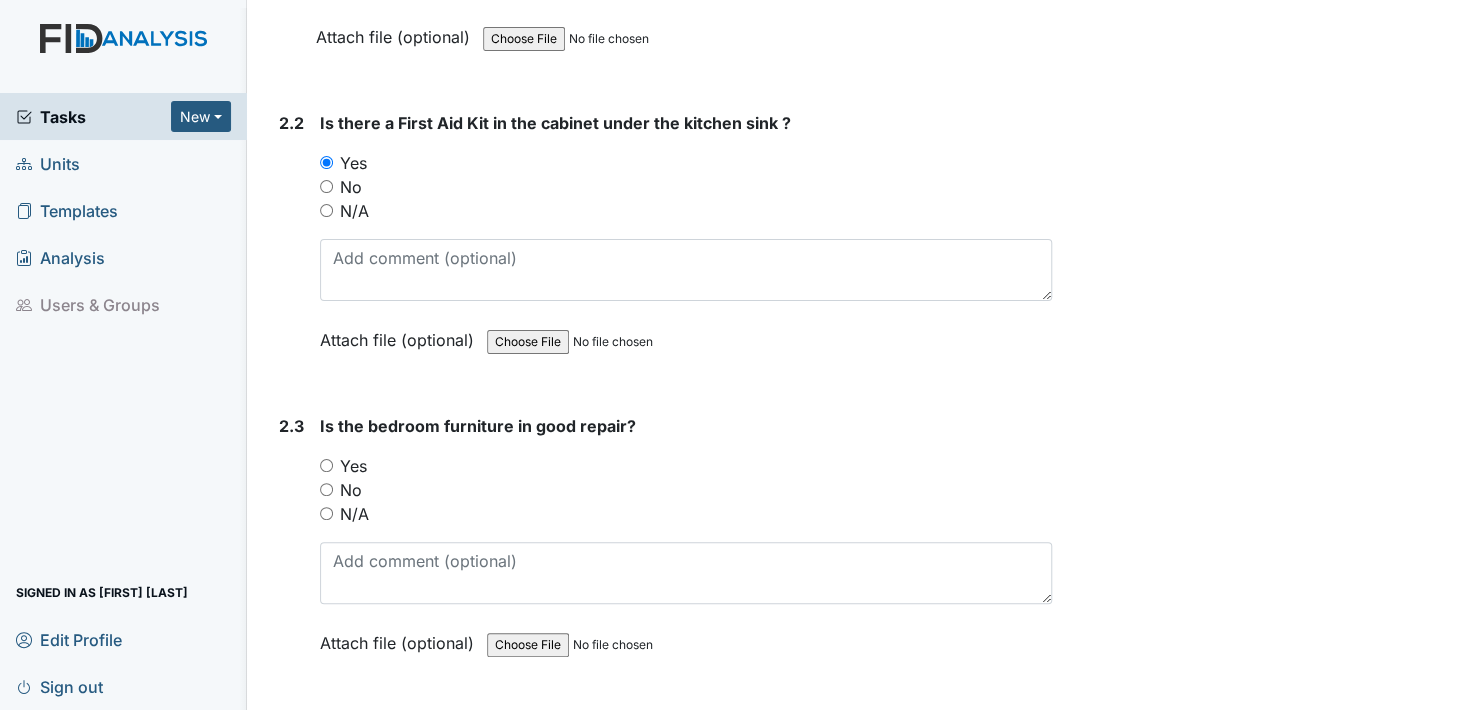 click on "Yes" at bounding box center (326, 465) 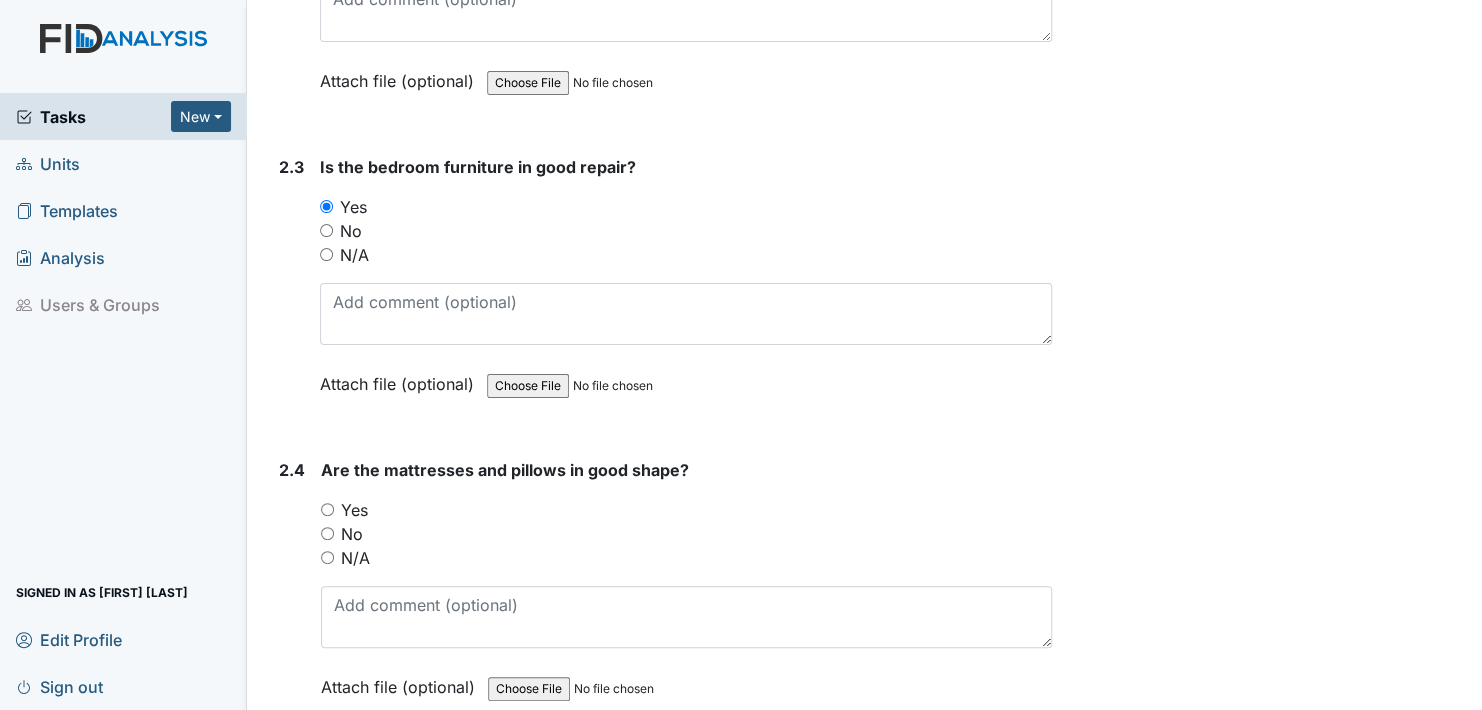 scroll, scrollTop: 3900, scrollLeft: 0, axis: vertical 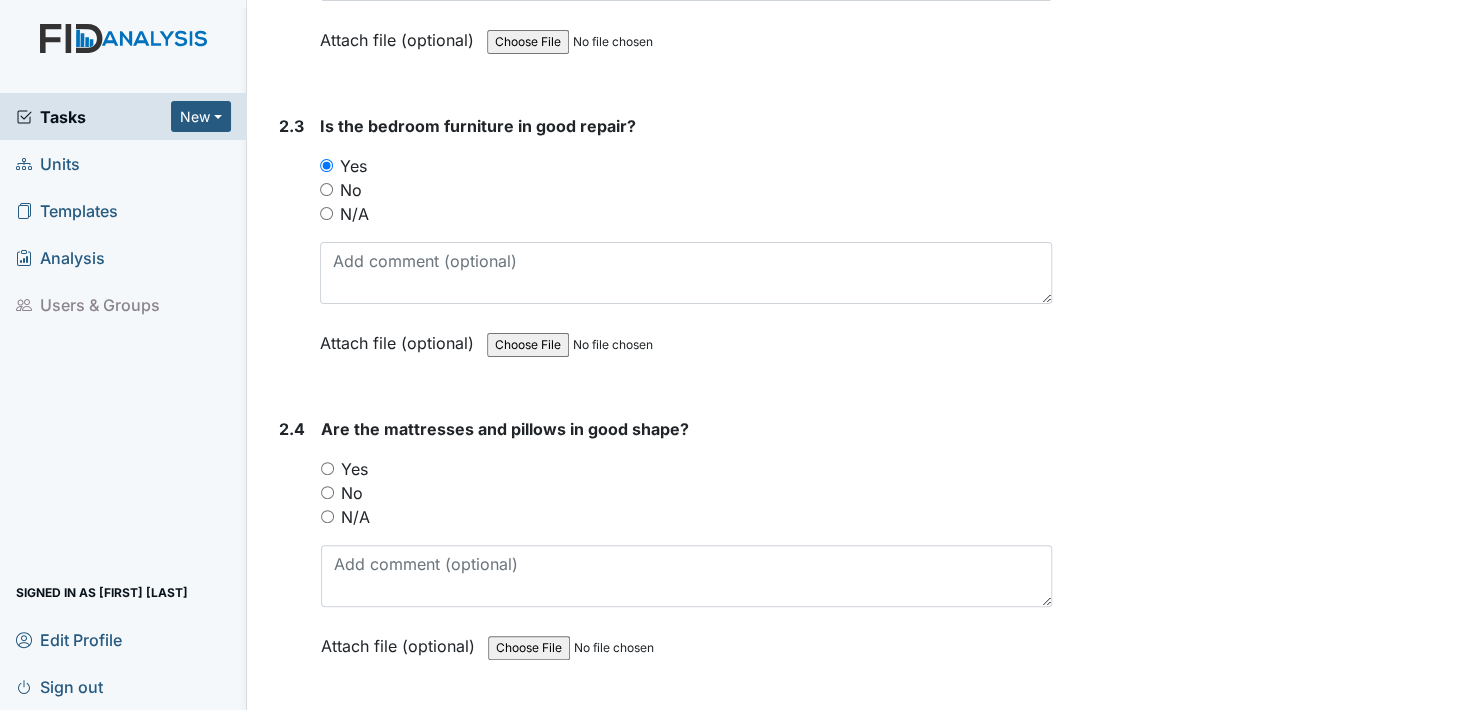 click on "Yes" at bounding box center (327, 468) 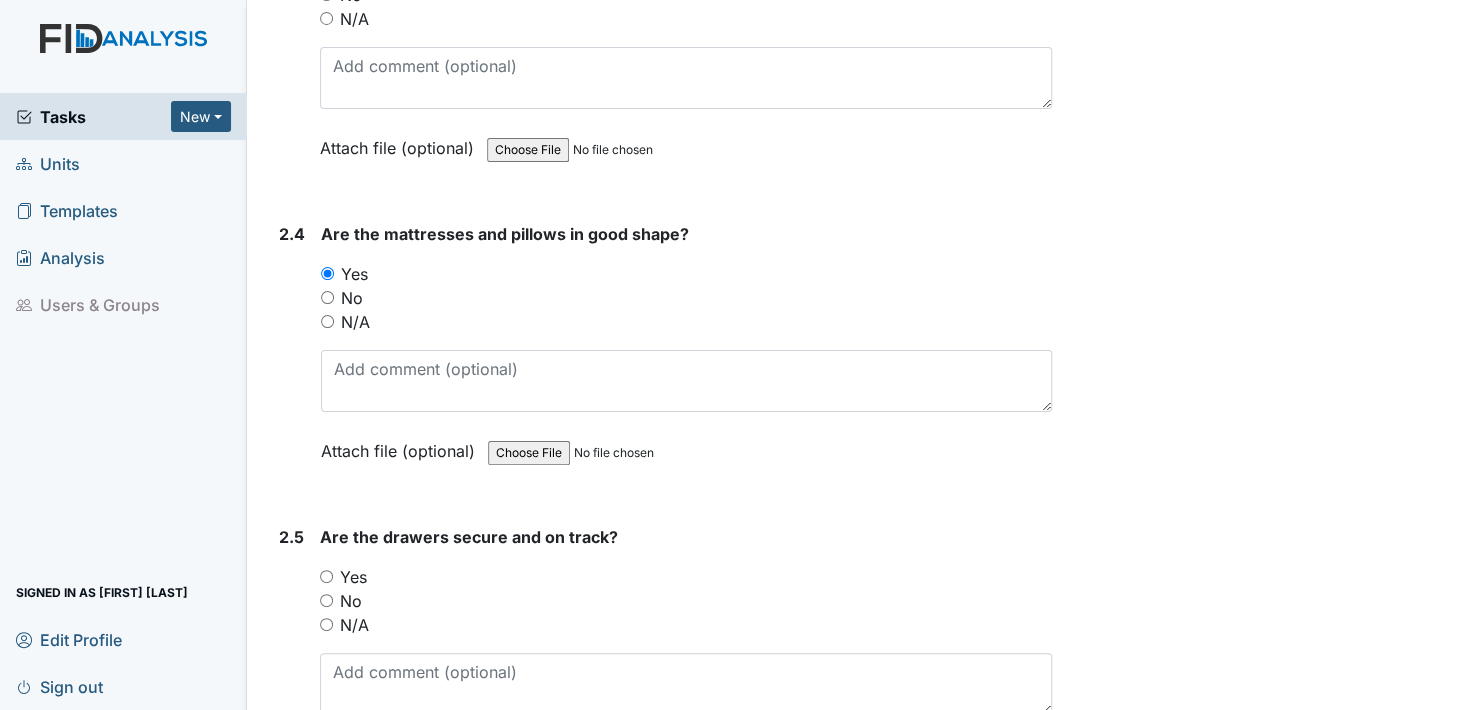 scroll, scrollTop: 4200, scrollLeft: 0, axis: vertical 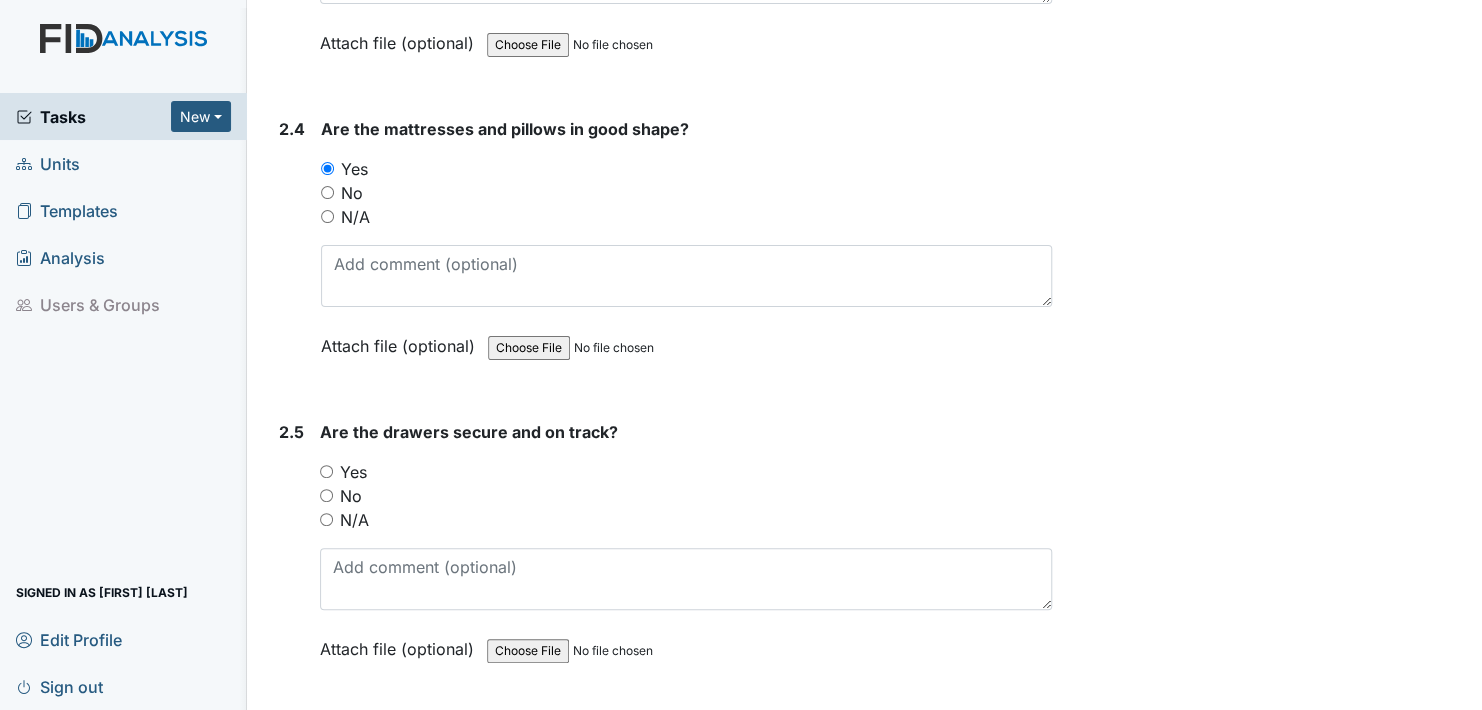 click on "Yes" at bounding box center (326, 471) 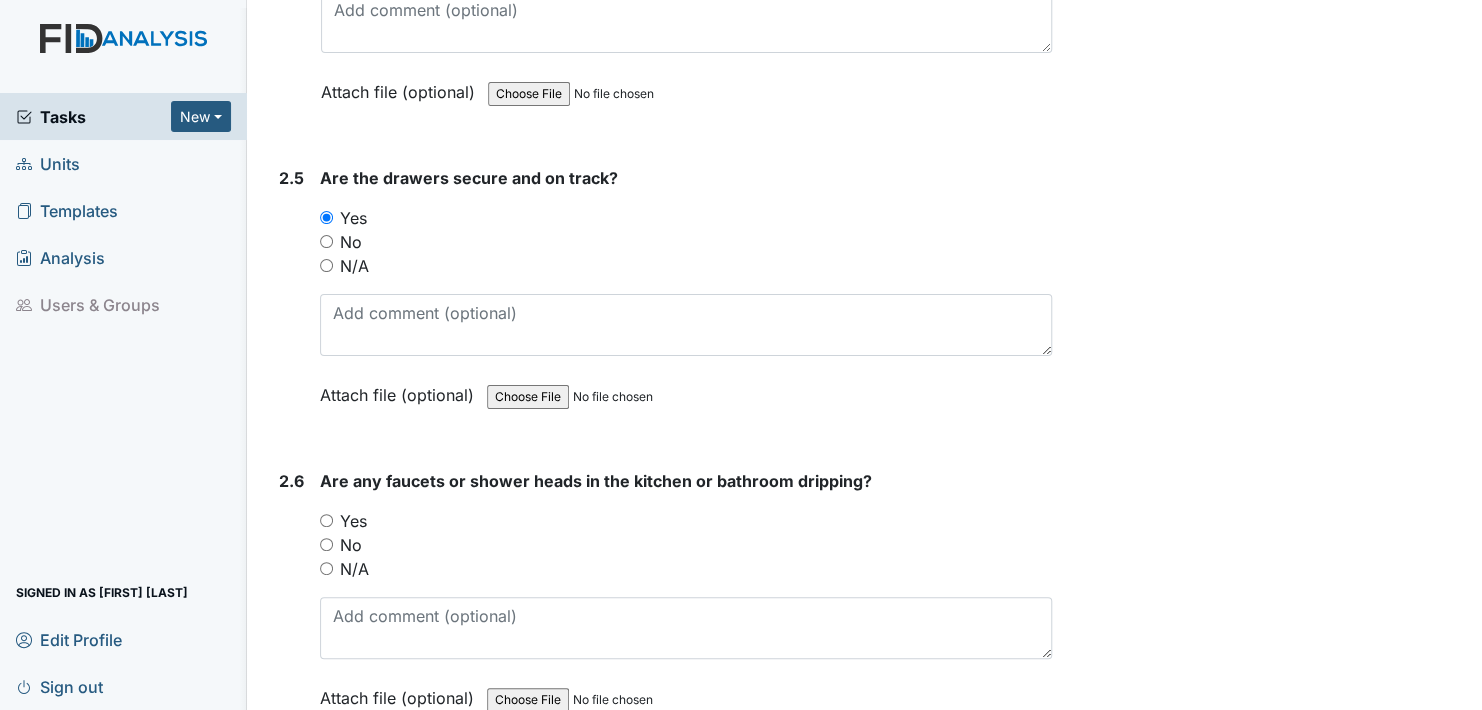 scroll, scrollTop: 4500, scrollLeft: 0, axis: vertical 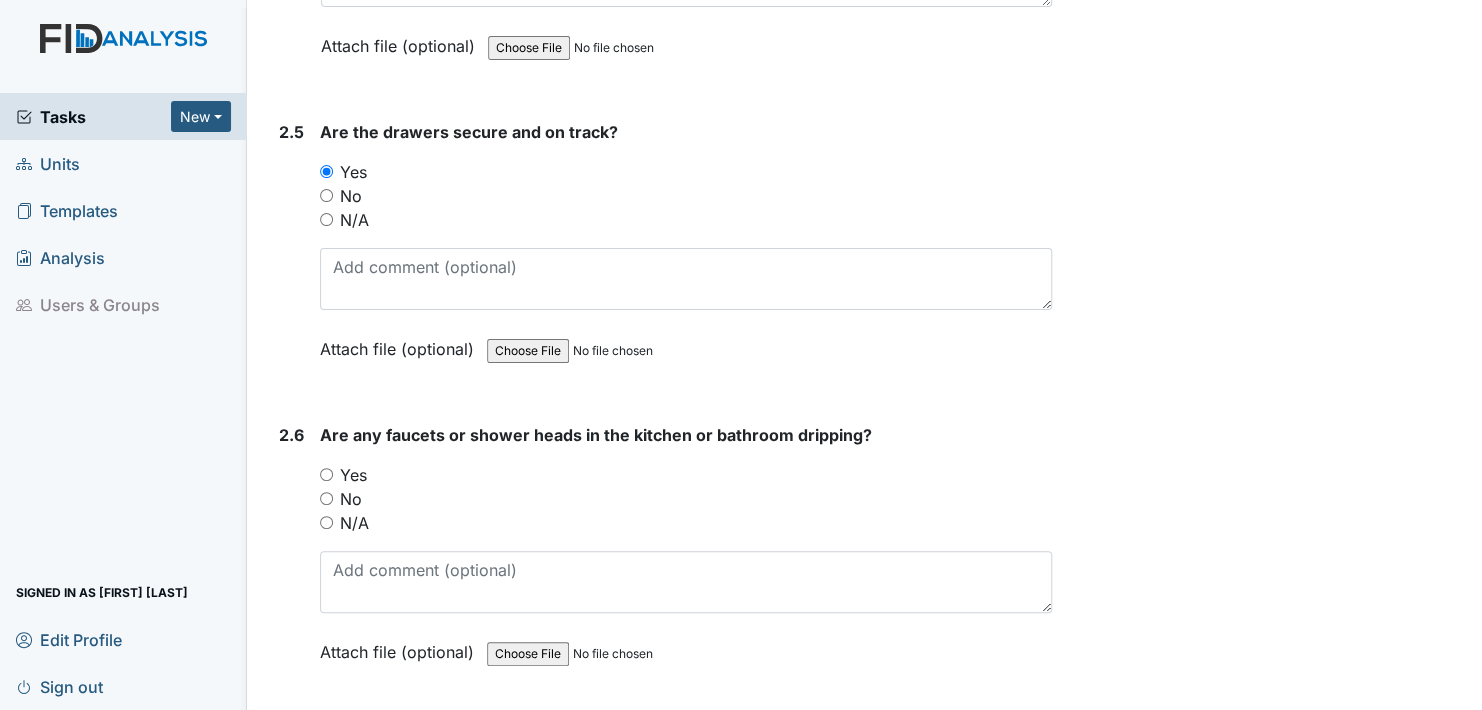 click on "No" at bounding box center (326, 498) 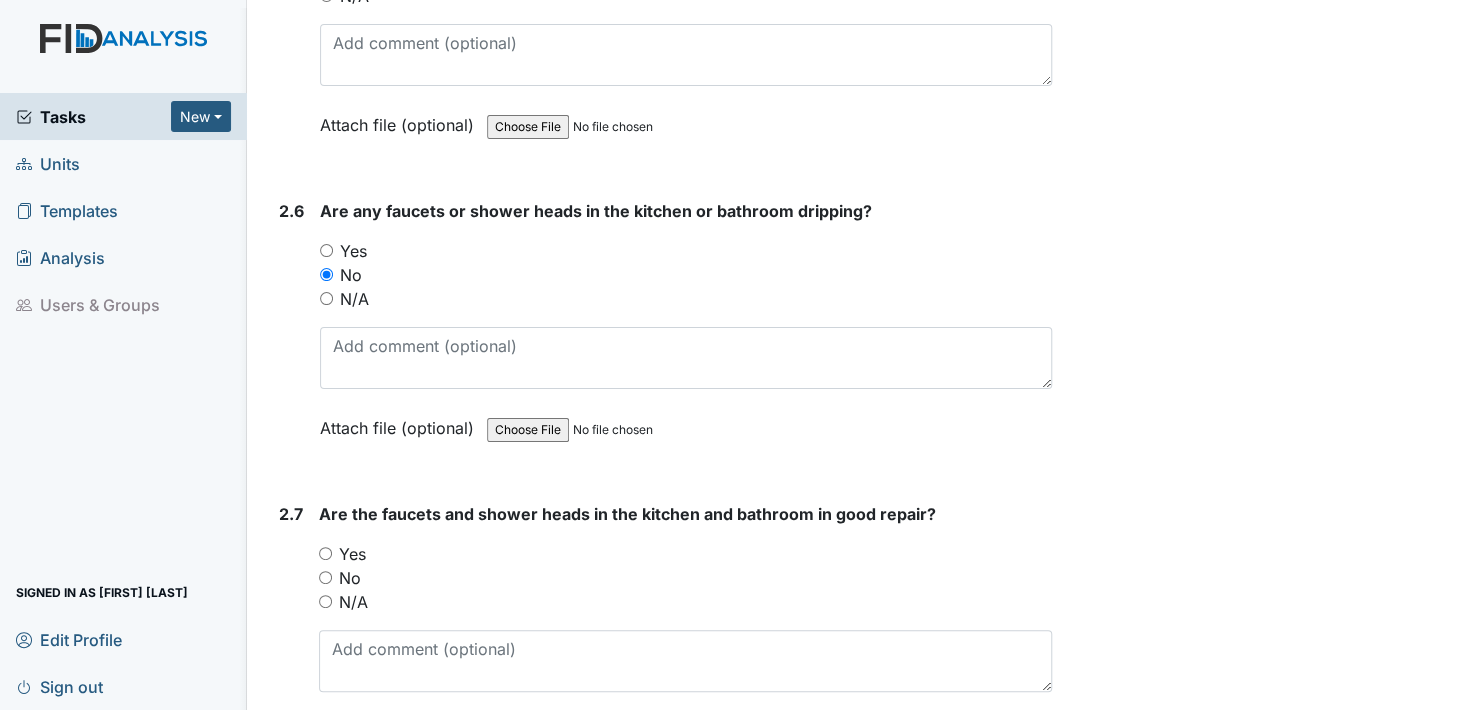 scroll, scrollTop: 4800, scrollLeft: 0, axis: vertical 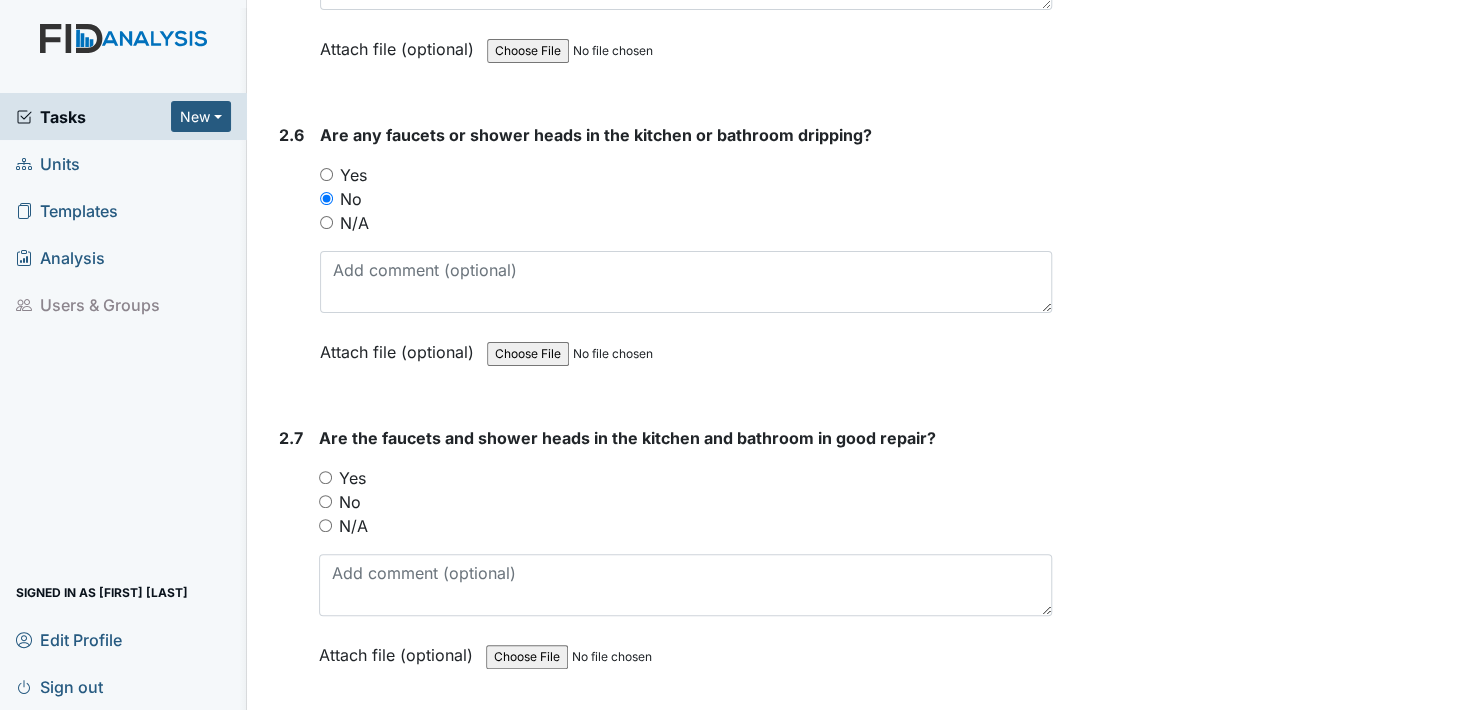 click on "Yes" at bounding box center [325, 477] 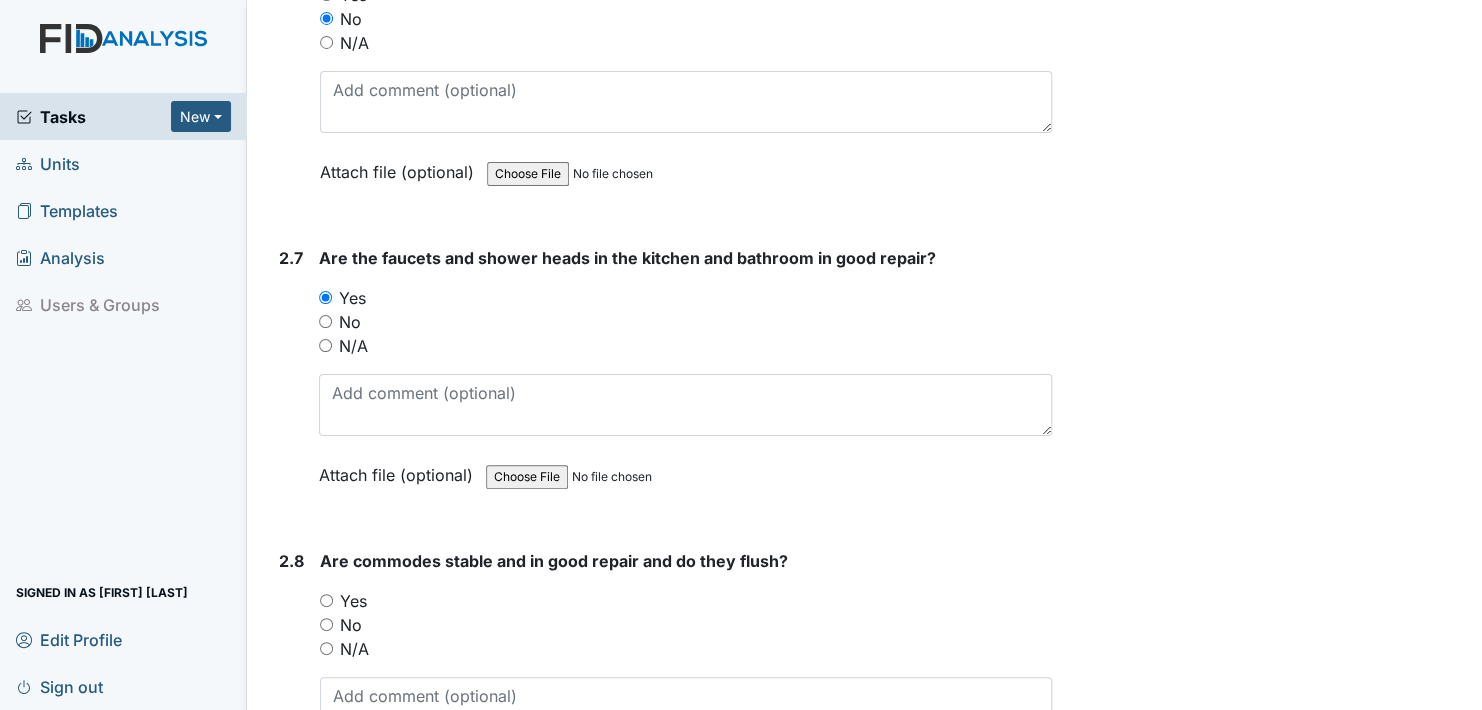 scroll, scrollTop: 5100, scrollLeft: 0, axis: vertical 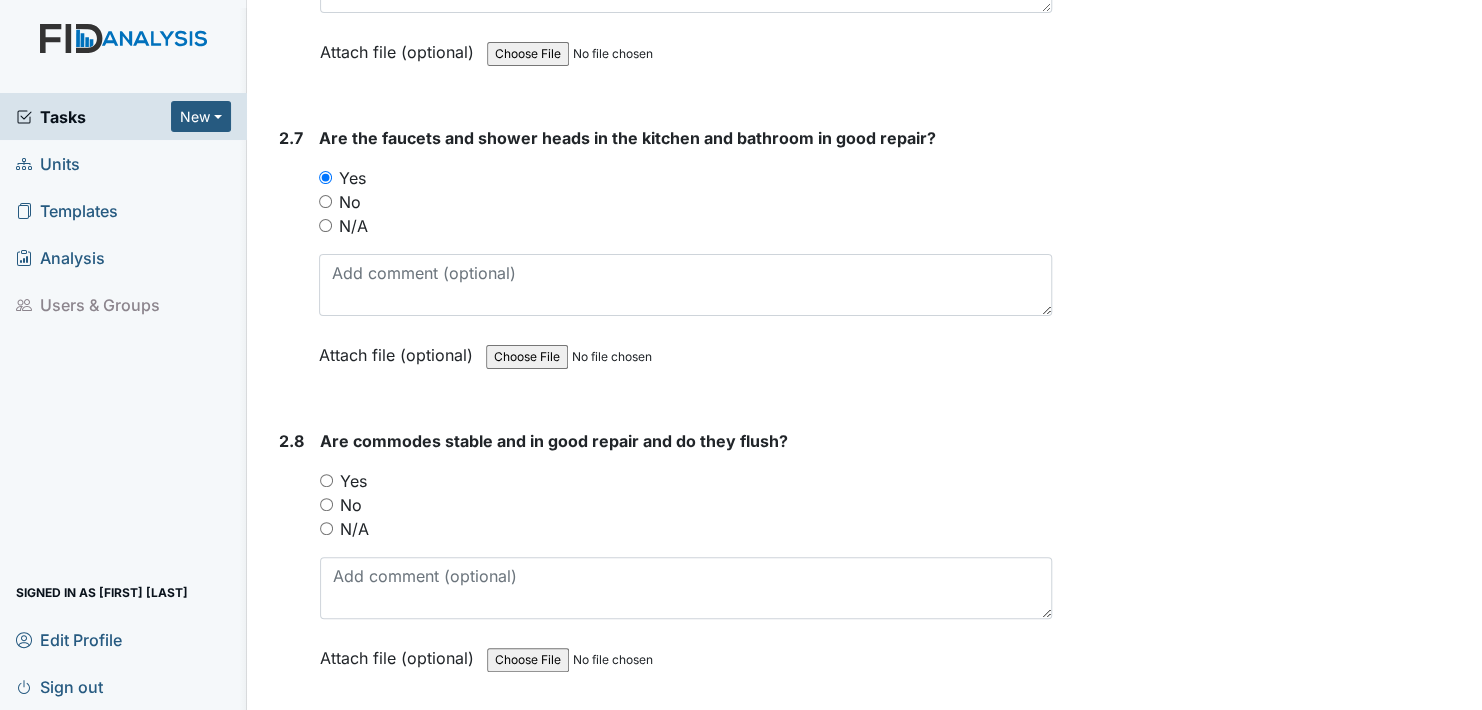 click on "Yes" at bounding box center [326, 480] 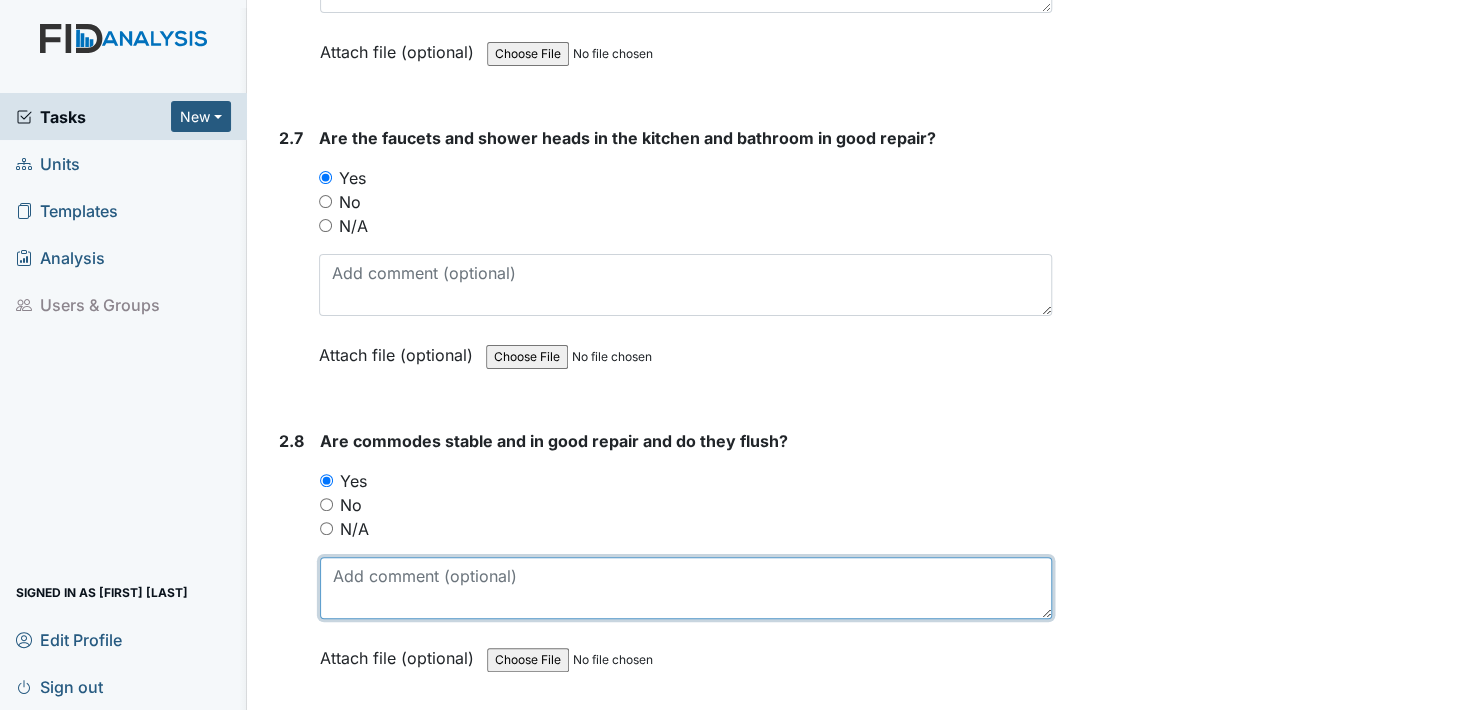 click at bounding box center [686, 588] 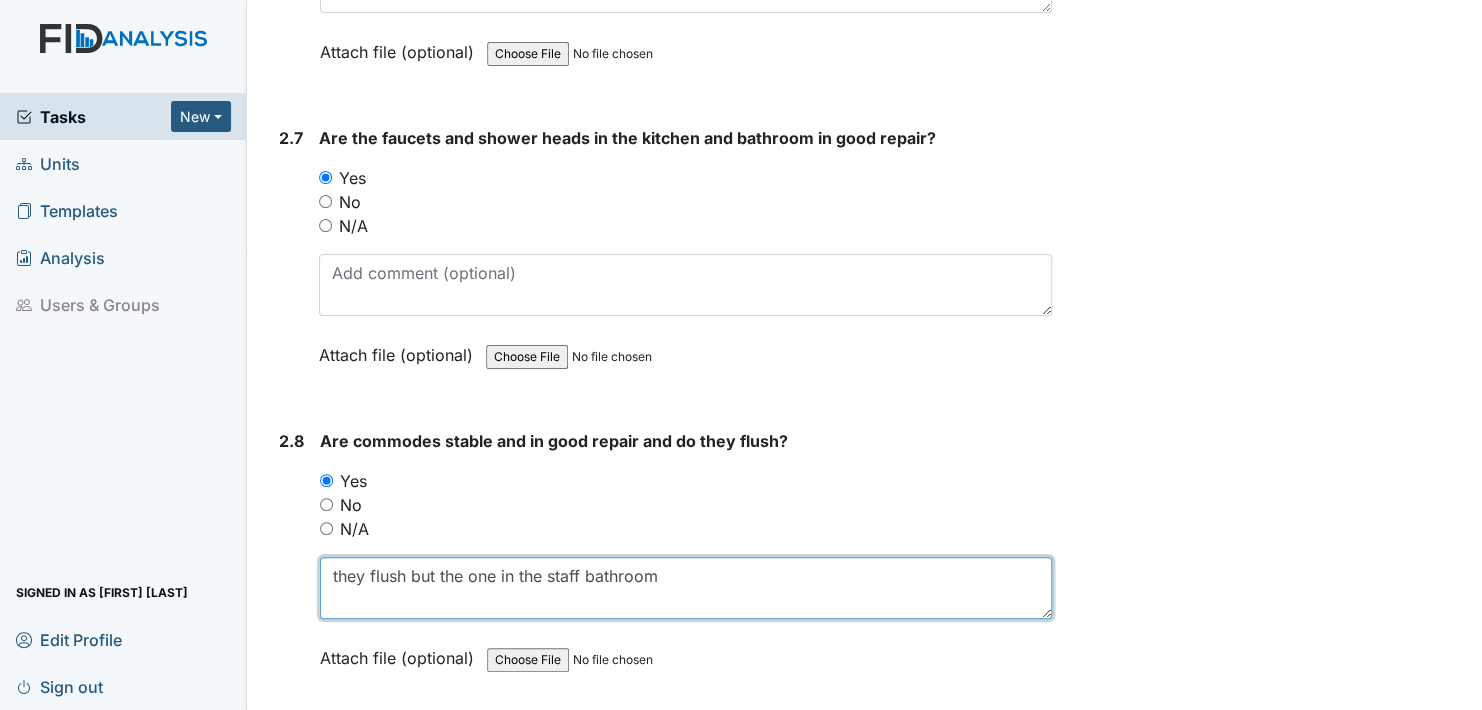 click on "they flush but the one in the staff bathroom" at bounding box center (686, 588) 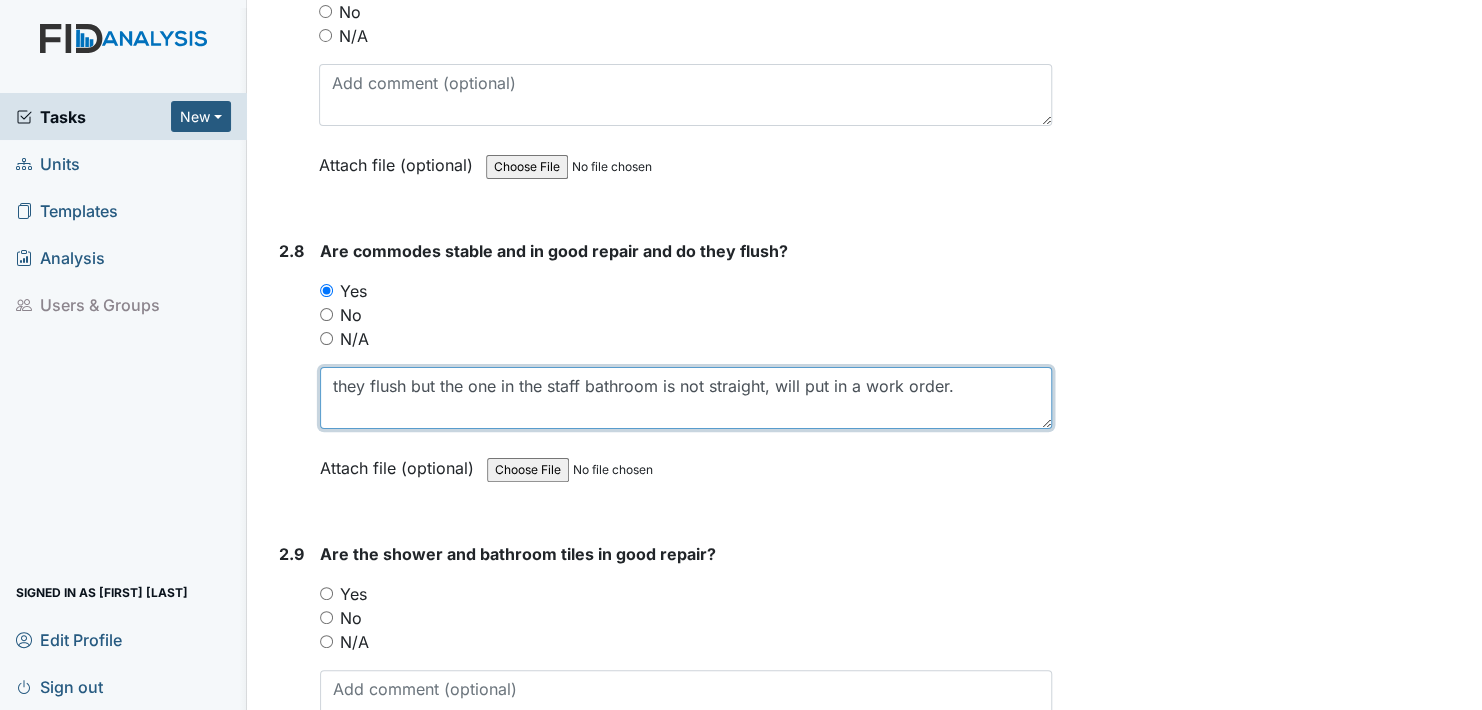 scroll, scrollTop: 5300, scrollLeft: 0, axis: vertical 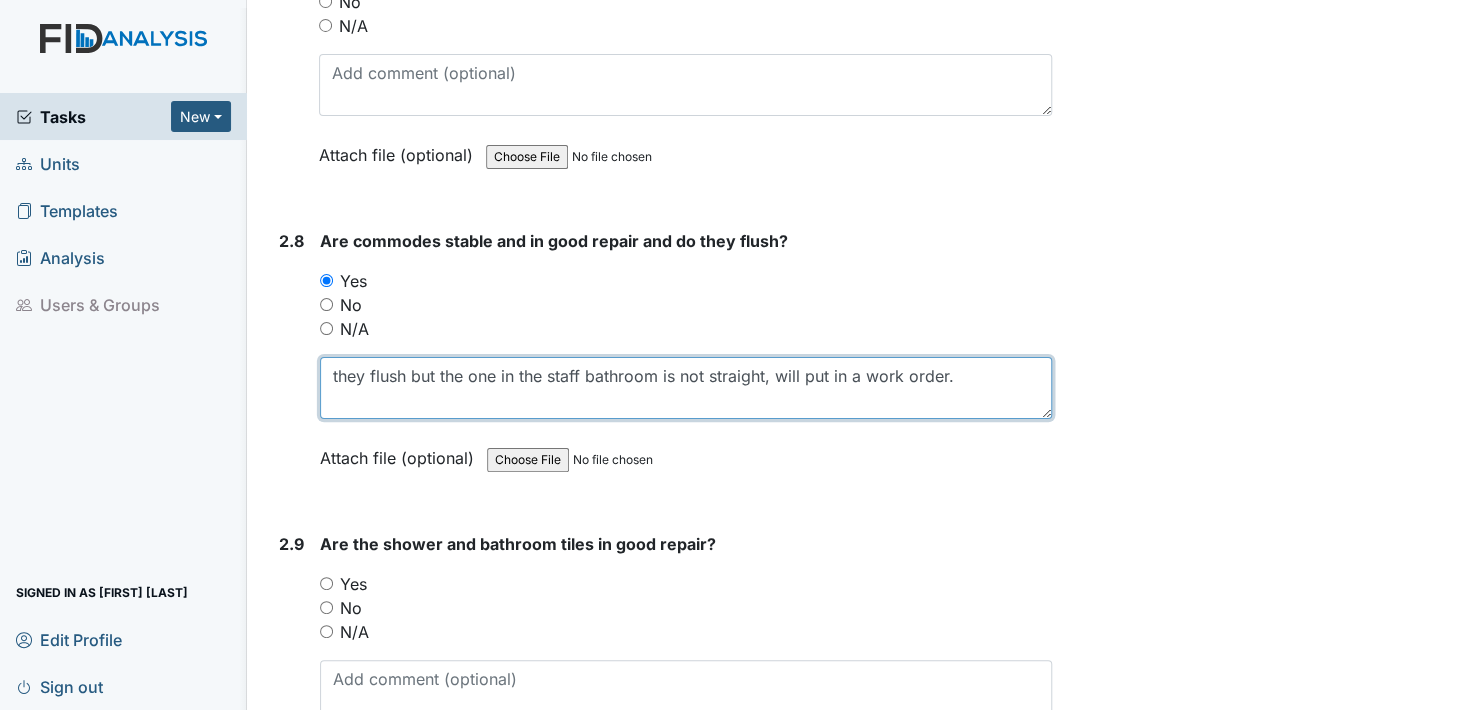 type on "they flush but the one in the staff bathroom is not straight, will put in a work order." 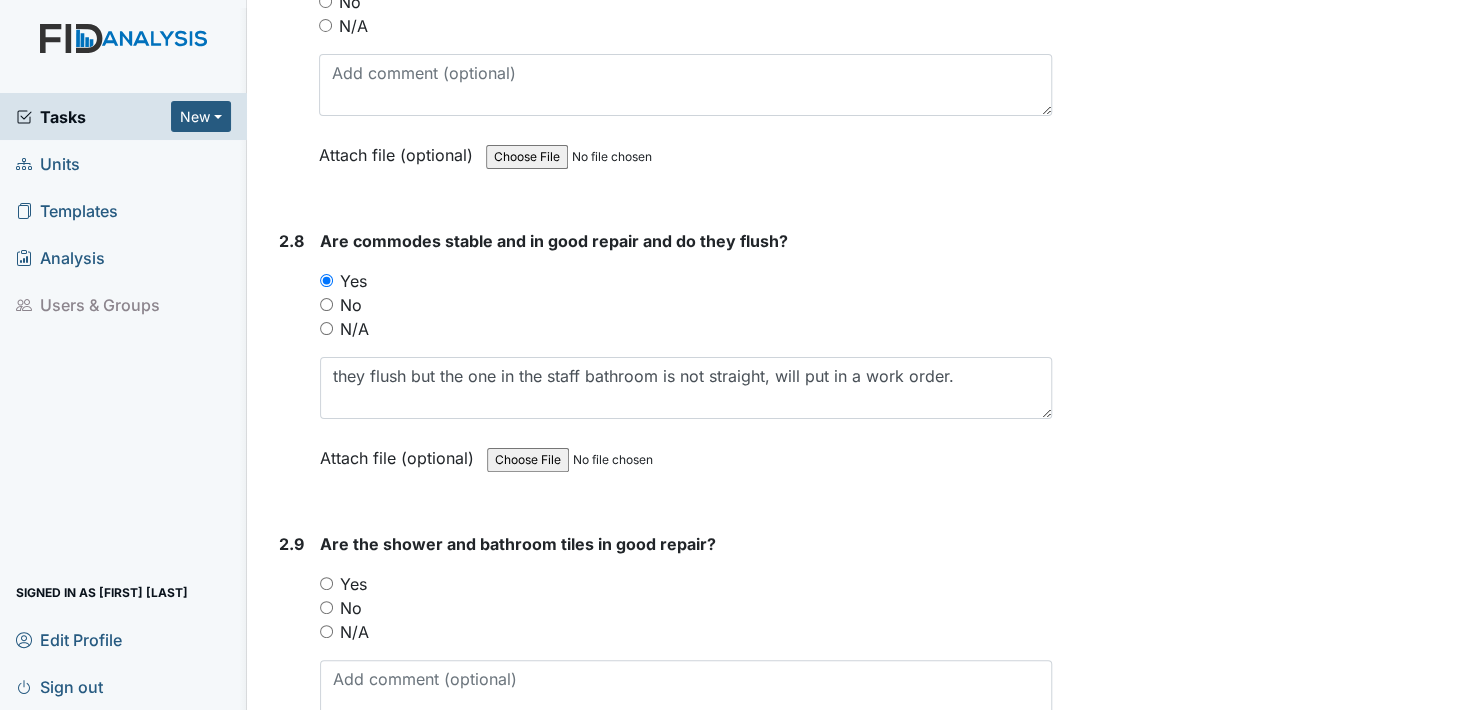 click on "Attach file (optional)" at bounding box center [401, 452] 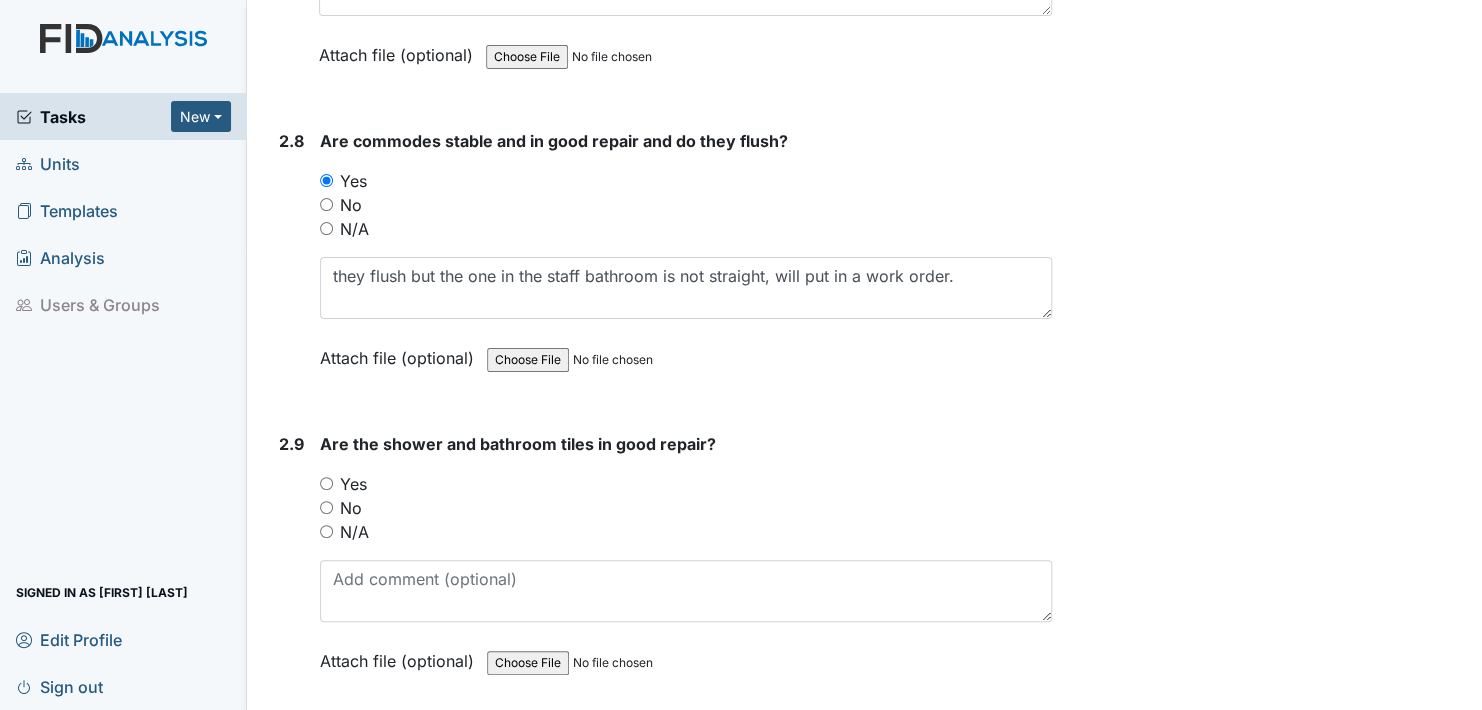 click on "Yes" at bounding box center (326, 483) 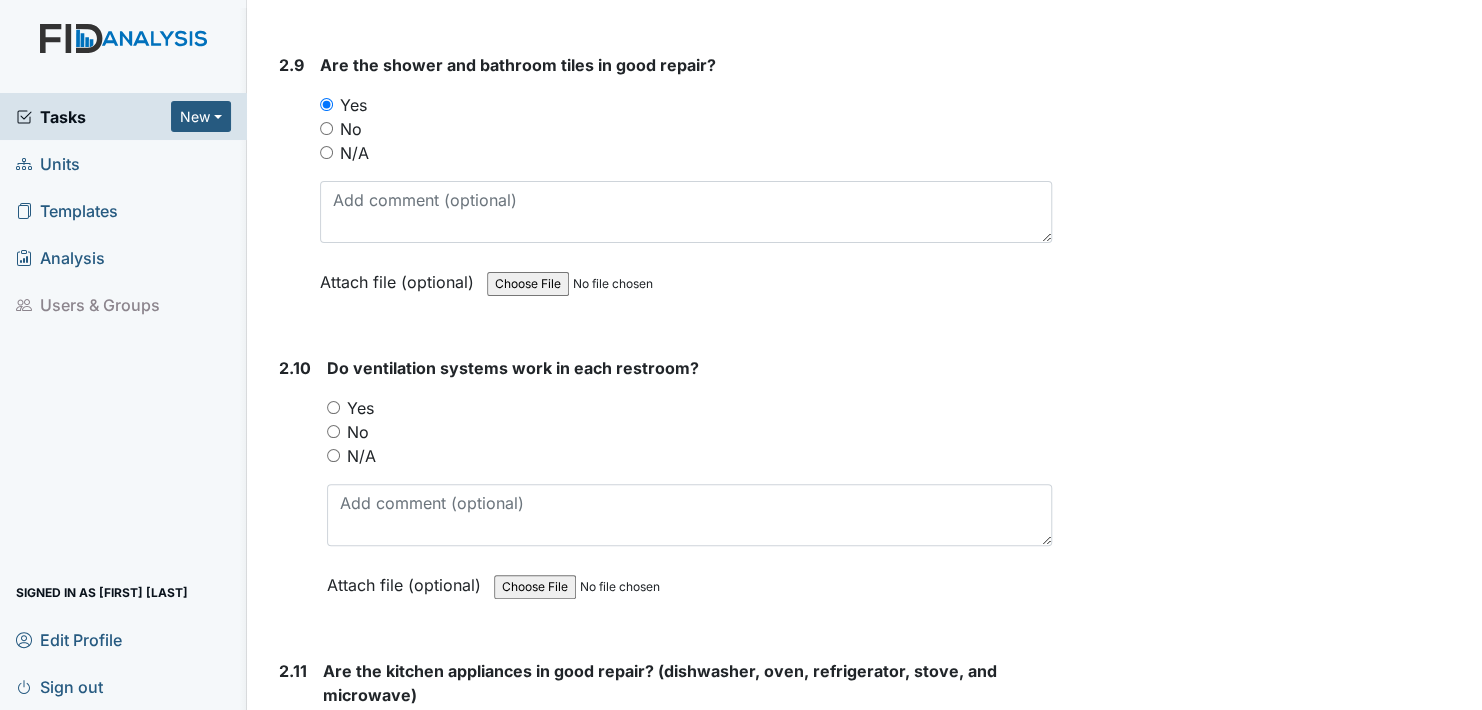 scroll, scrollTop: 5800, scrollLeft: 0, axis: vertical 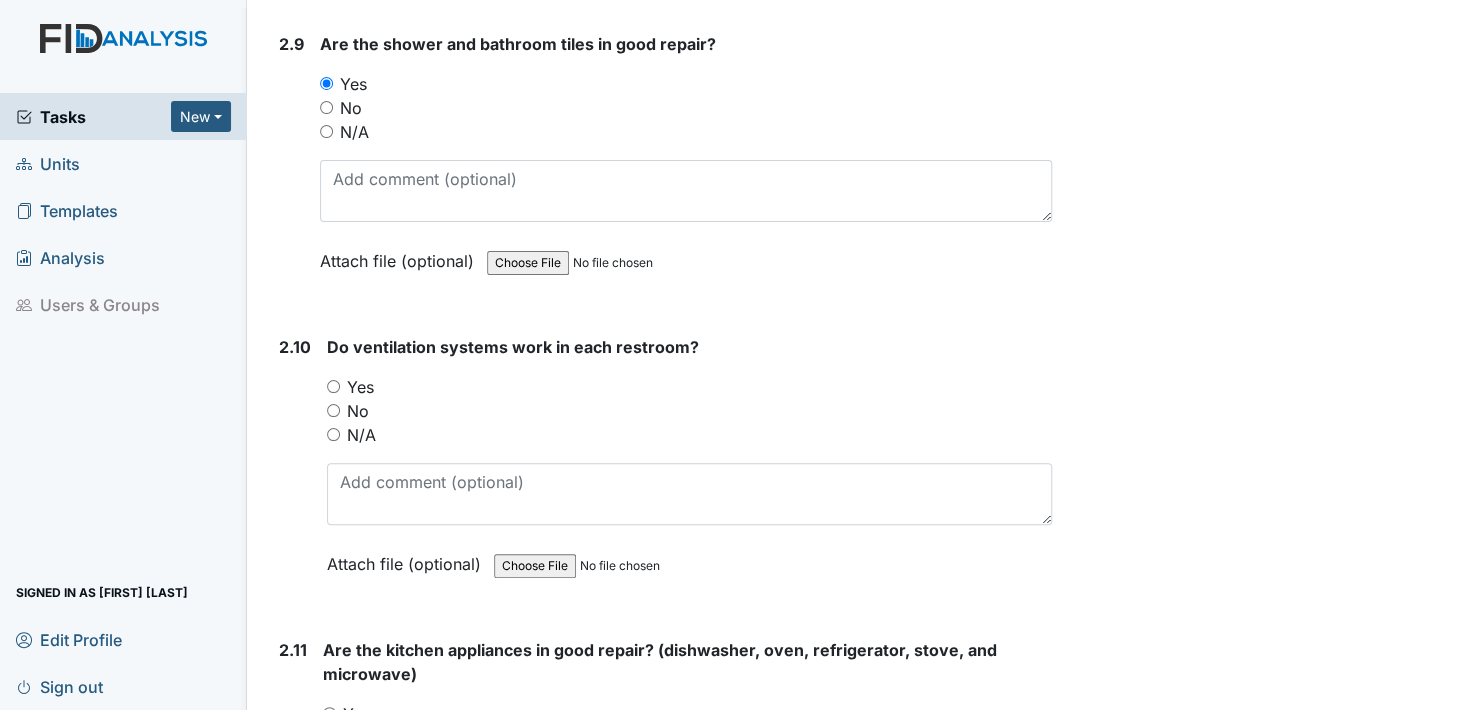 click on "Yes" at bounding box center (333, 386) 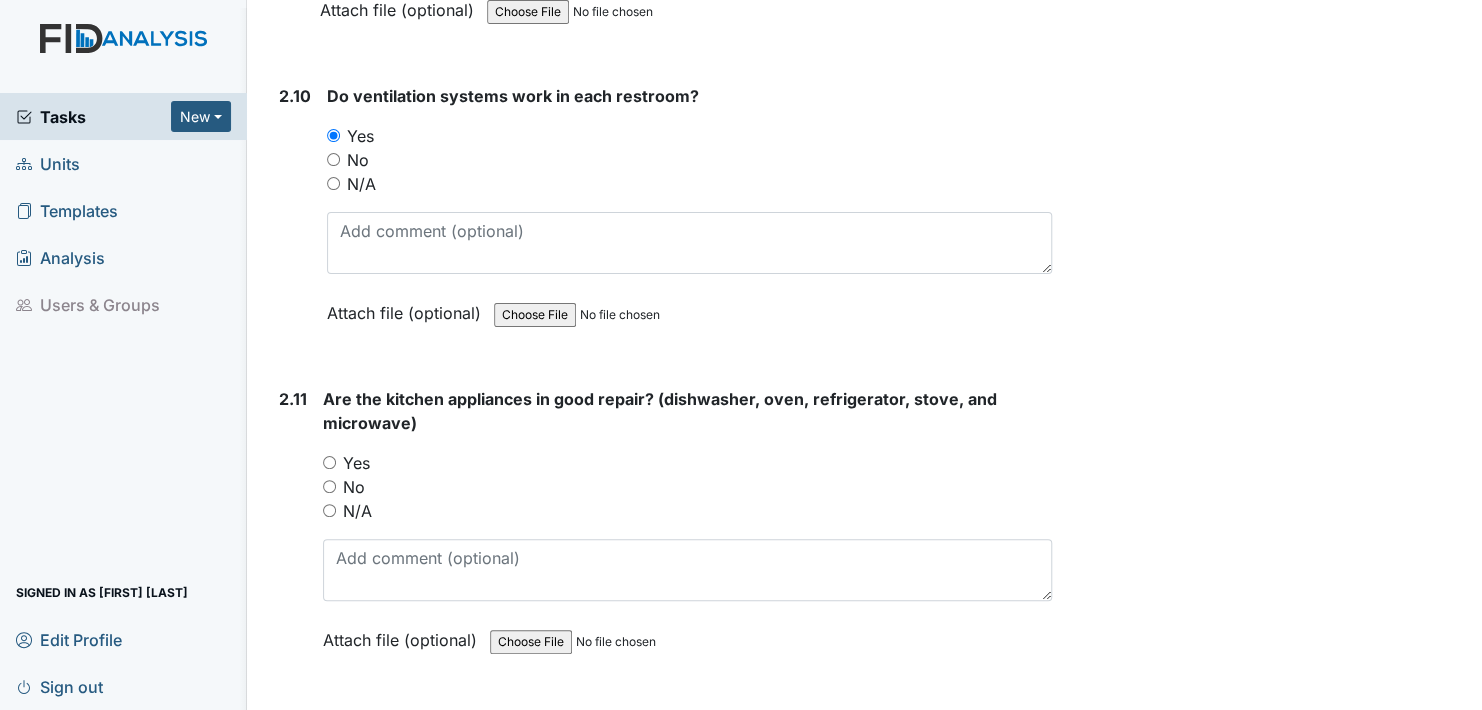 scroll, scrollTop: 6100, scrollLeft: 0, axis: vertical 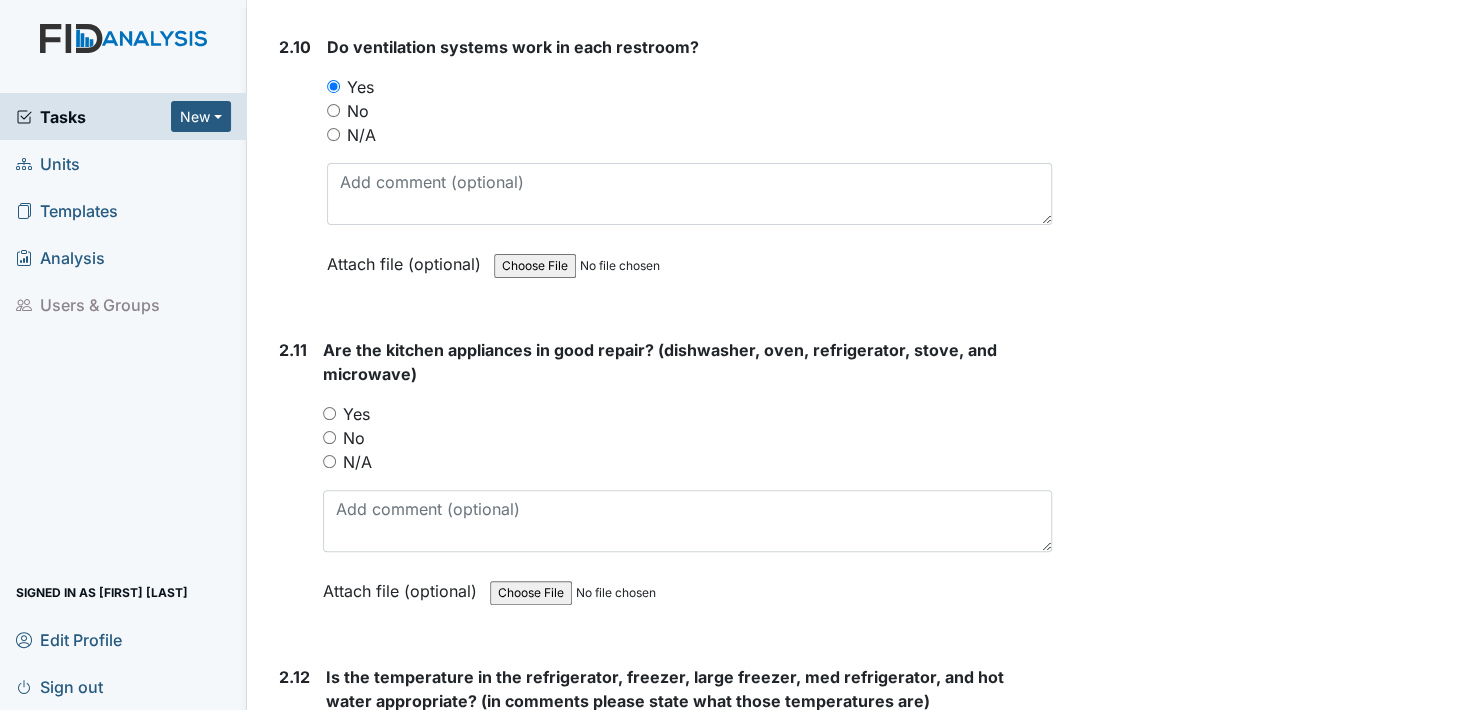 click on "Yes" at bounding box center (329, 413) 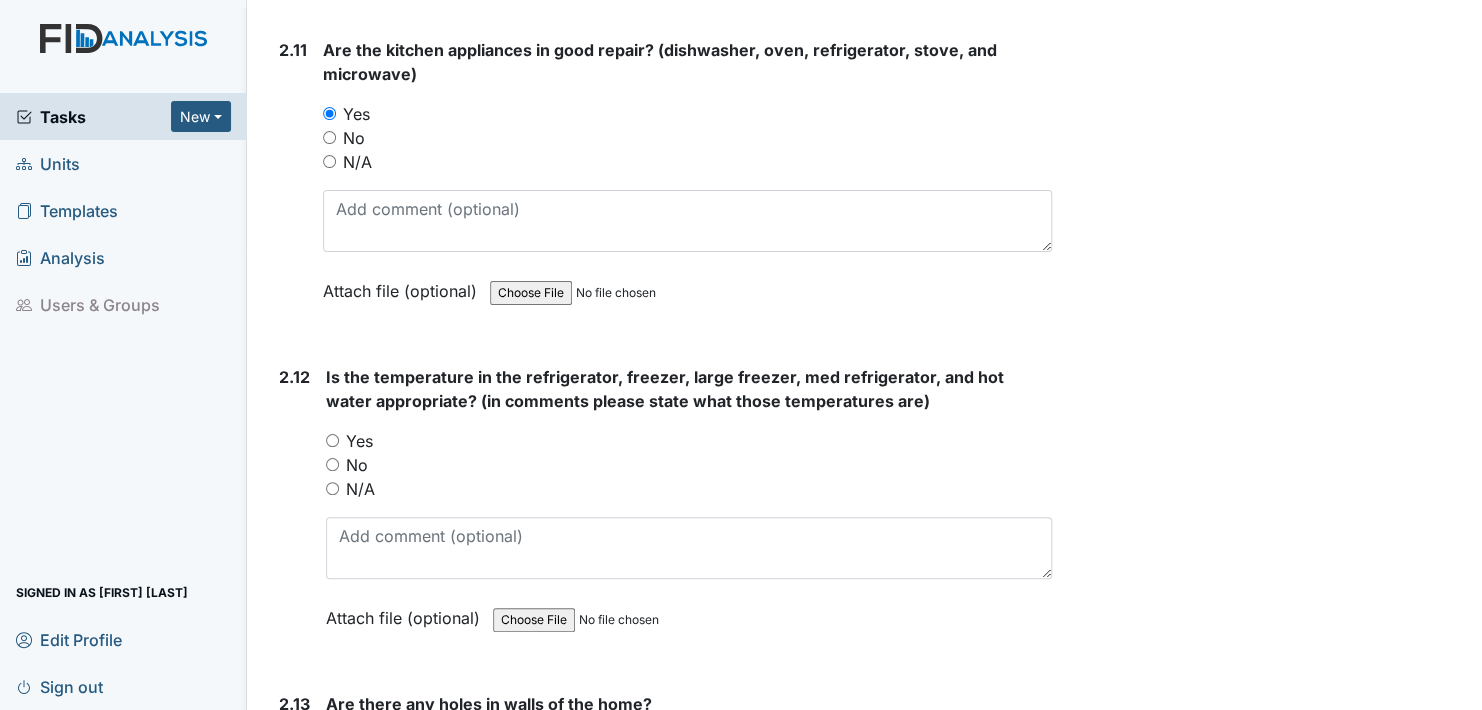 scroll, scrollTop: 6500, scrollLeft: 0, axis: vertical 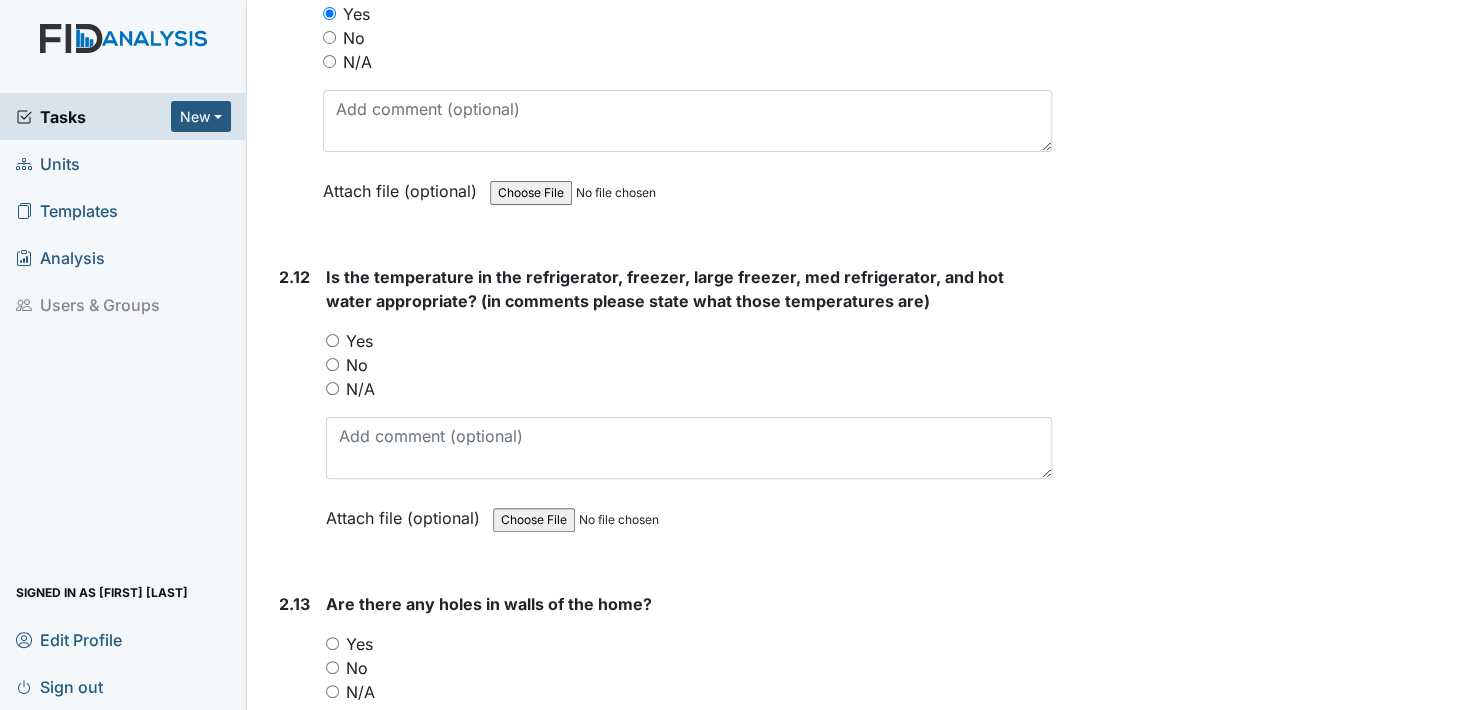 click on "Yes" at bounding box center [332, 340] 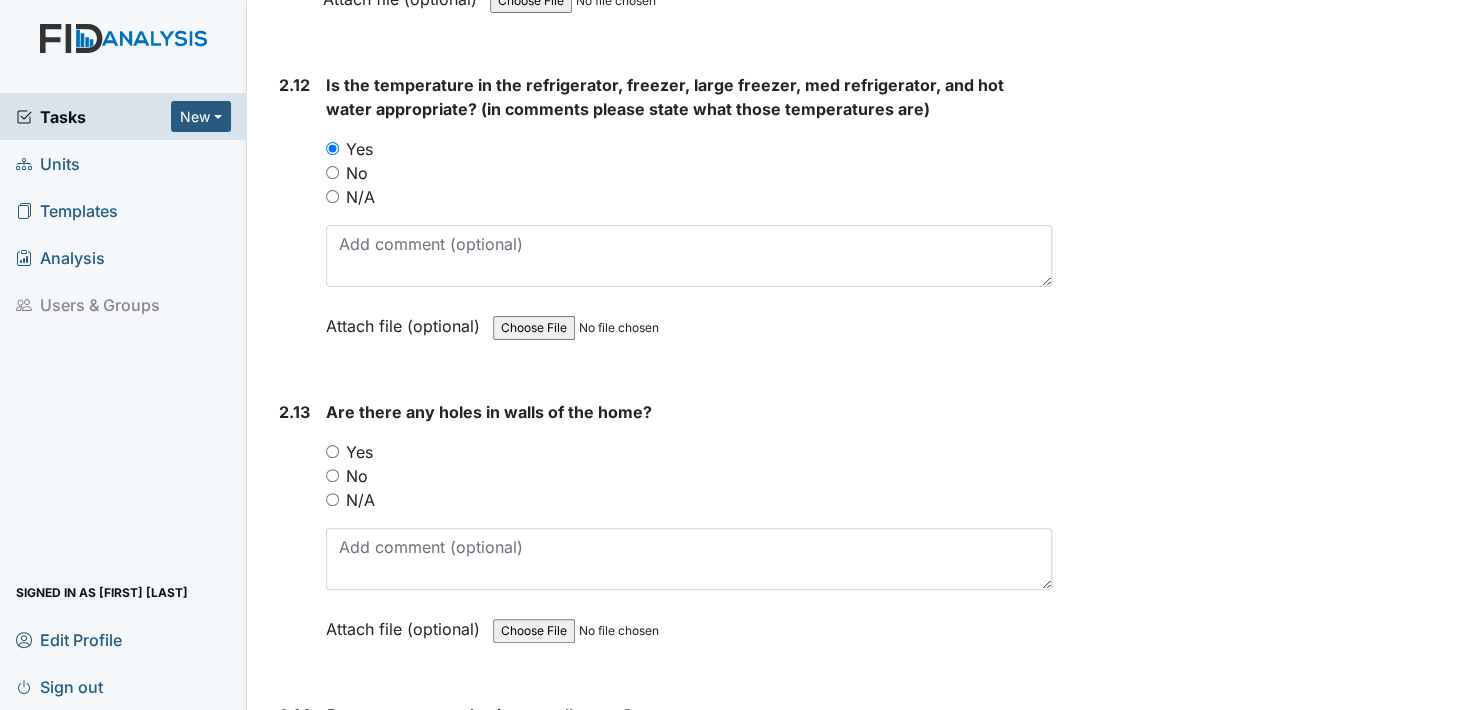 scroll, scrollTop: 6800, scrollLeft: 0, axis: vertical 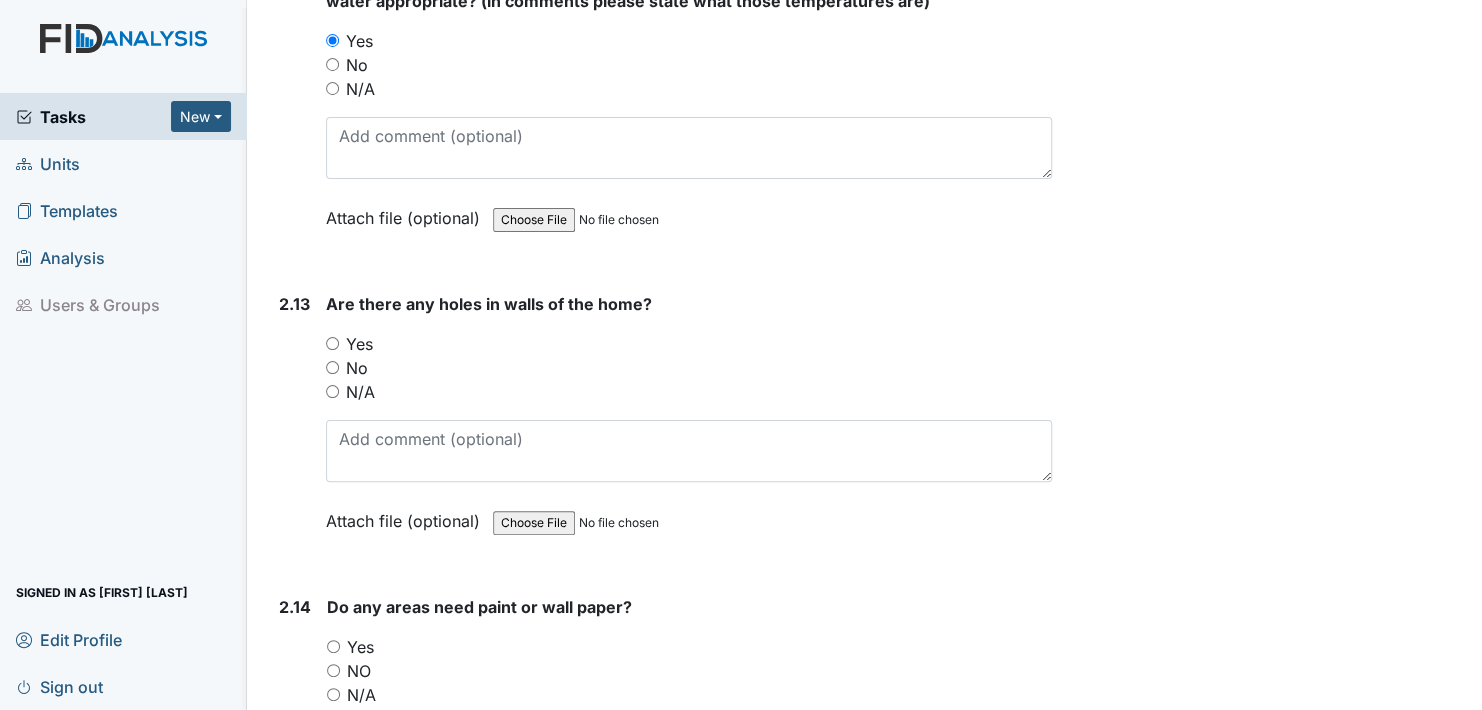 click on "No" at bounding box center (332, 367) 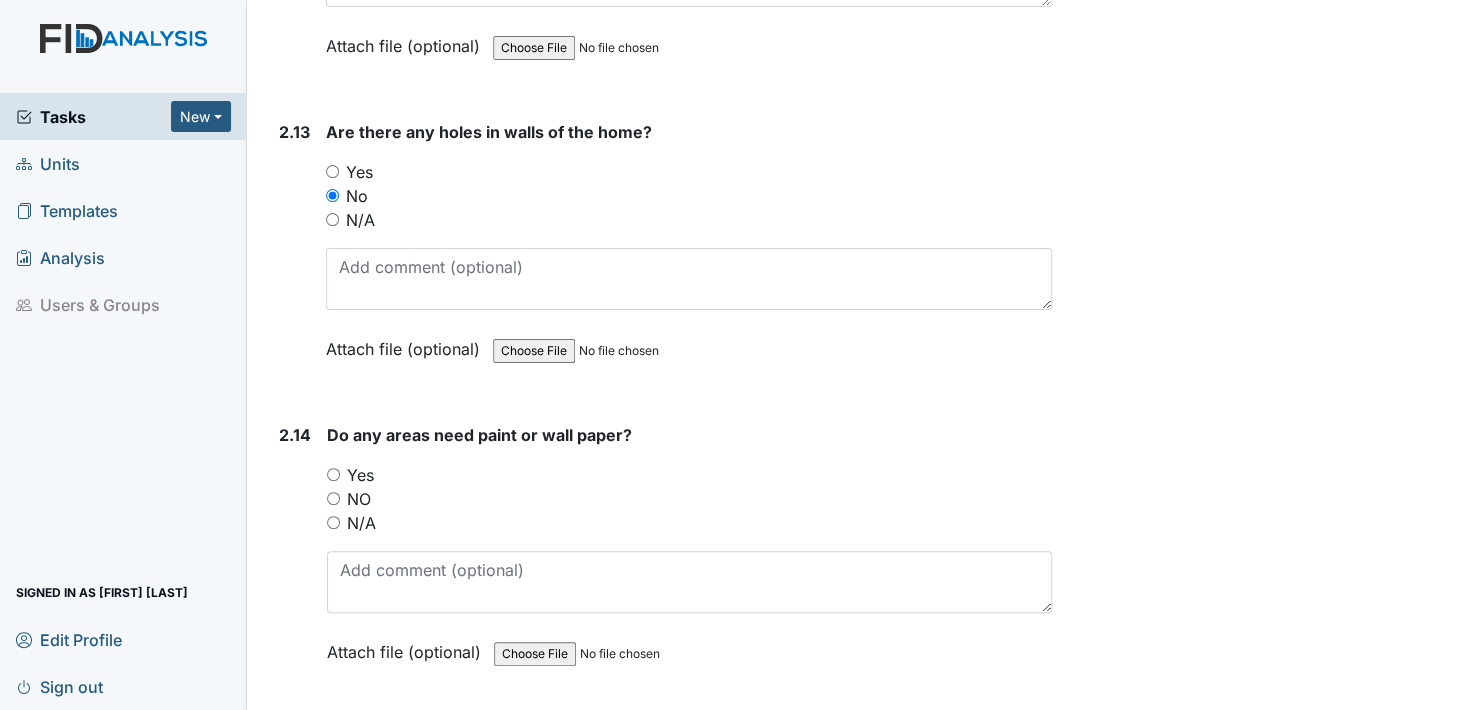 scroll, scrollTop: 7100, scrollLeft: 0, axis: vertical 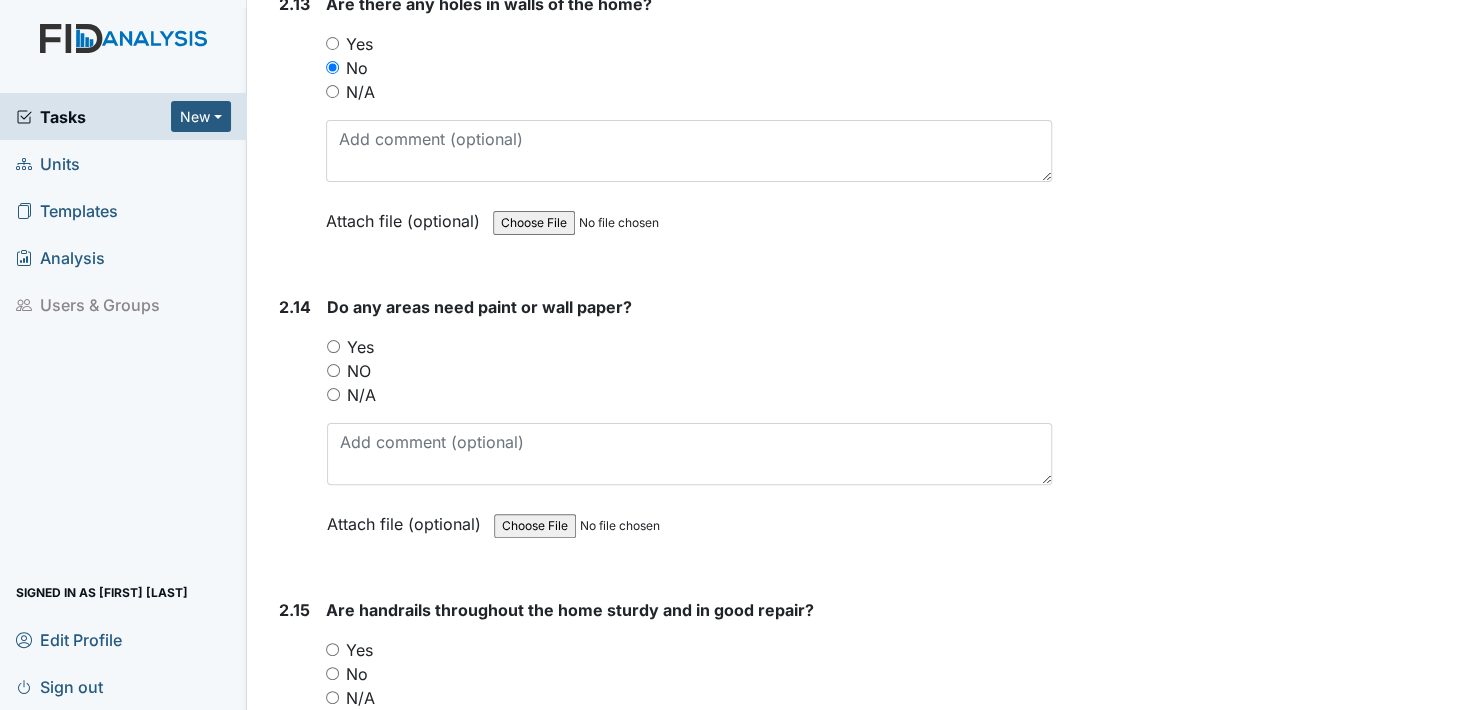 click on "Yes" at bounding box center (333, 346) 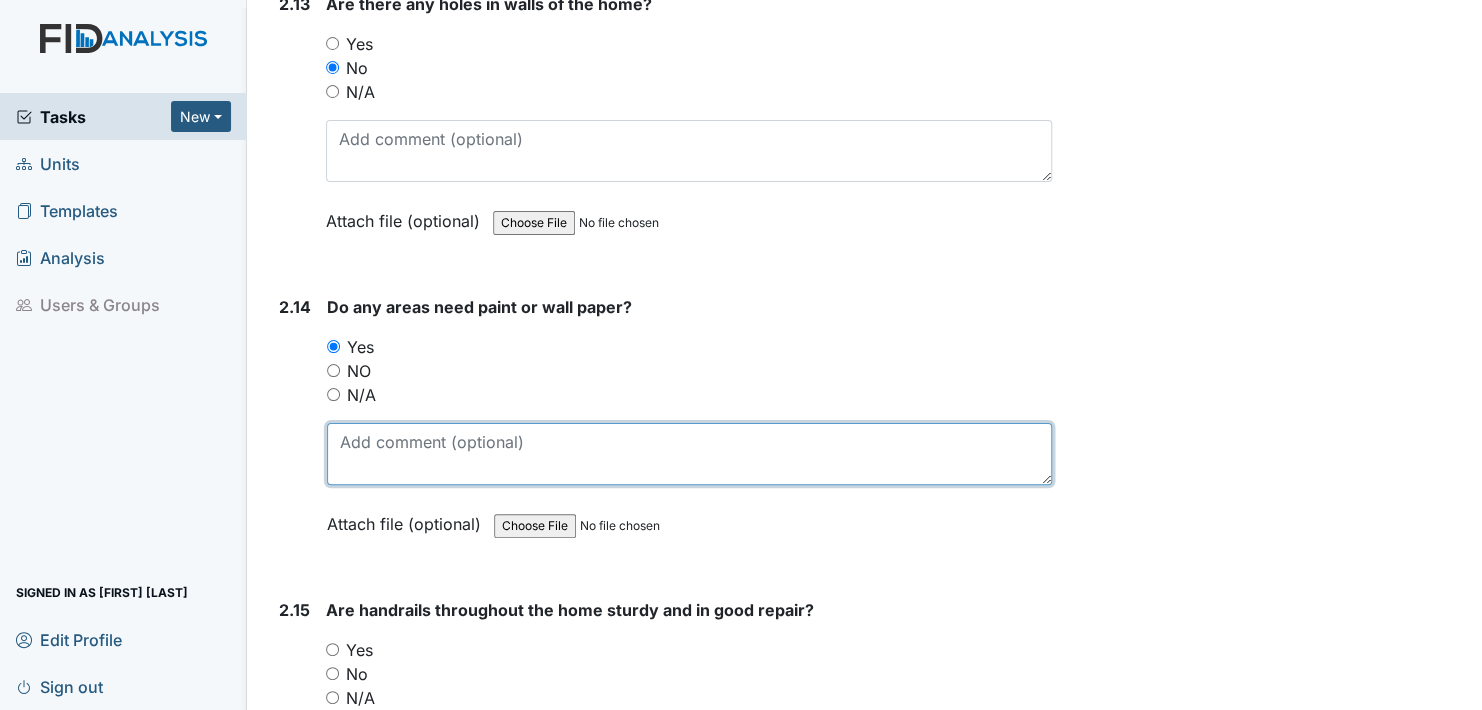 click at bounding box center (689, 454) 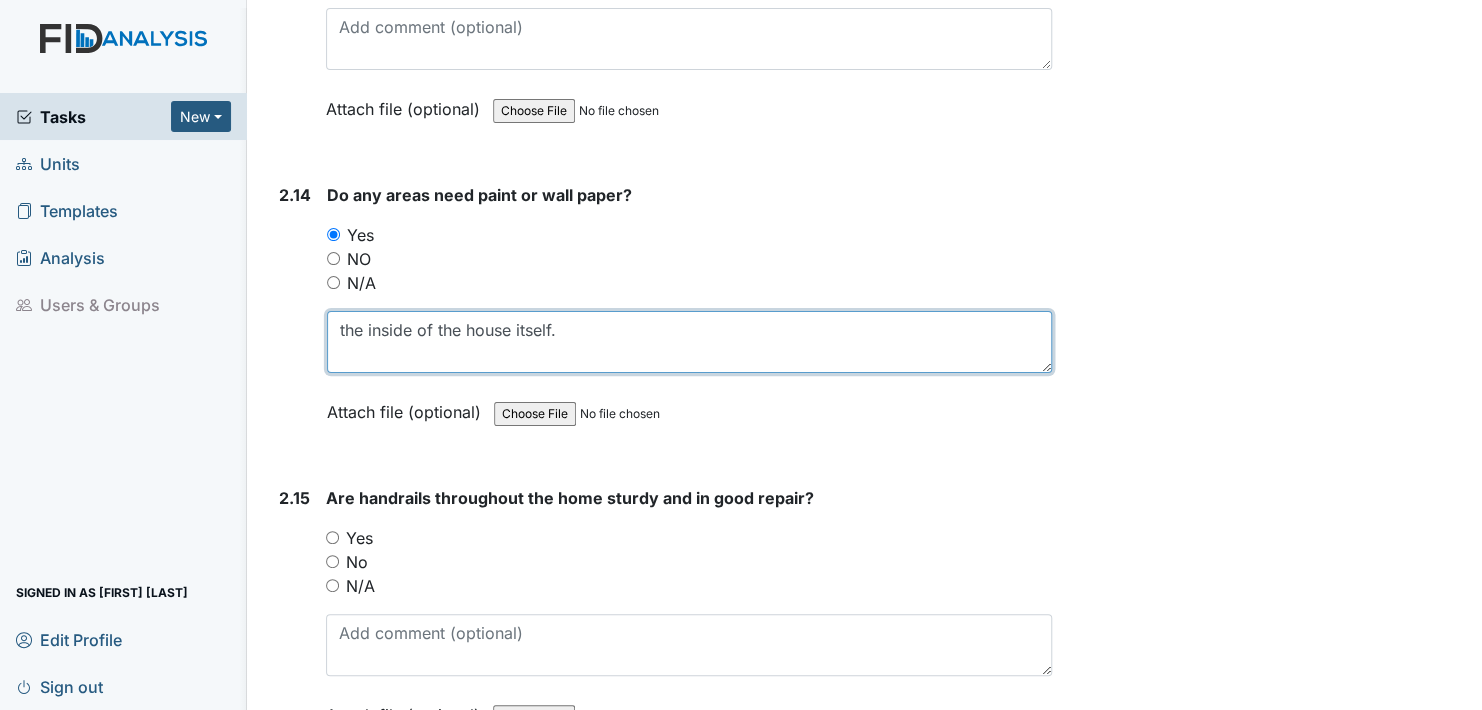 scroll, scrollTop: 7400, scrollLeft: 0, axis: vertical 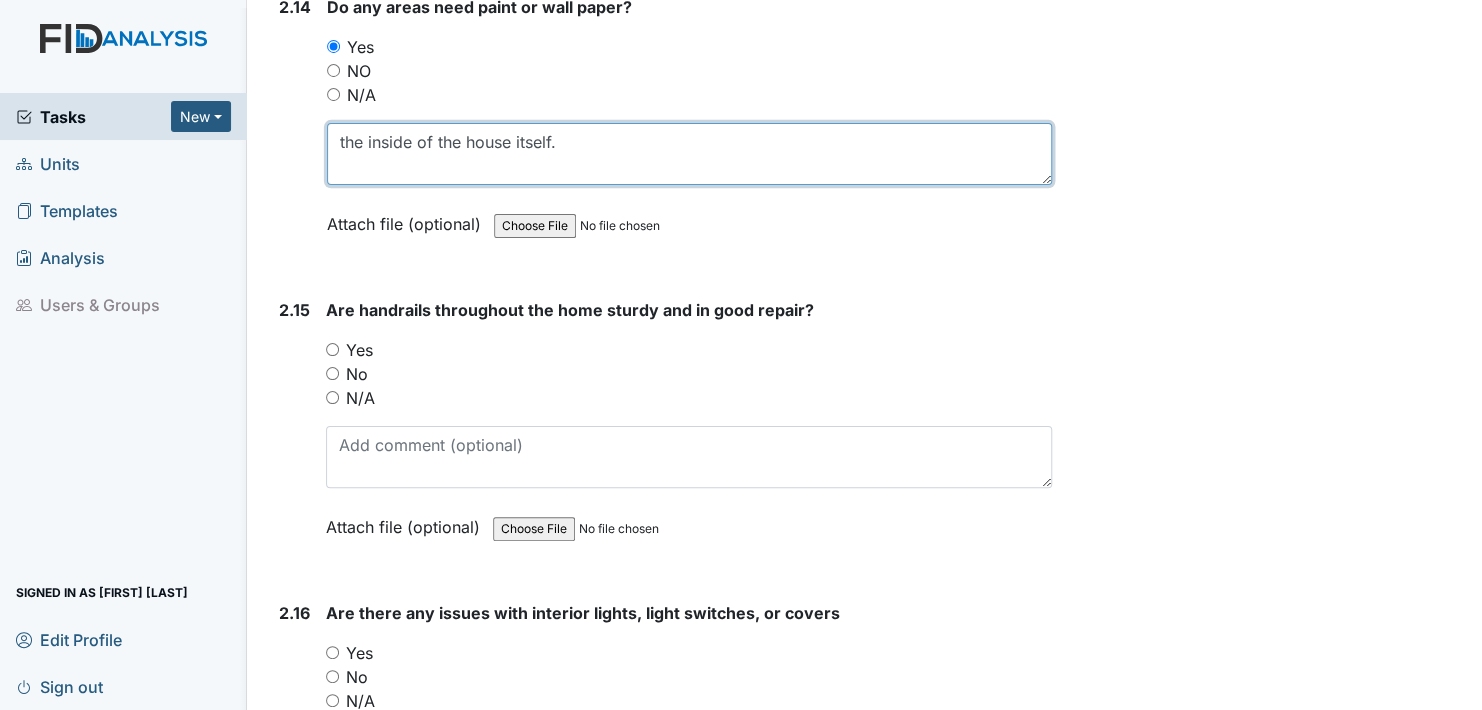 type on "the inside of the house itself." 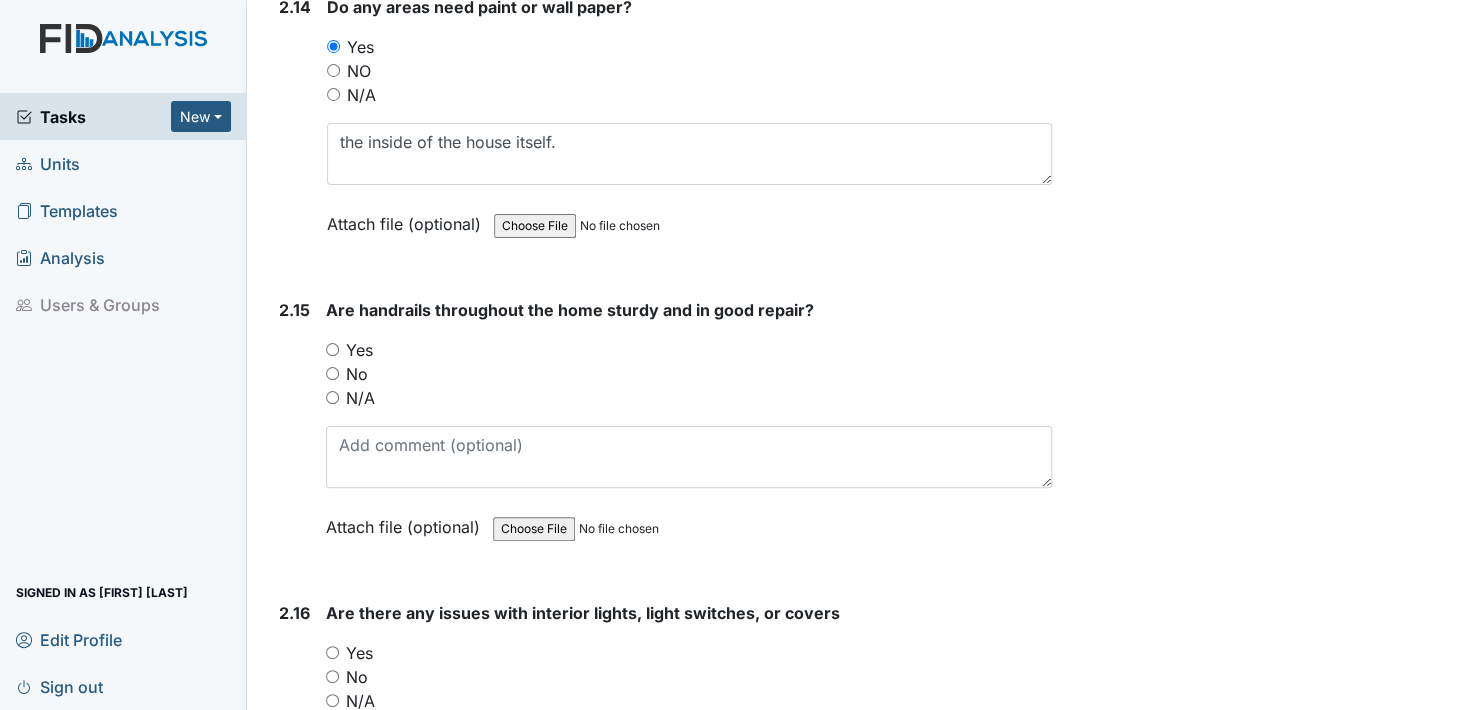 click on "Attach file (optional)" at bounding box center (408, 218) 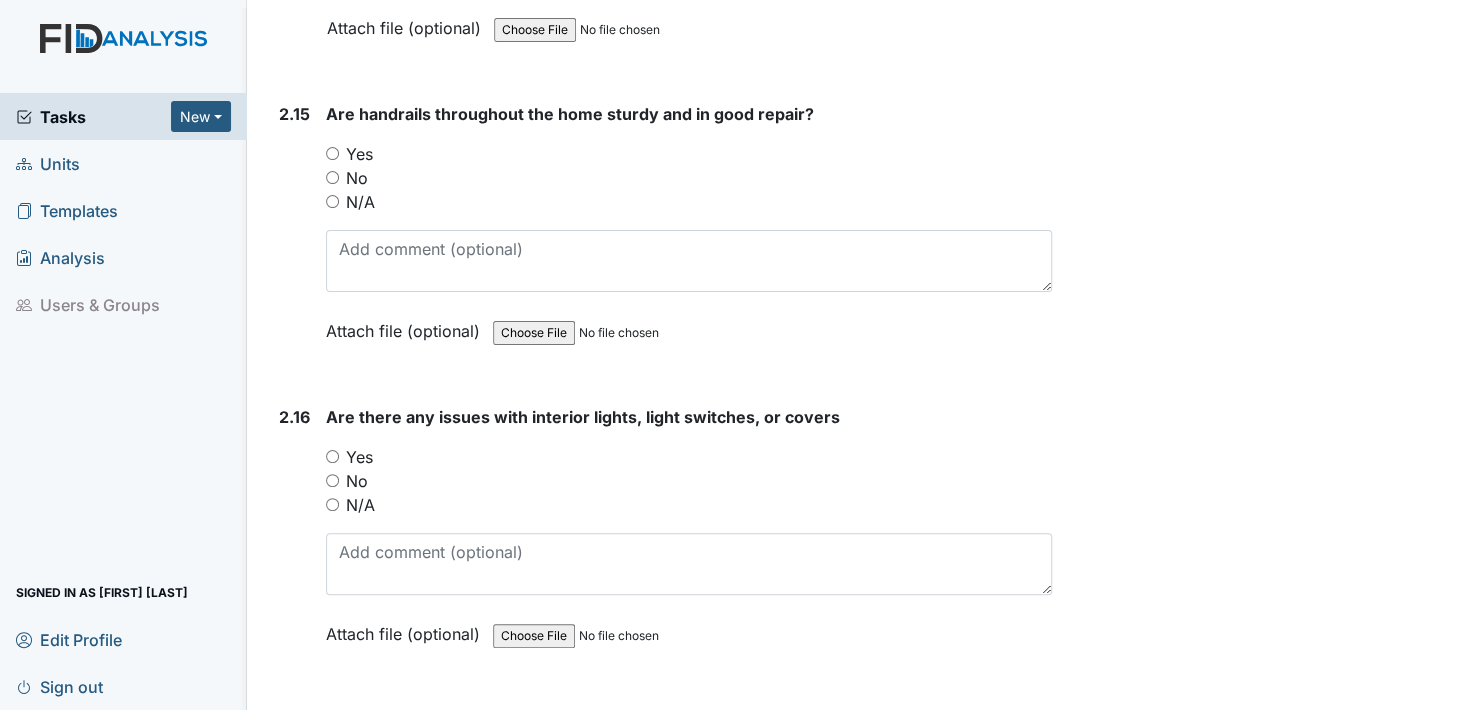 scroll, scrollTop: 7600, scrollLeft: 0, axis: vertical 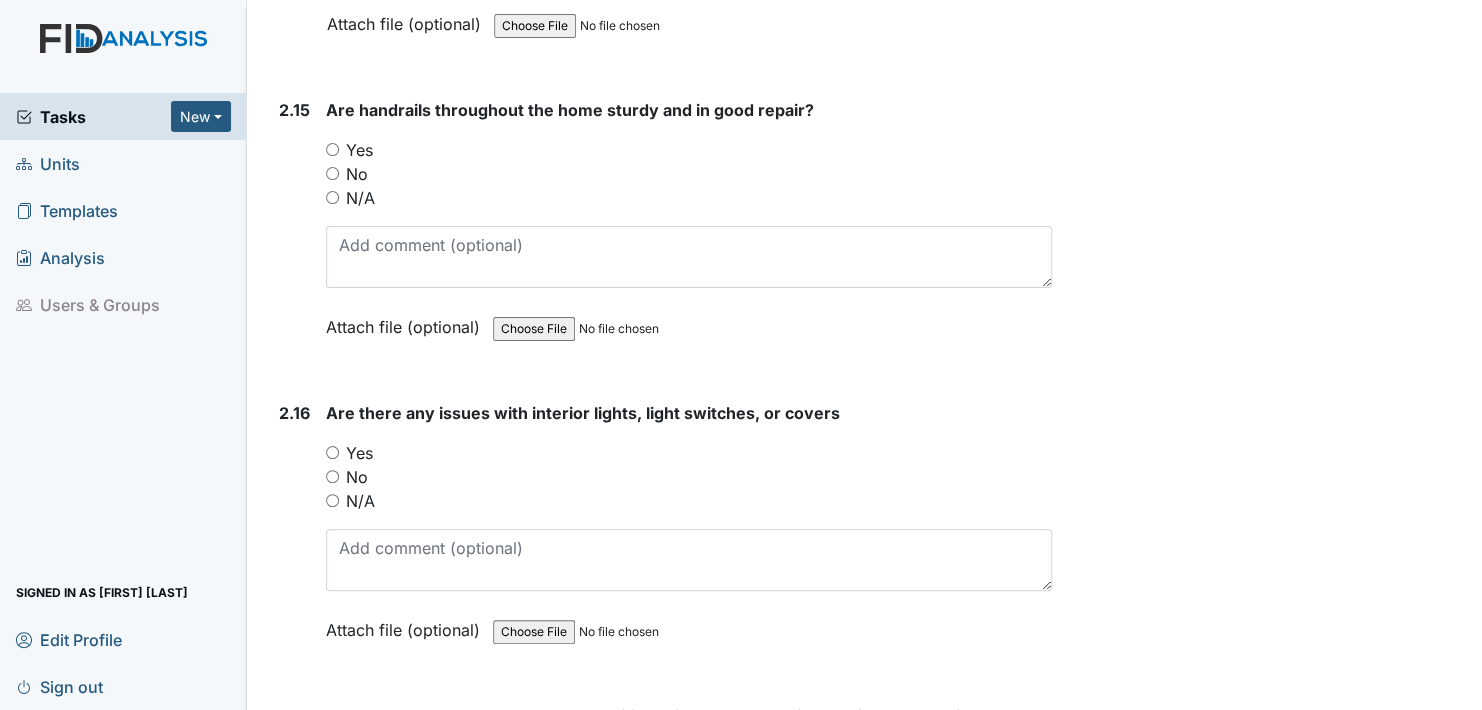 click on "Yes" at bounding box center (332, 149) 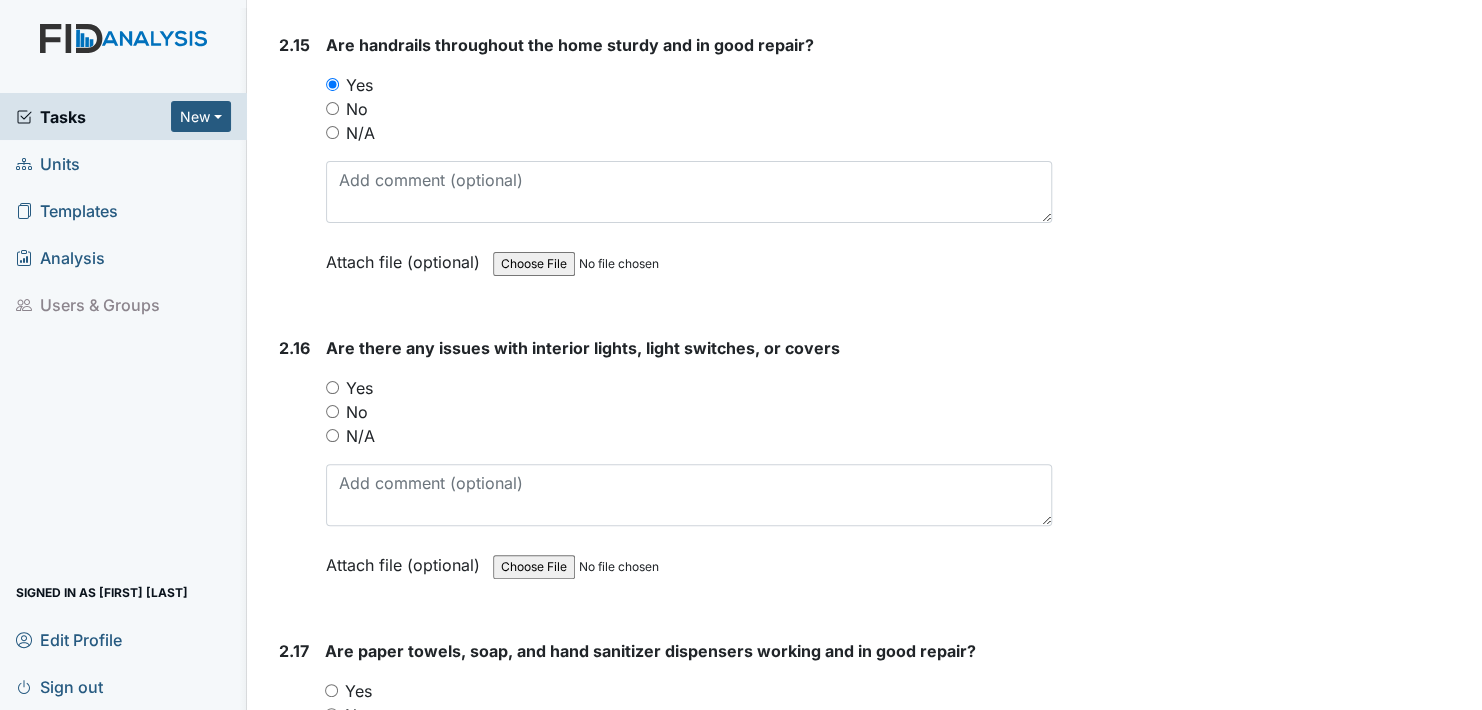 scroll, scrollTop: 7700, scrollLeft: 0, axis: vertical 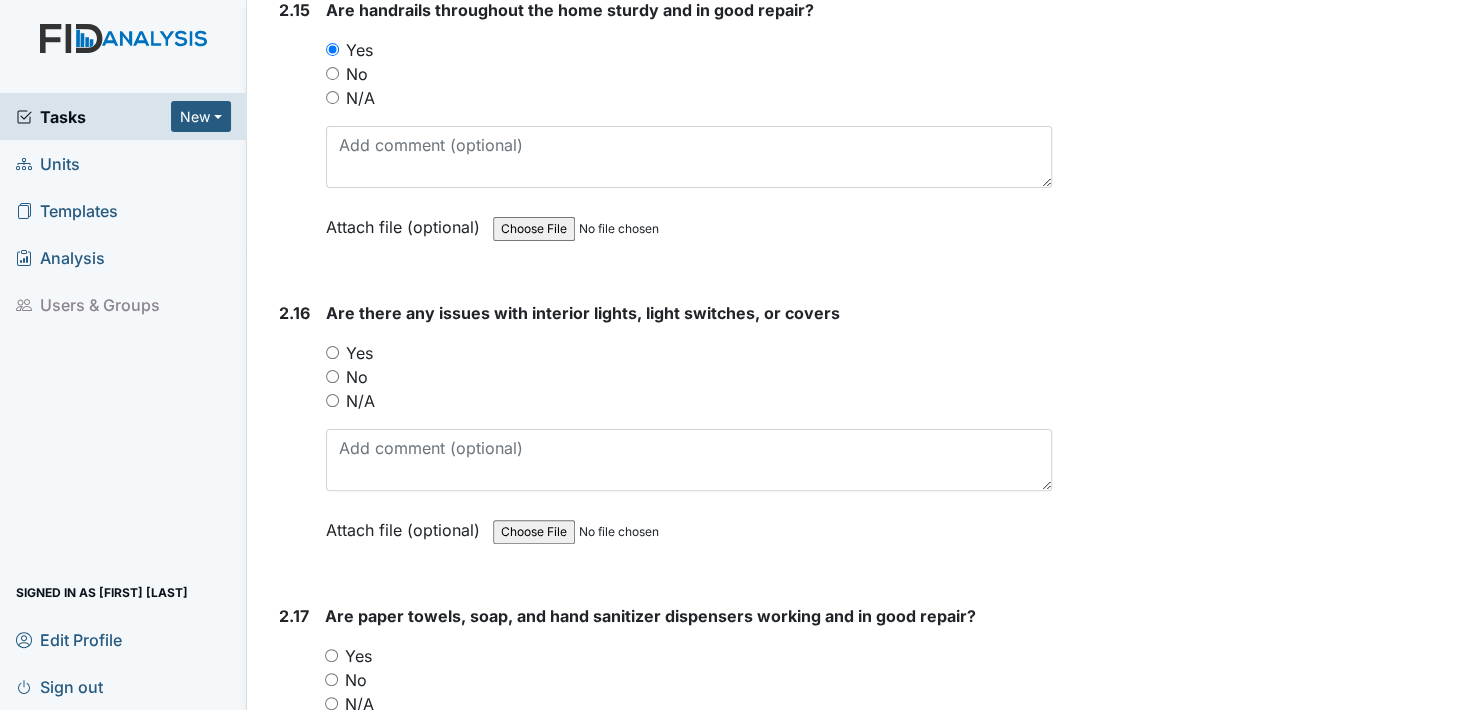 click on "No" at bounding box center [332, 376] 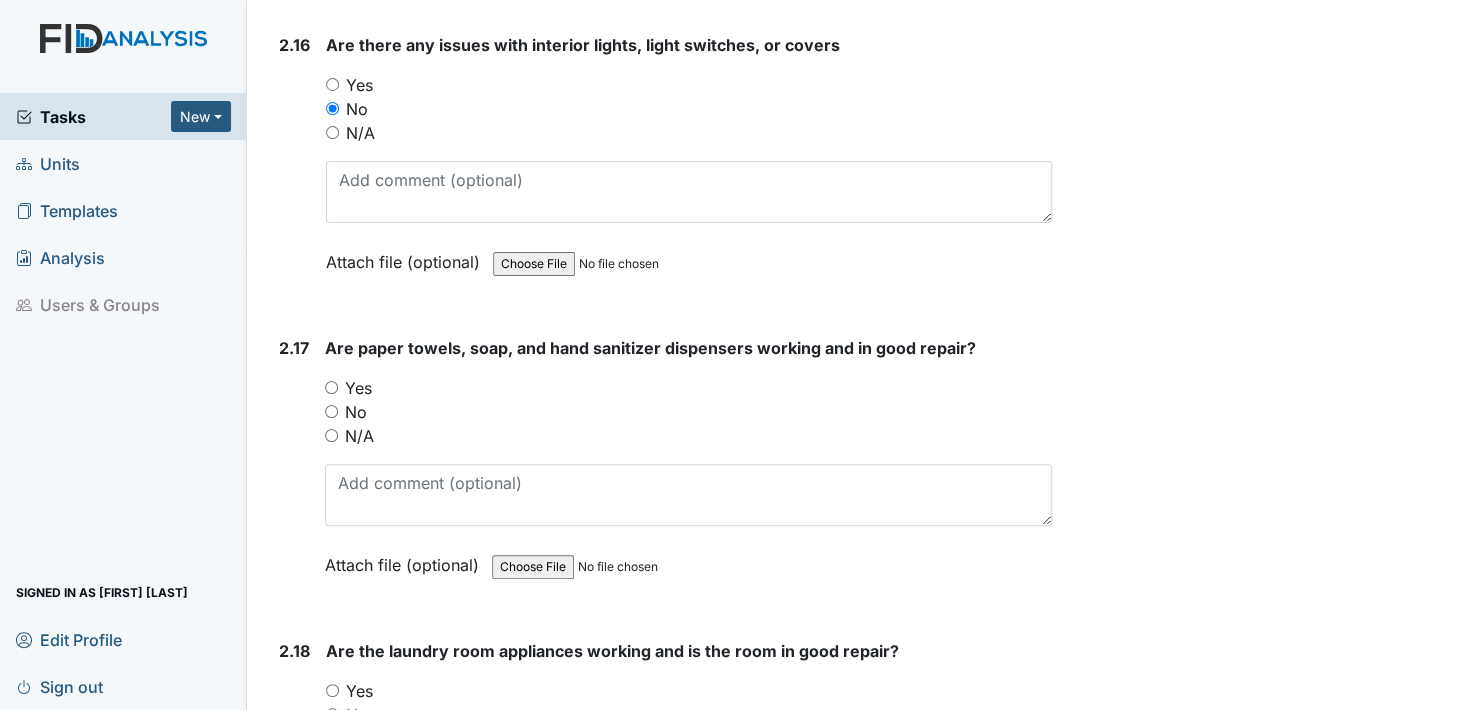 scroll, scrollTop: 8000, scrollLeft: 0, axis: vertical 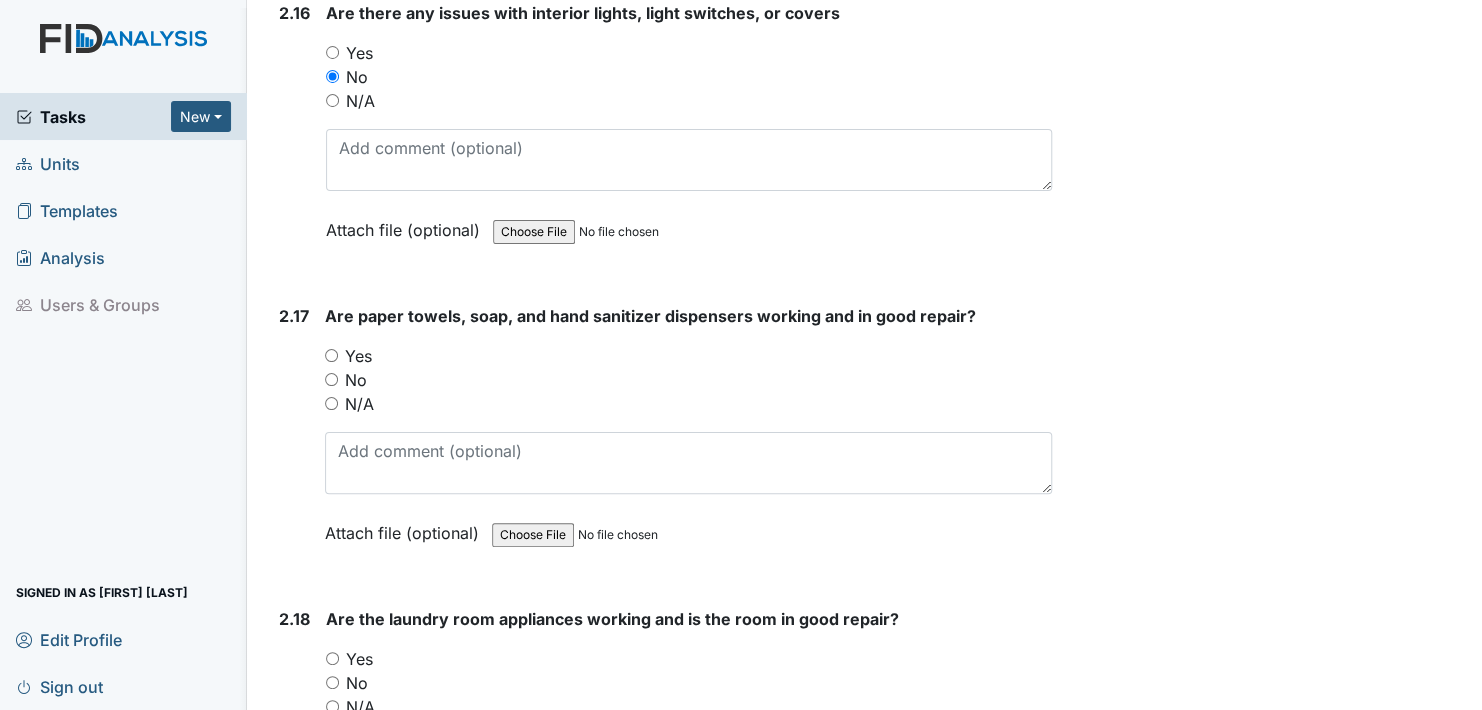click on "Yes" at bounding box center (331, 355) 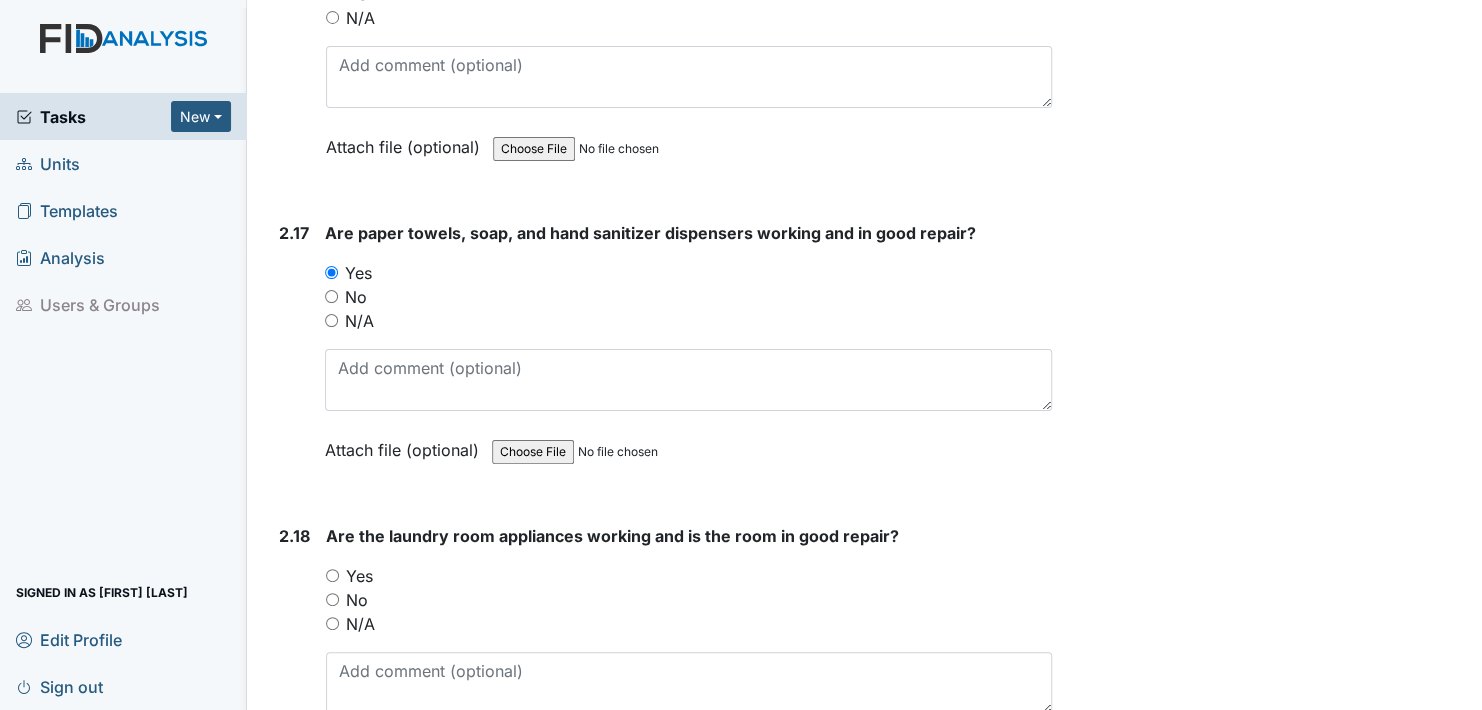 scroll, scrollTop: 8200, scrollLeft: 0, axis: vertical 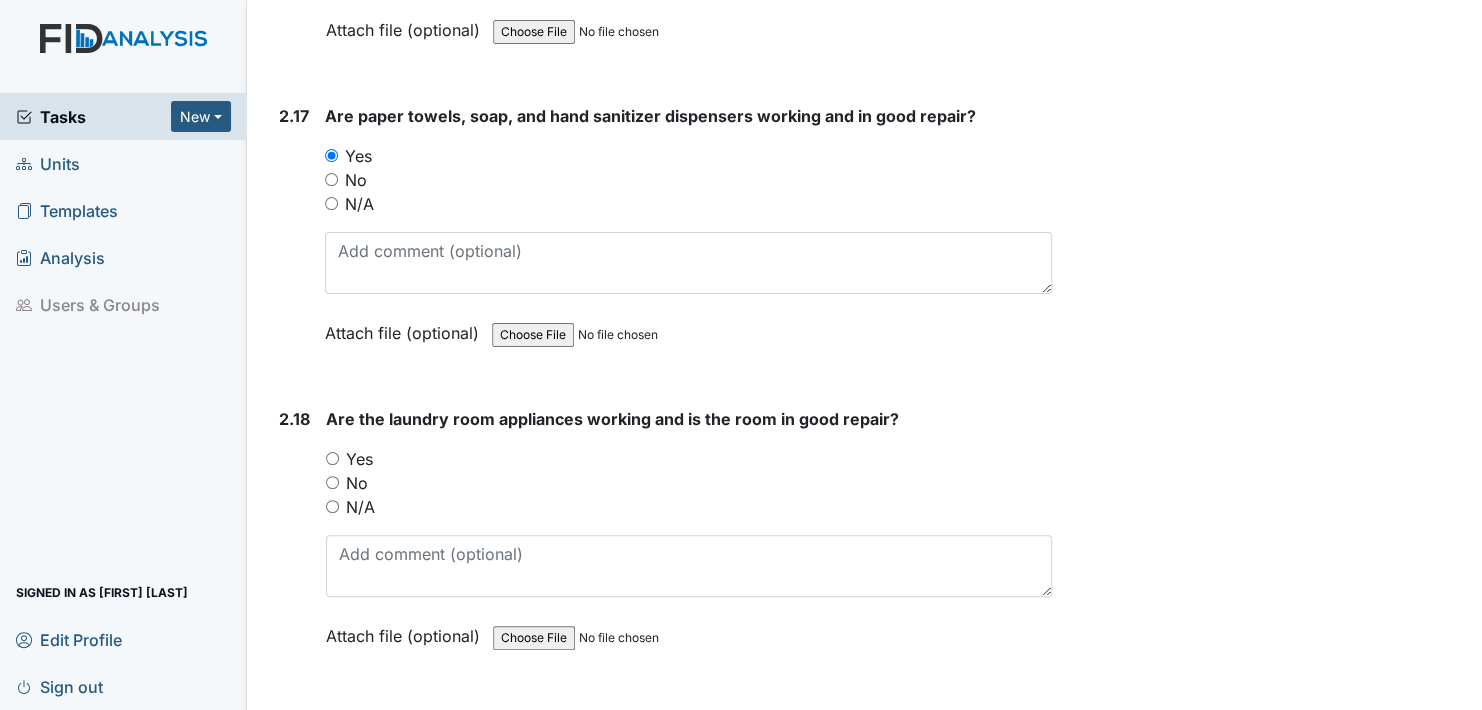 click on "Yes" at bounding box center [332, 458] 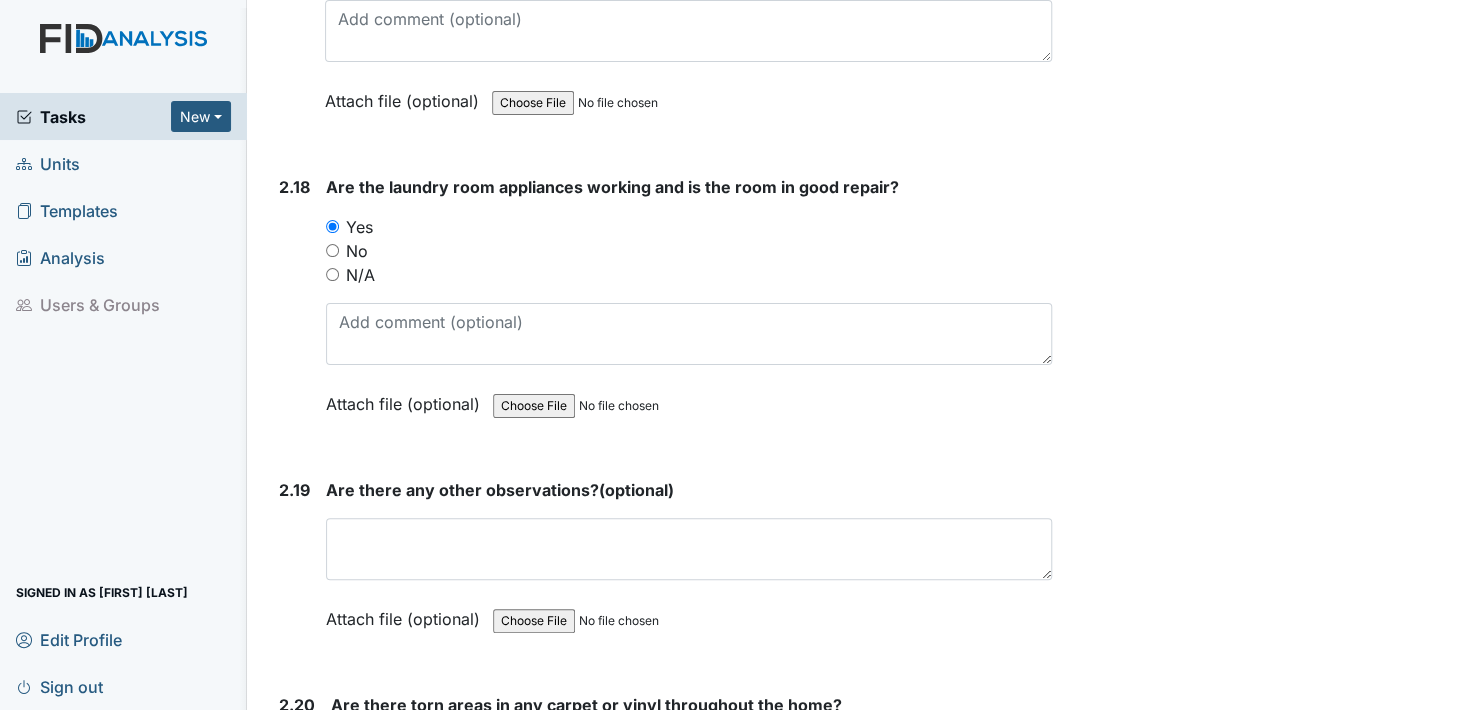 scroll, scrollTop: 8500, scrollLeft: 0, axis: vertical 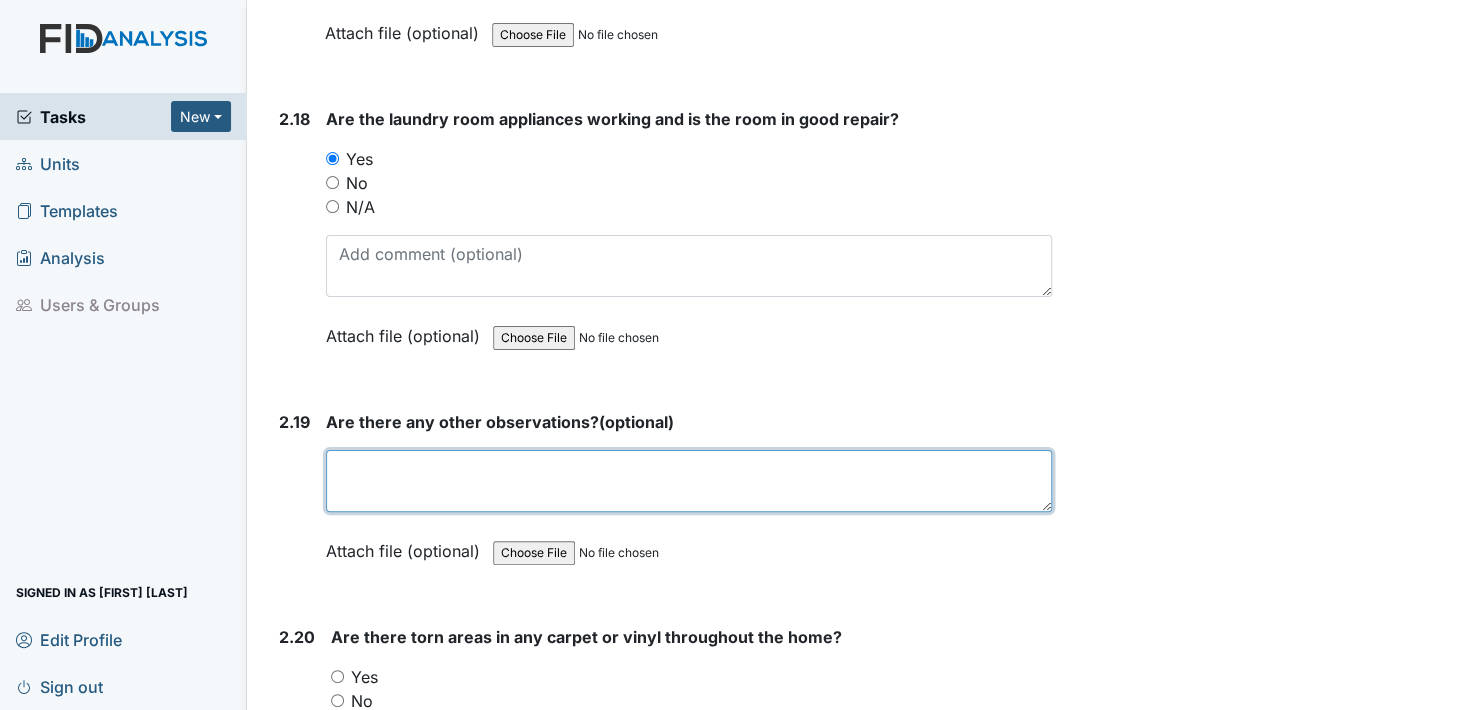 click at bounding box center (689, 481) 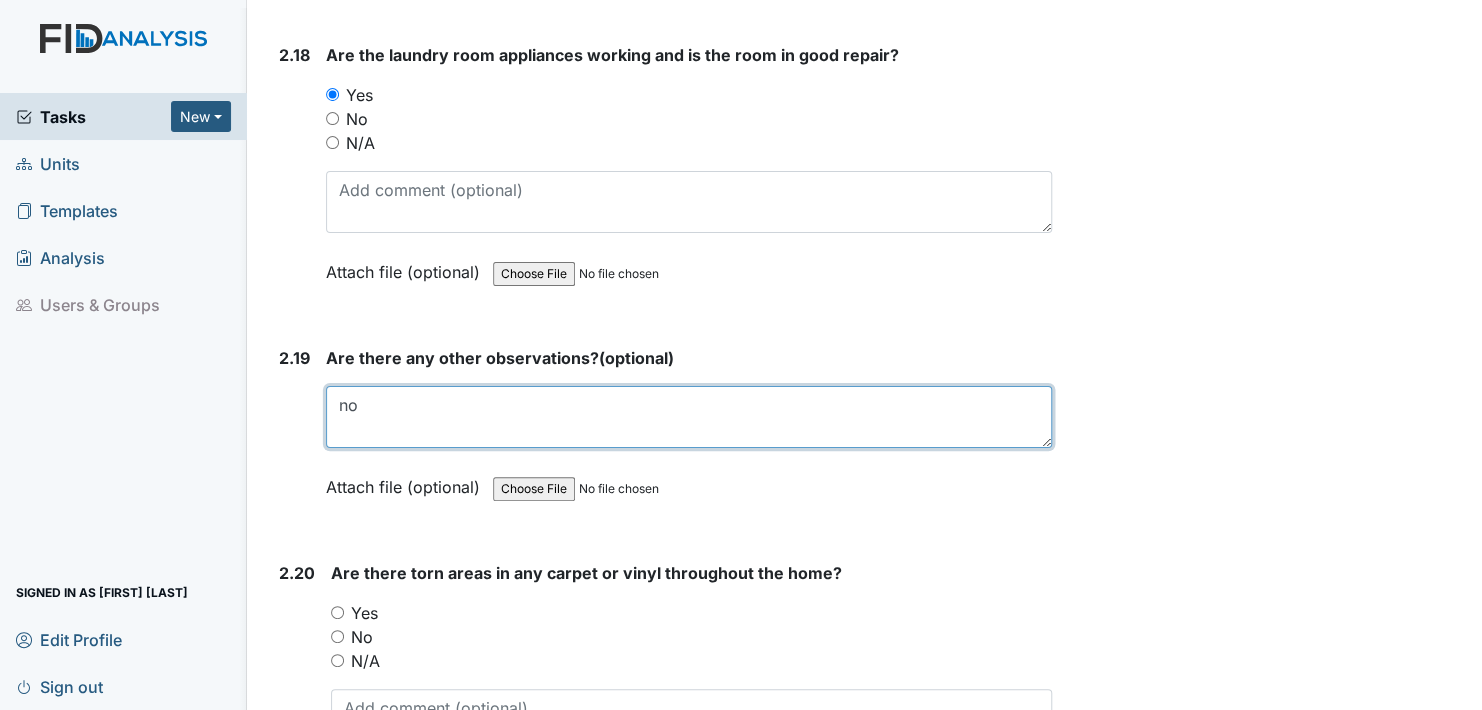 scroll, scrollTop: 8600, scrollLeft: 0, axis: vertical 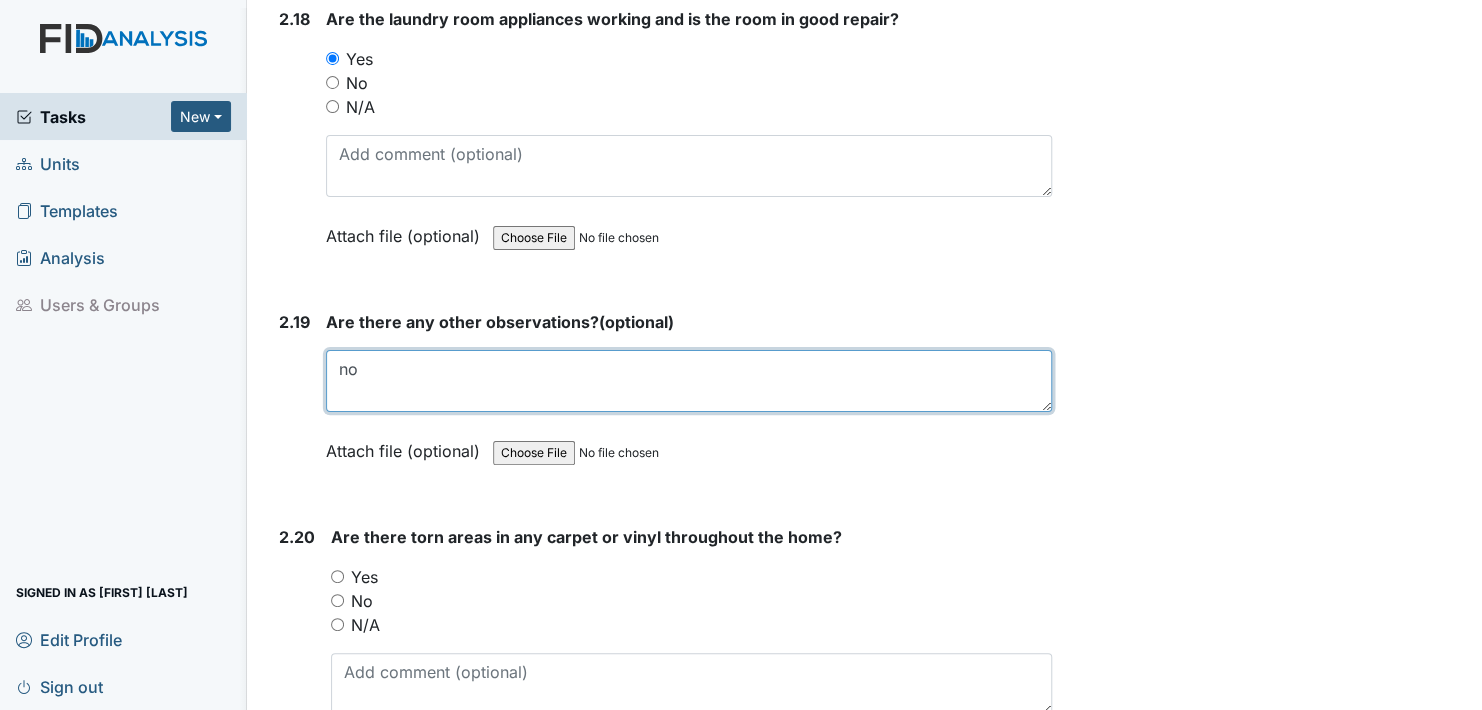 type on "no" 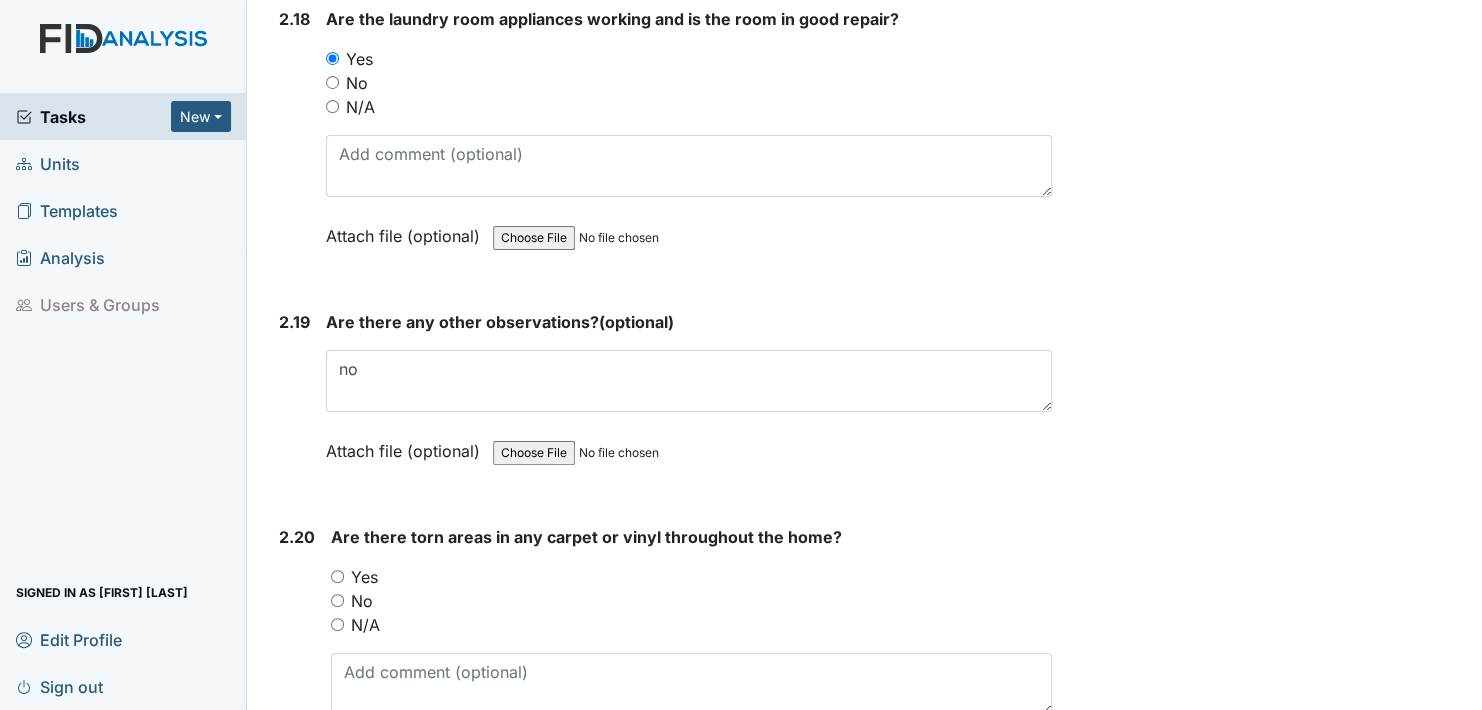 click on "Attach file (optional)" at bounding box center [407, 445] 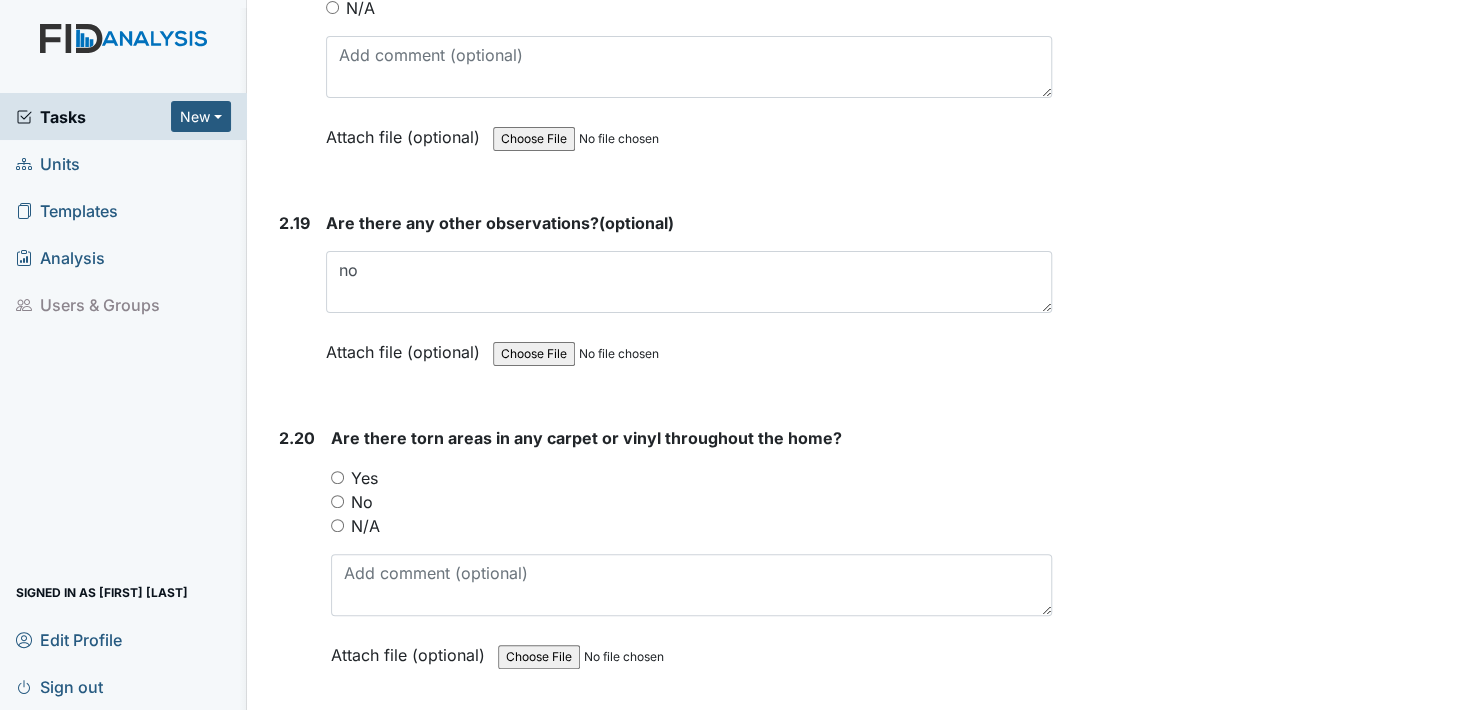 scroll, scrollTop: 8700, scrollLeft: 0, axis: vertical 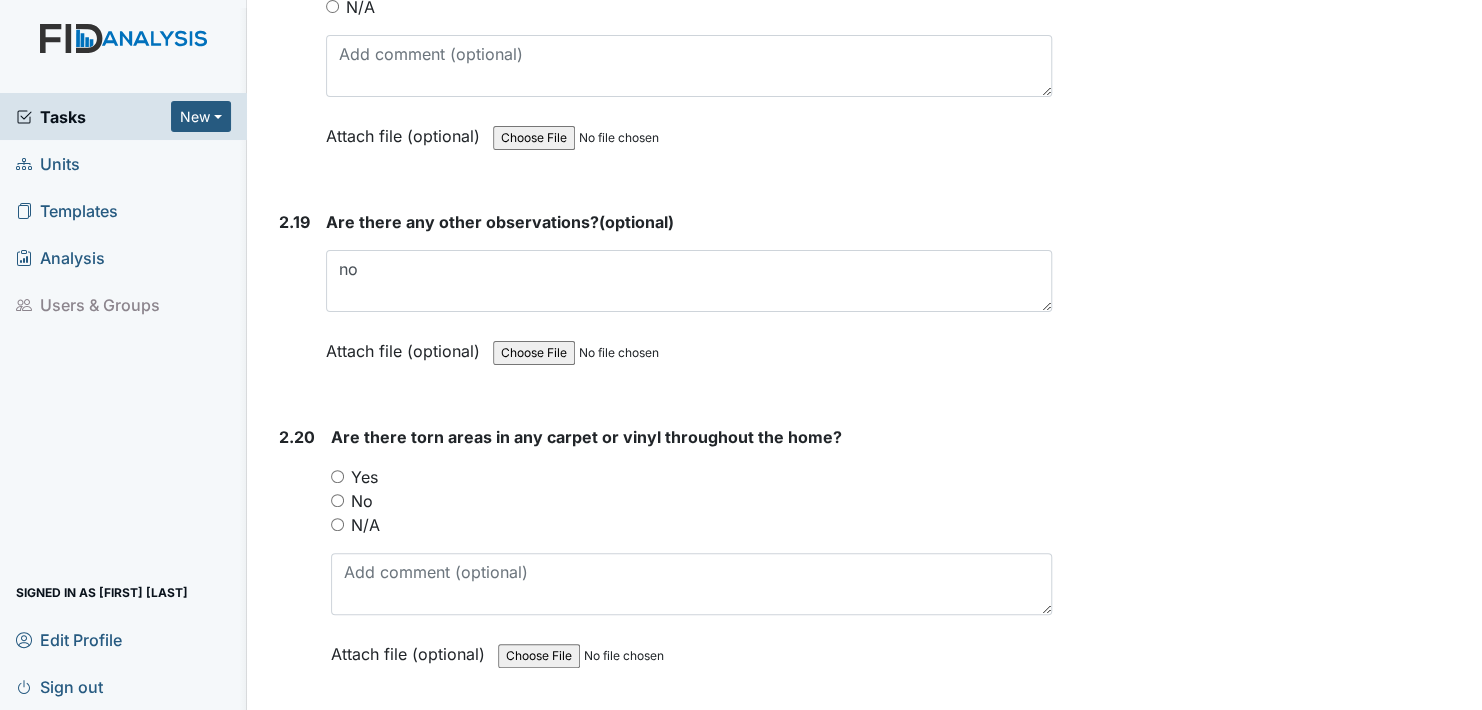 click on "No" at bounding box center (337, 500) 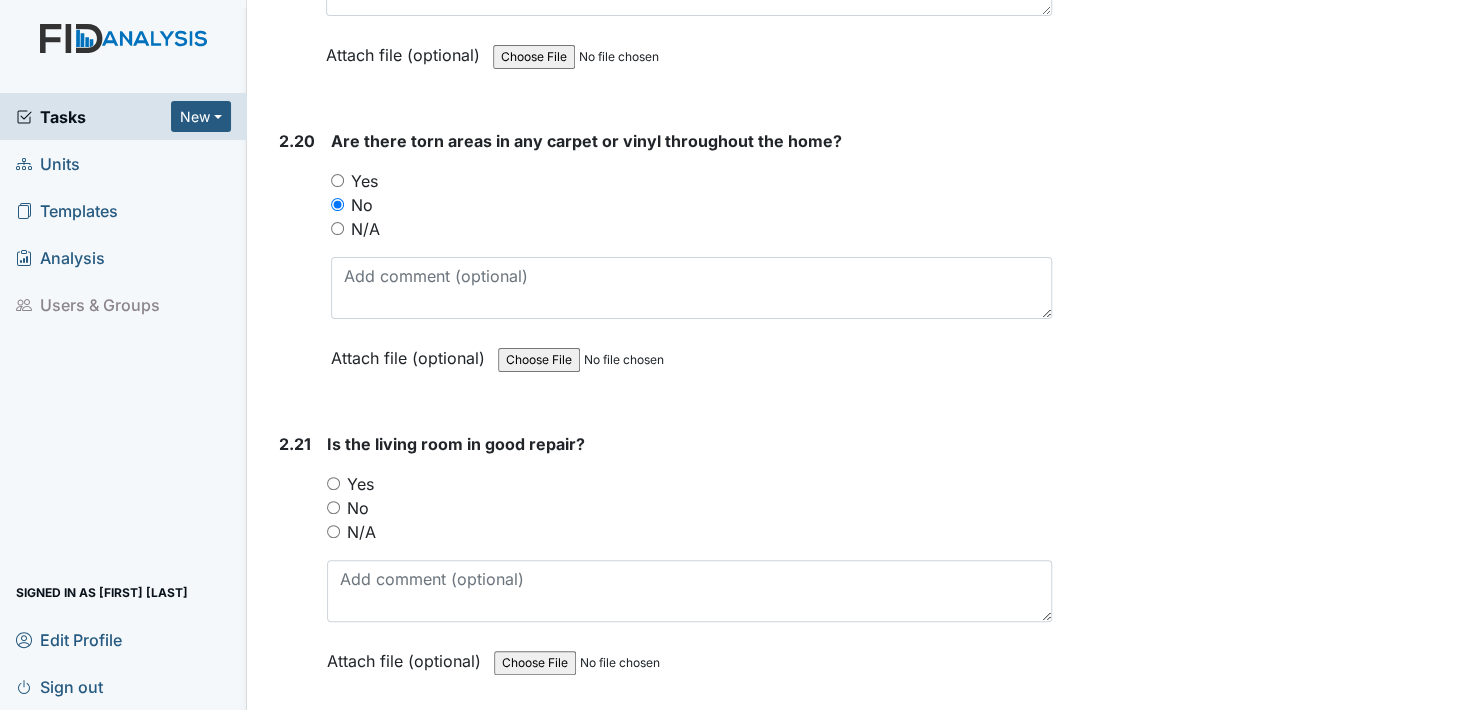 scroll, scrollTop: 9000, scrollLeft: 0, axis: vertical 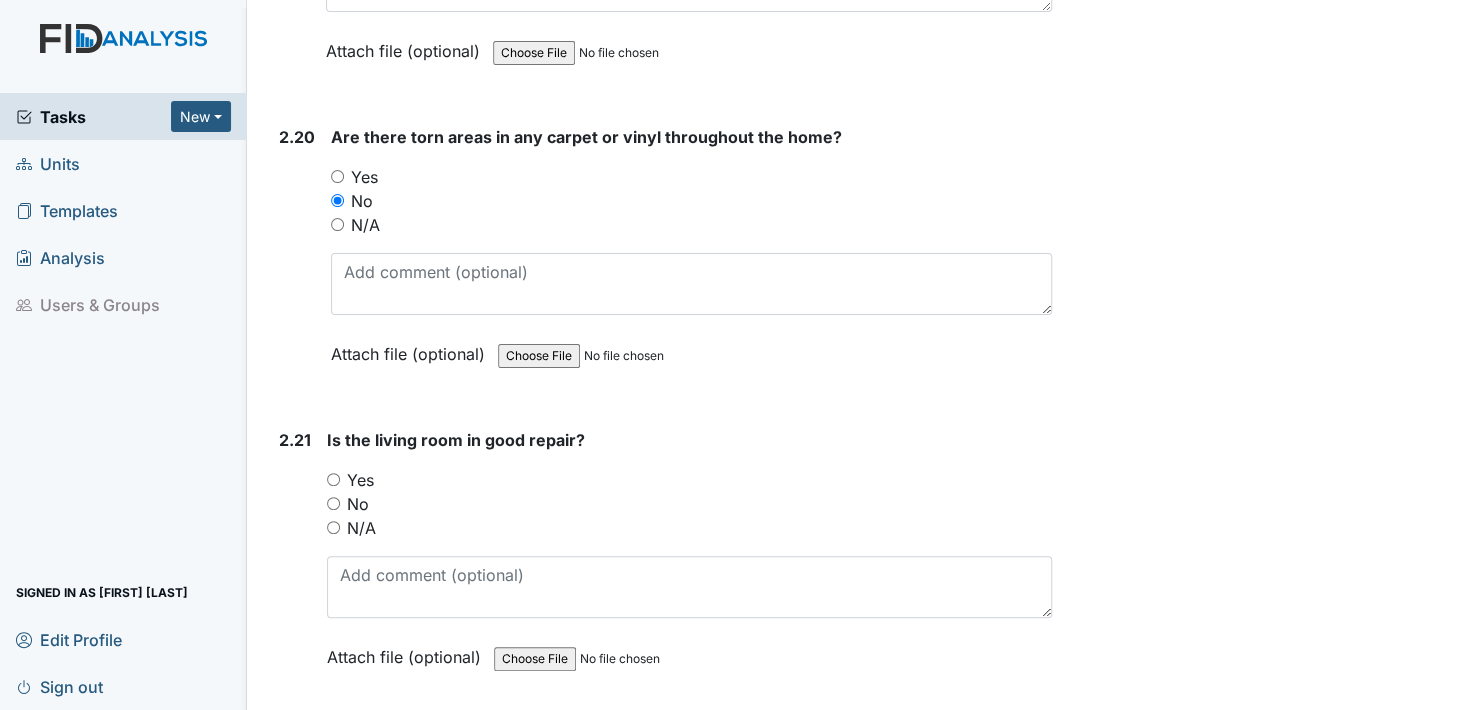 click on "Yes" at bounding box center [333, 479] 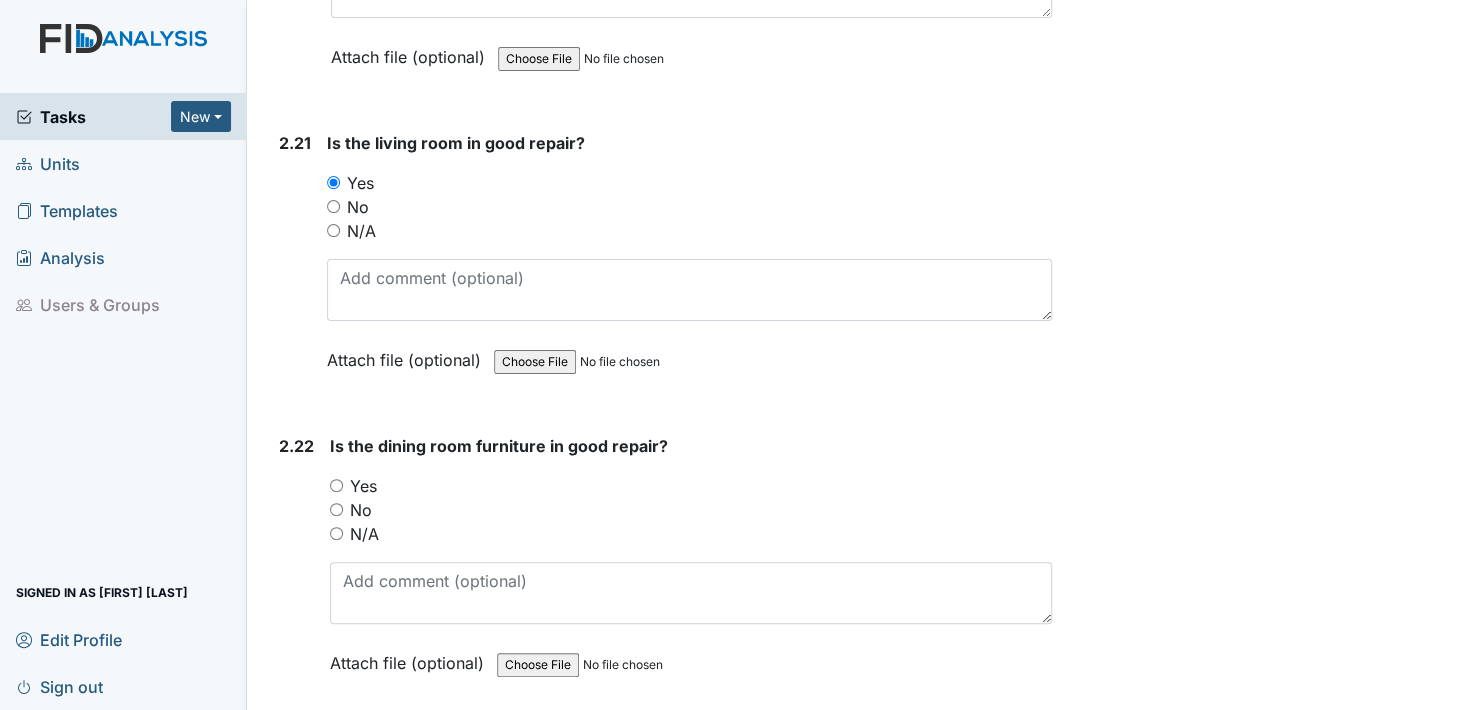 scroll, scrollTop: 9300, scrollLeft: 0, axis: vertical 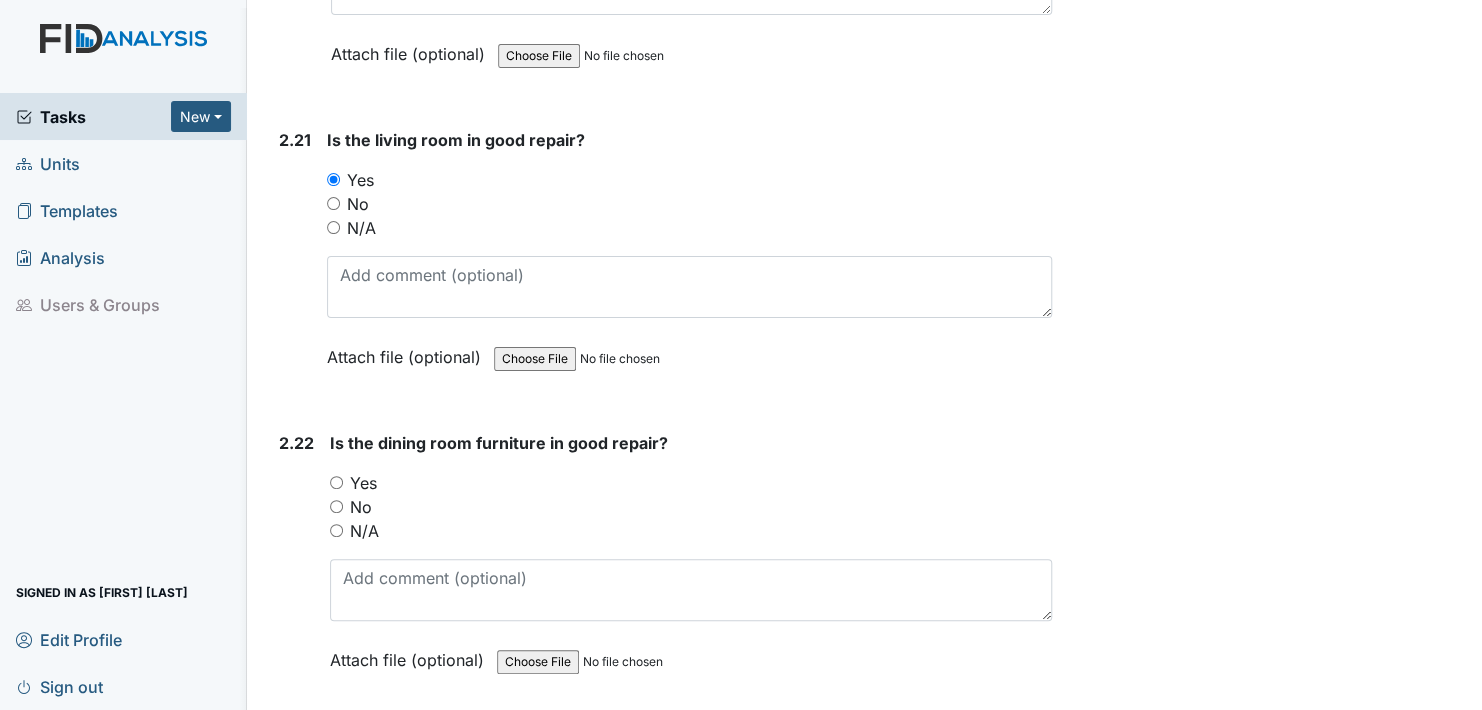 click on "No" at bounding box center [336, 506] 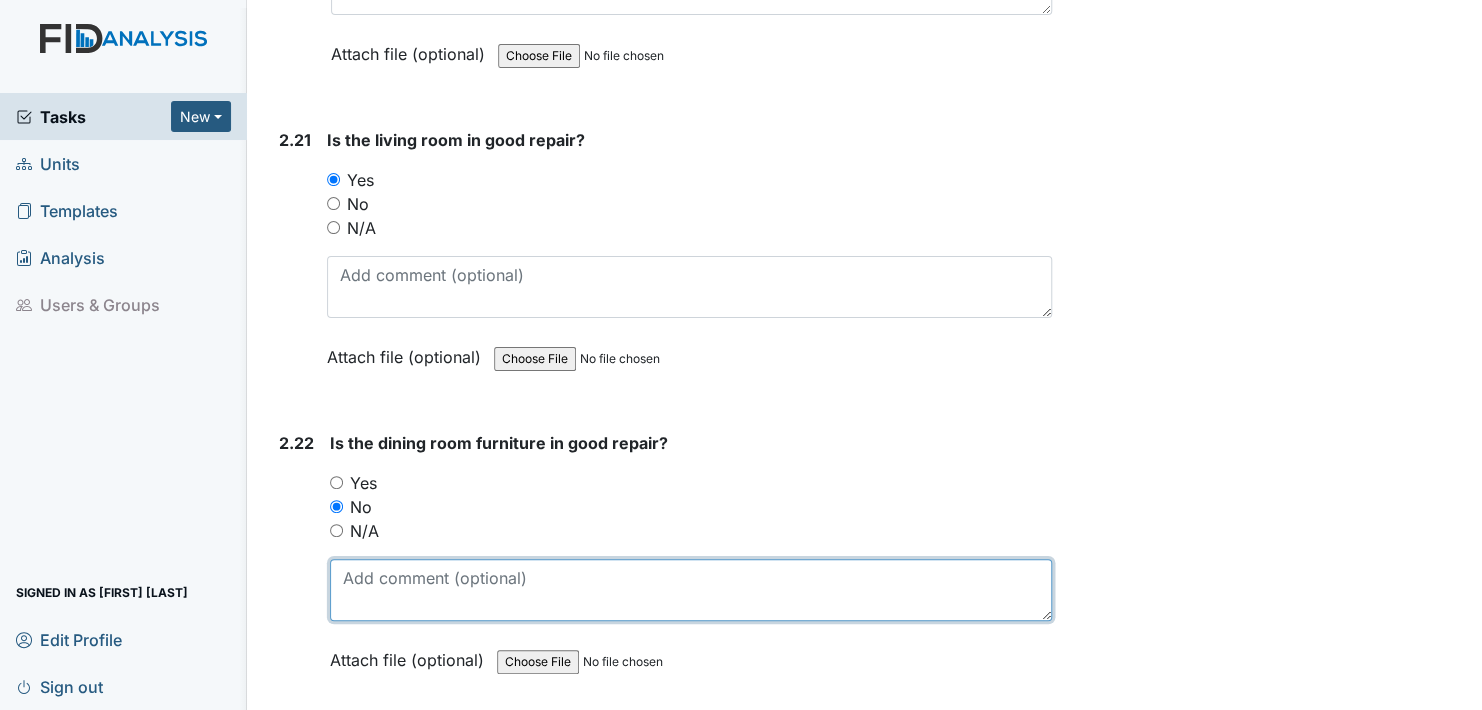 click at bounding box center [691, 590] 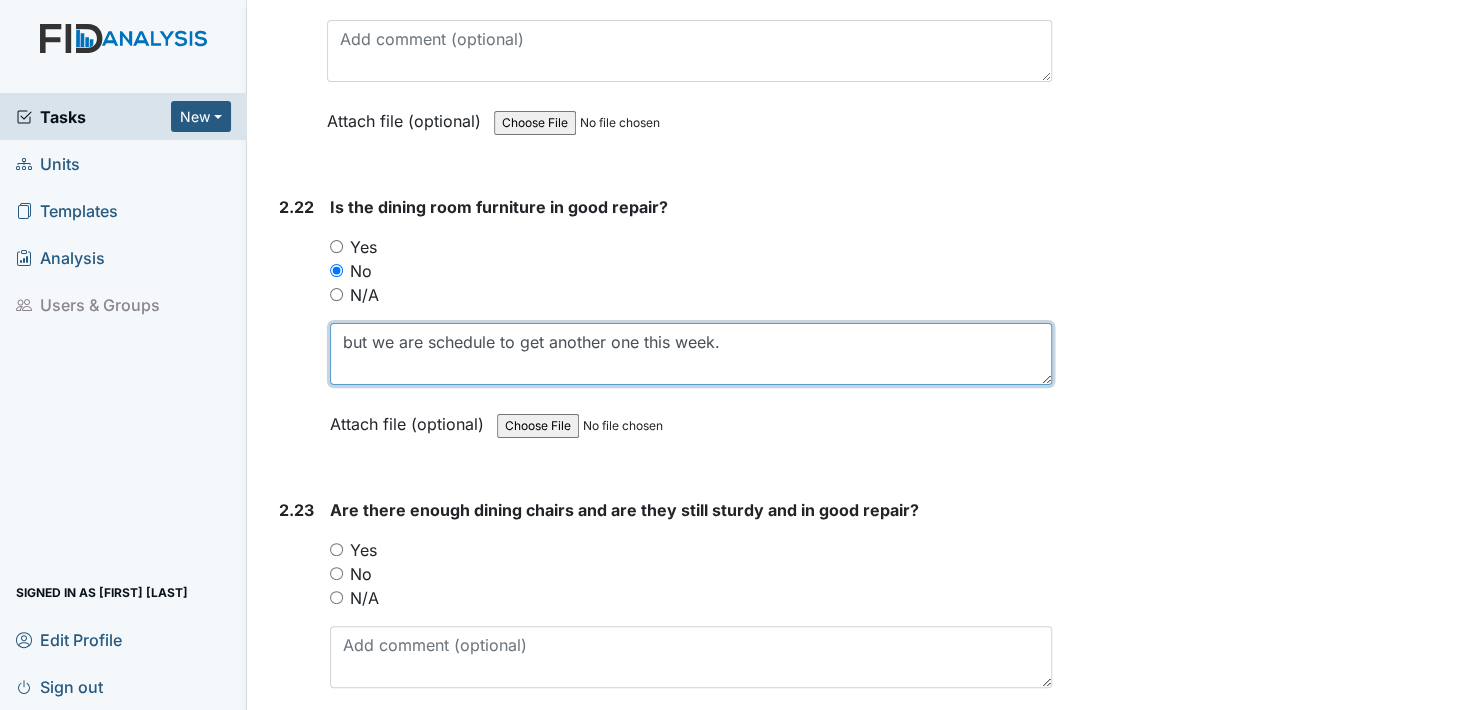 scroll, scrollTop: 9600, scrollLeft: 0, axis: vertical 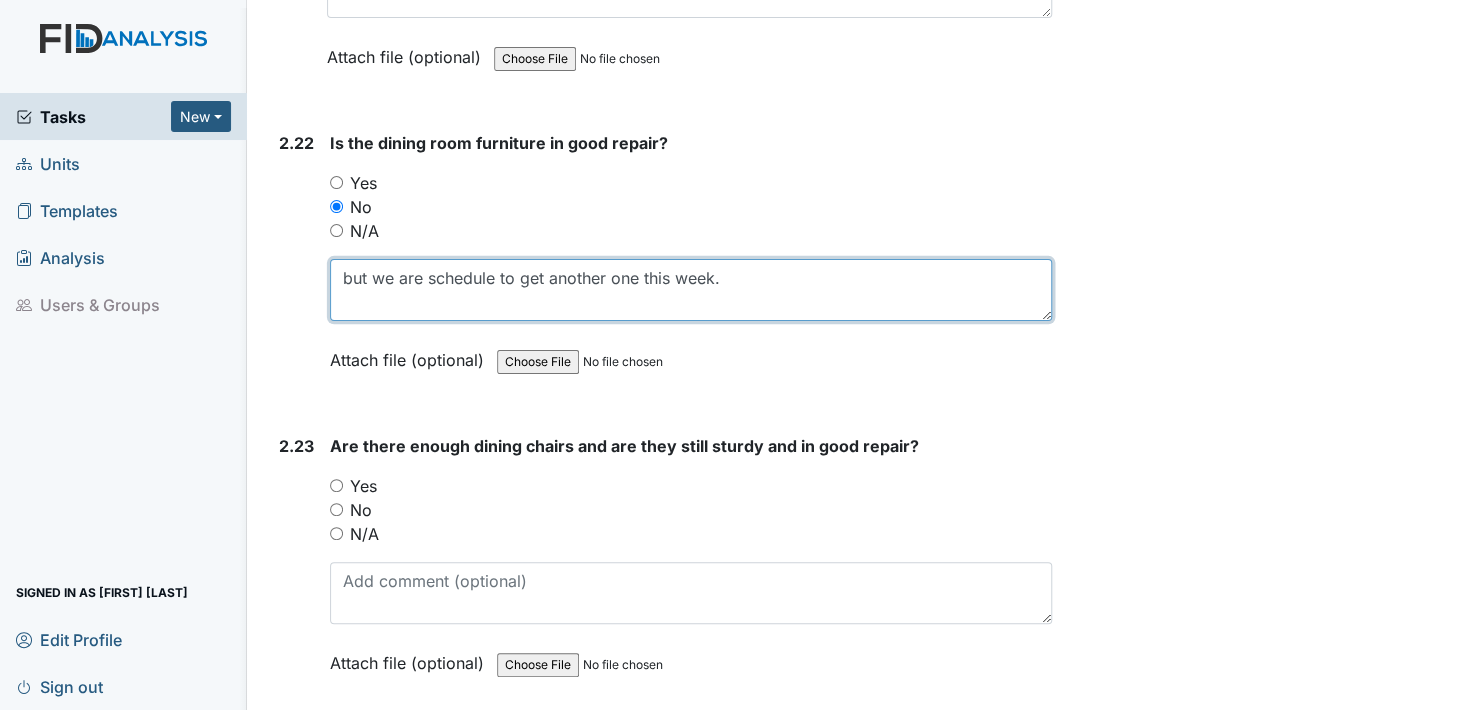 type on "but we are schedule to get another one this week." 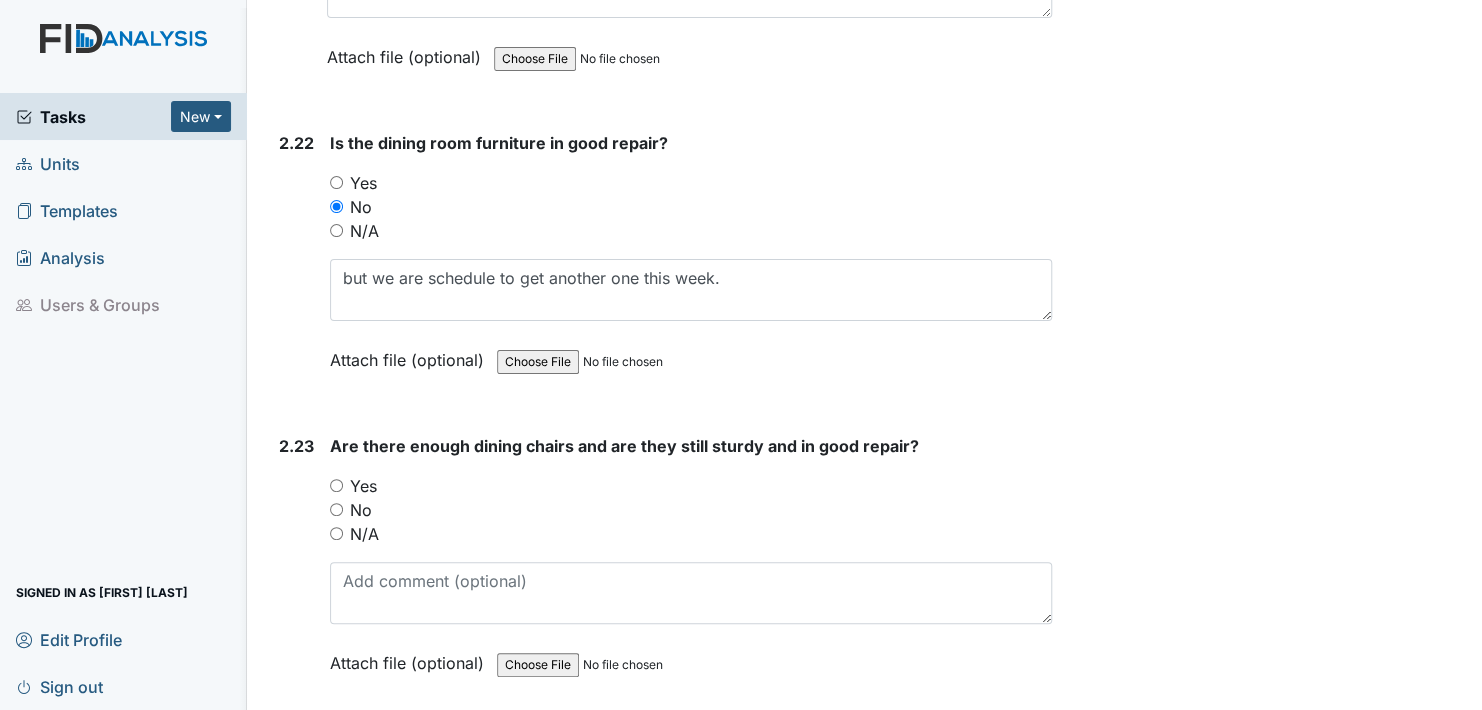 click on "Attach file (optional)" at bounding box center (411, 354) 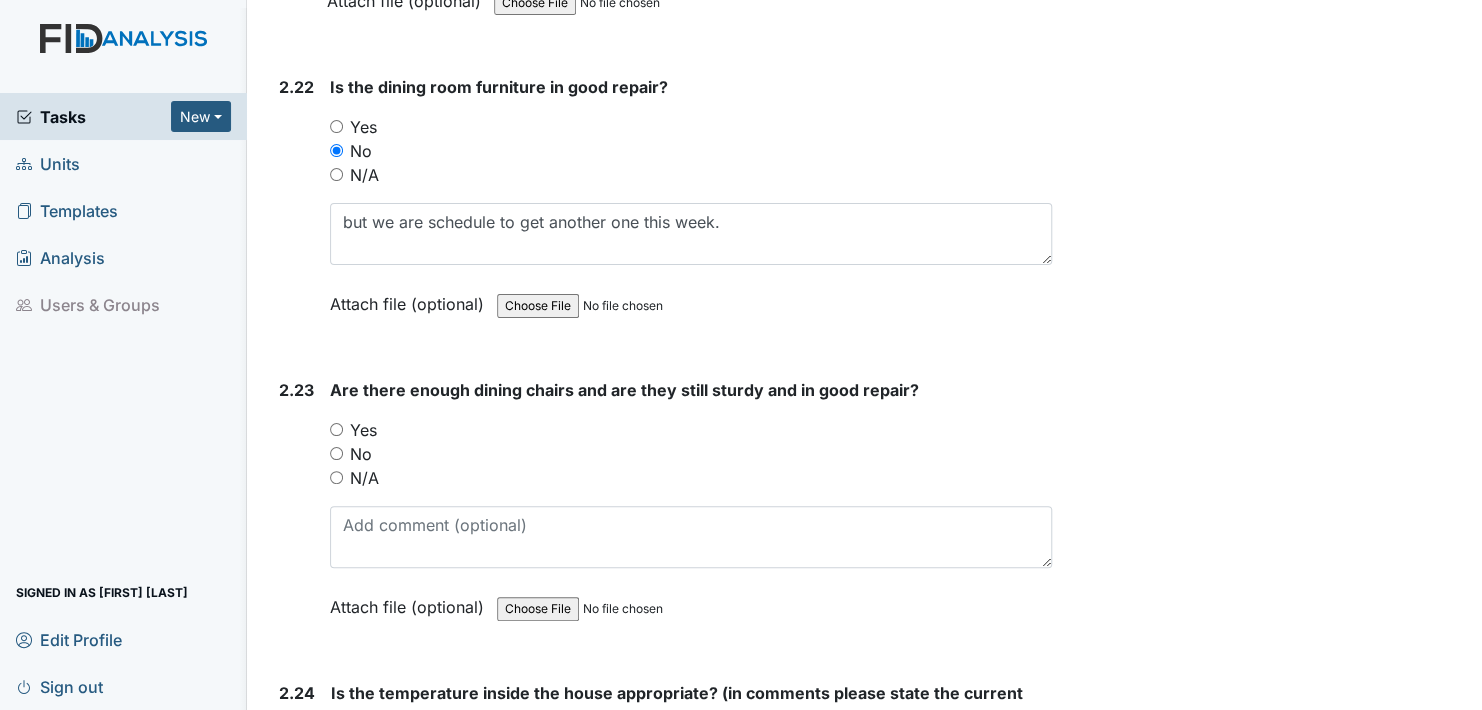scroll, scrollTop: 9700, scrollLeft: 0, axis: vertical 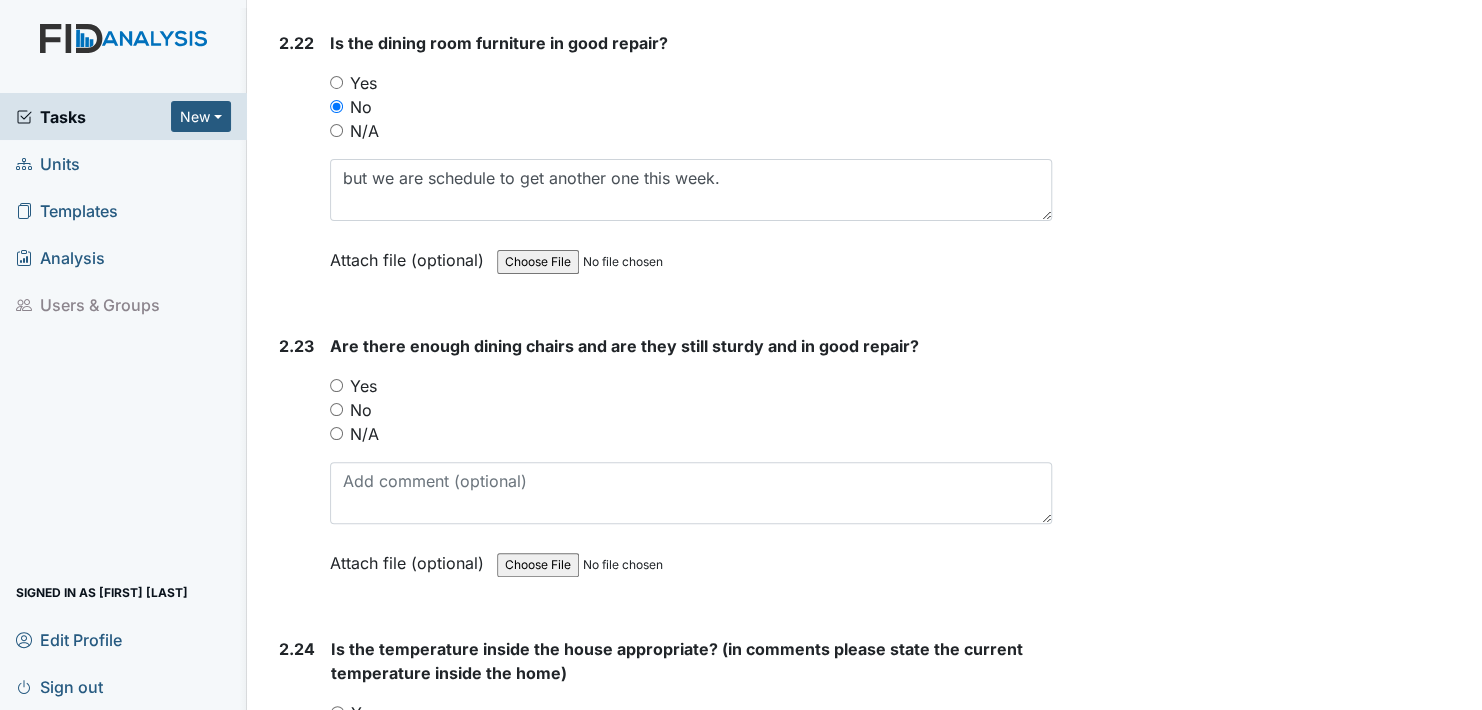 click on "No" at bounding box center [336, 409] 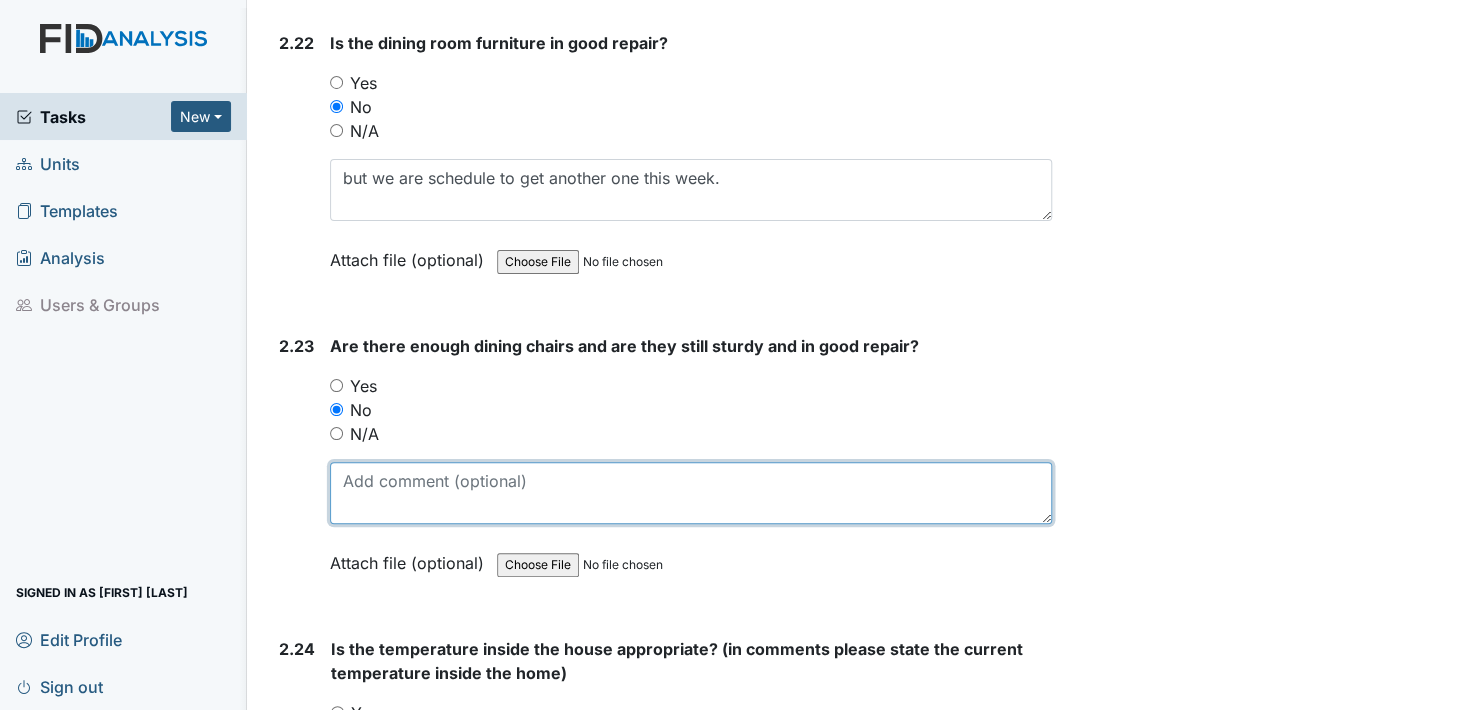 click at bounding box center [691, 493] 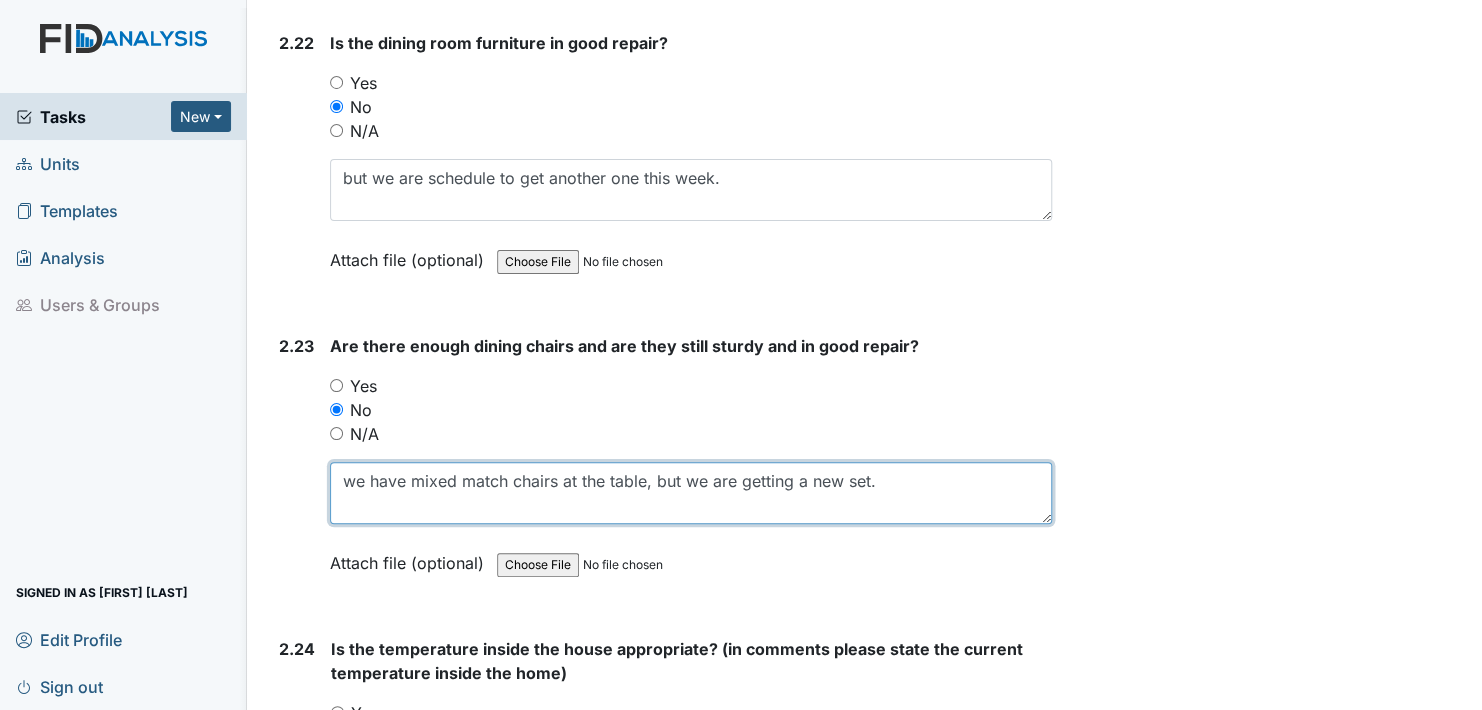 type on "we have mixed match chairs at the table, but we are getting a new set." 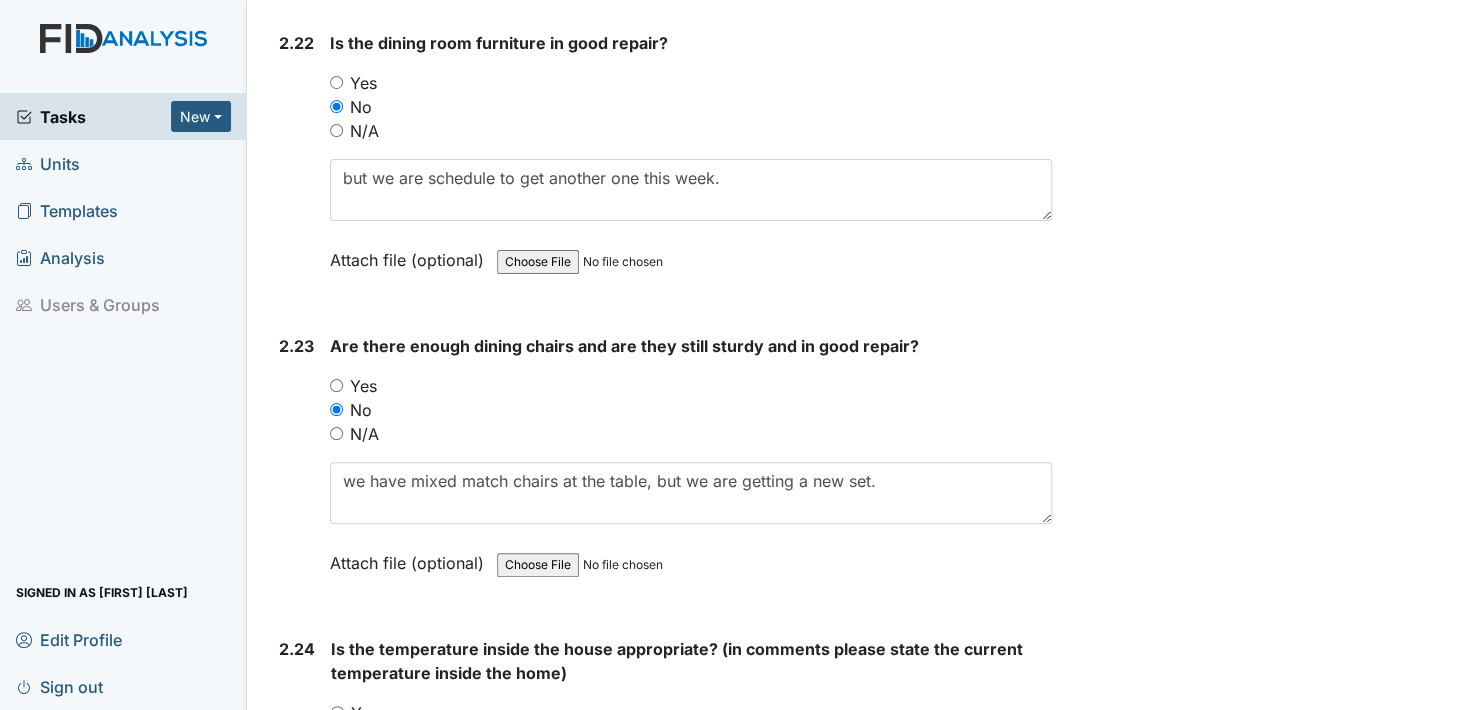 click on "Attach file (optional)" at bounding box center (411, 557) 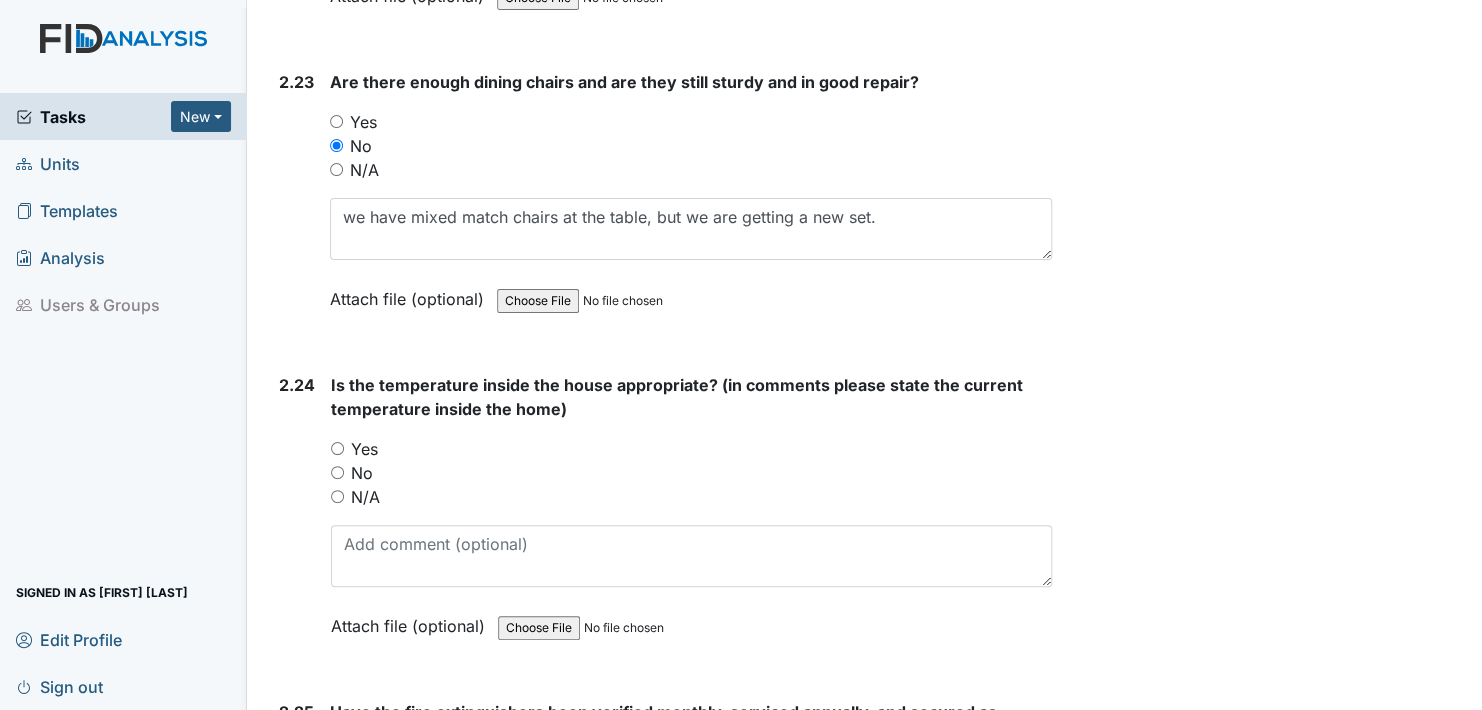scroll, scrollTop: 10000, scrollLeft: 0, axis: vertical 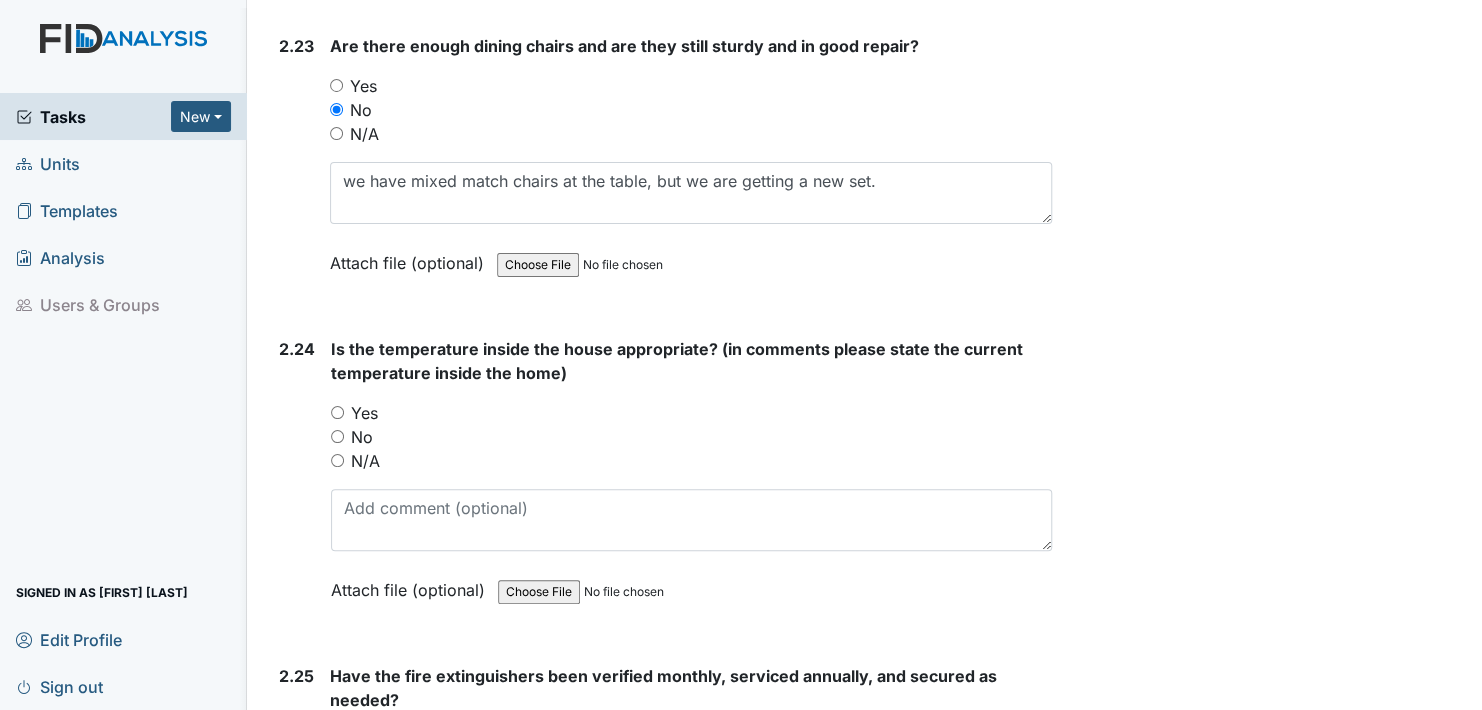 click on "Yes" at bounding box center (337, 412) 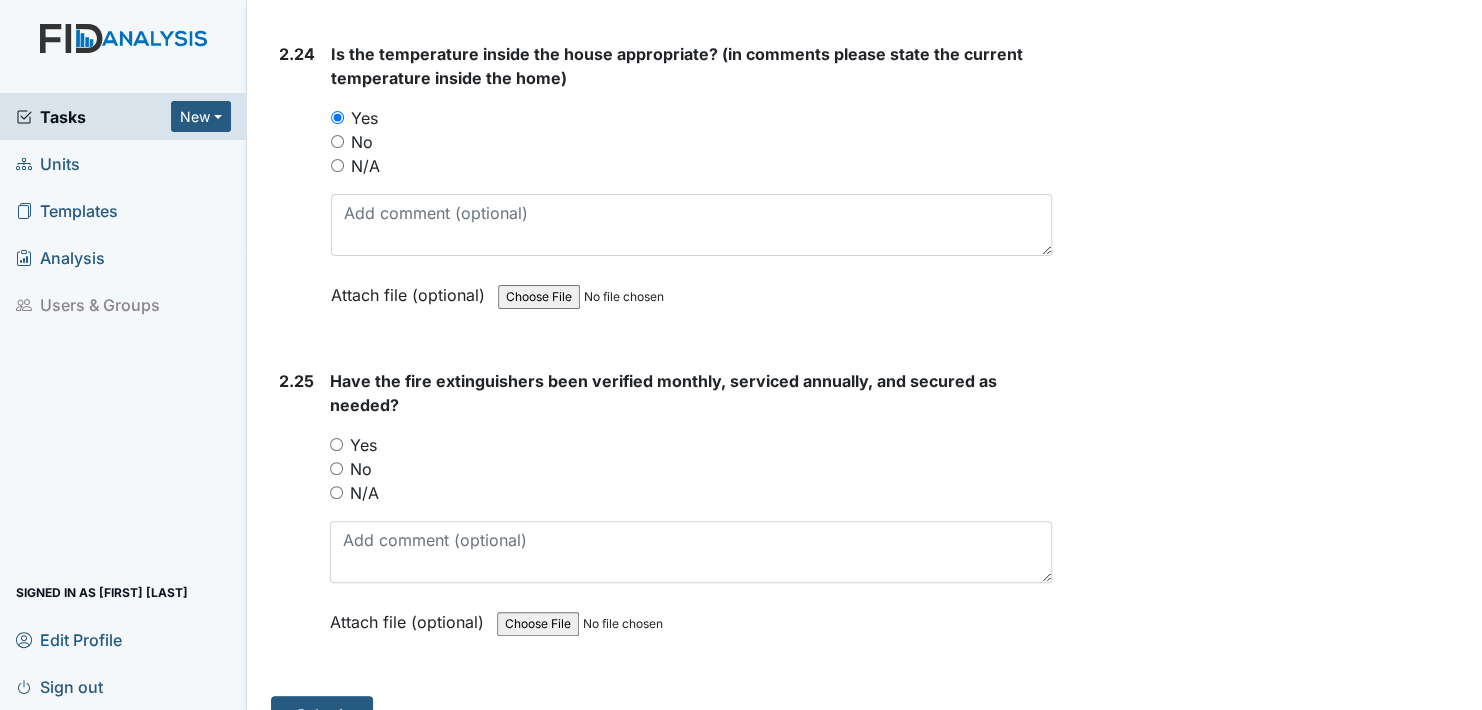 scroll, scrollTop: 10299, scrollLeft: 0, axis: vertical 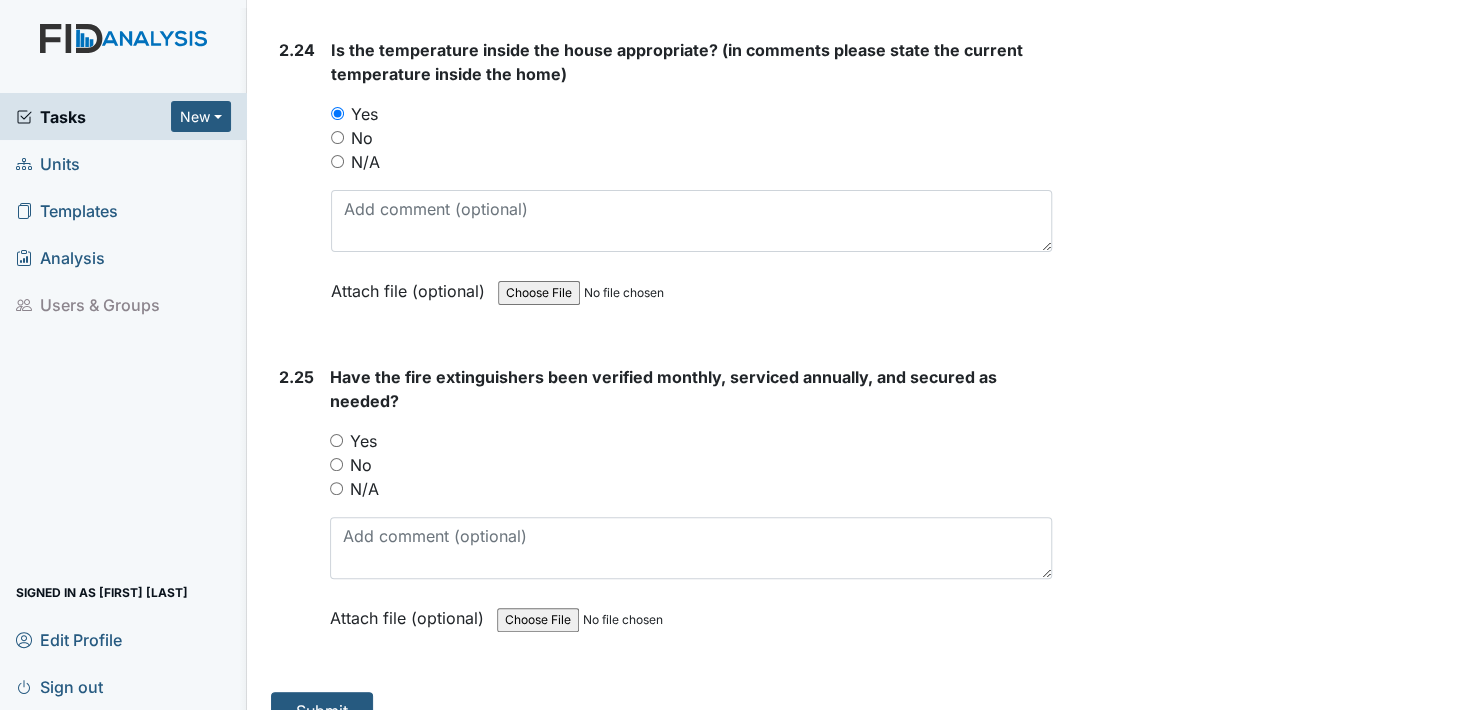 click on "Yes" at bounding box center [336, 440] 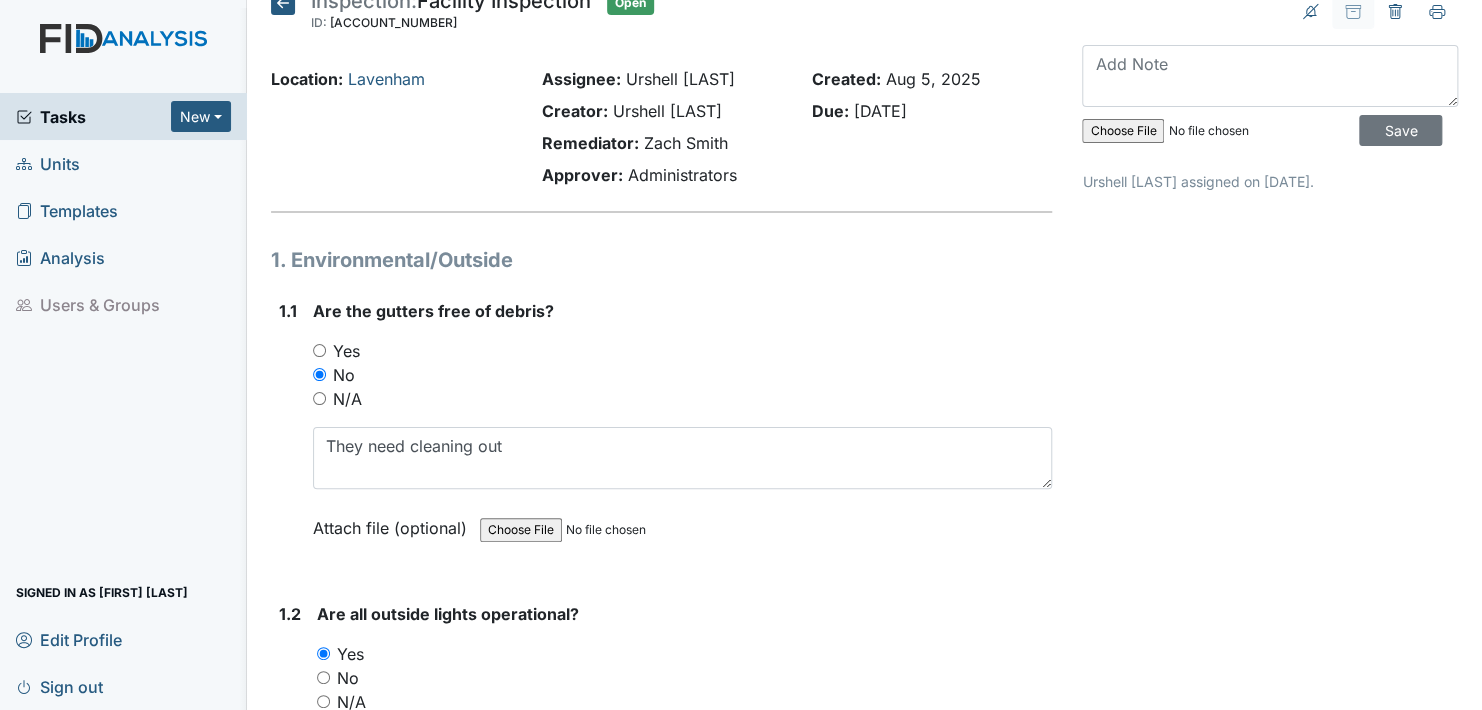 scroll, scrollTop: 0, scrollLeft: 0, axis: both 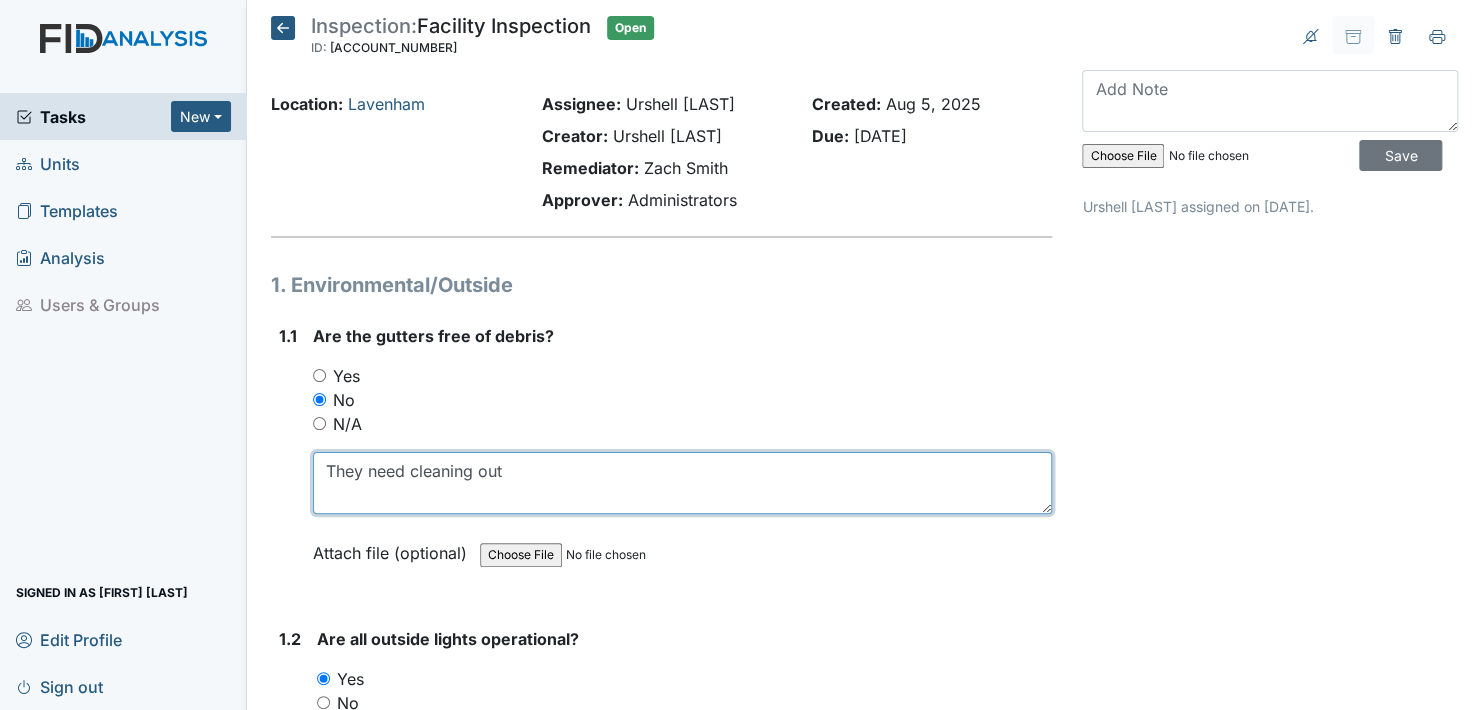 click on "They need cleaning out" at bounding box center [682, 483] 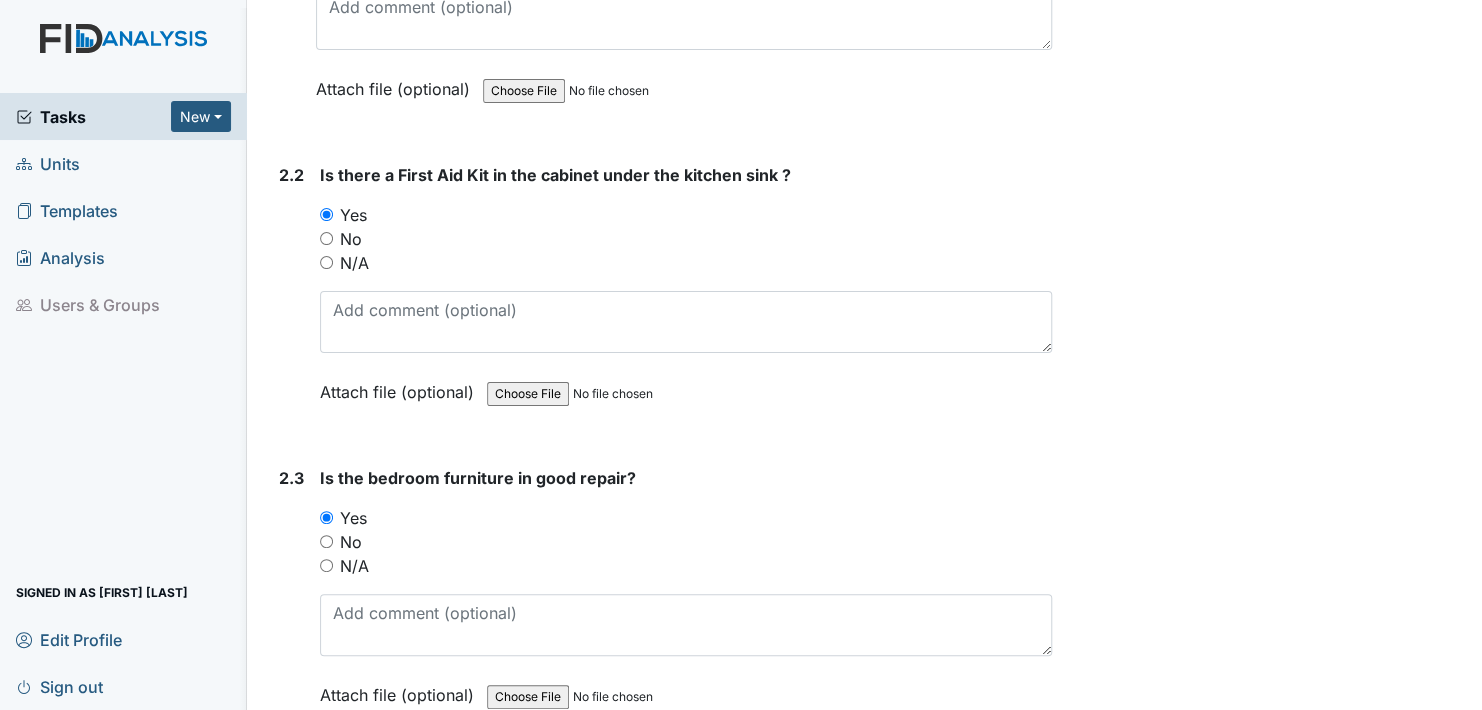 scroll, scrollTop: 3700, scrollLeft: 0, axis: vertical 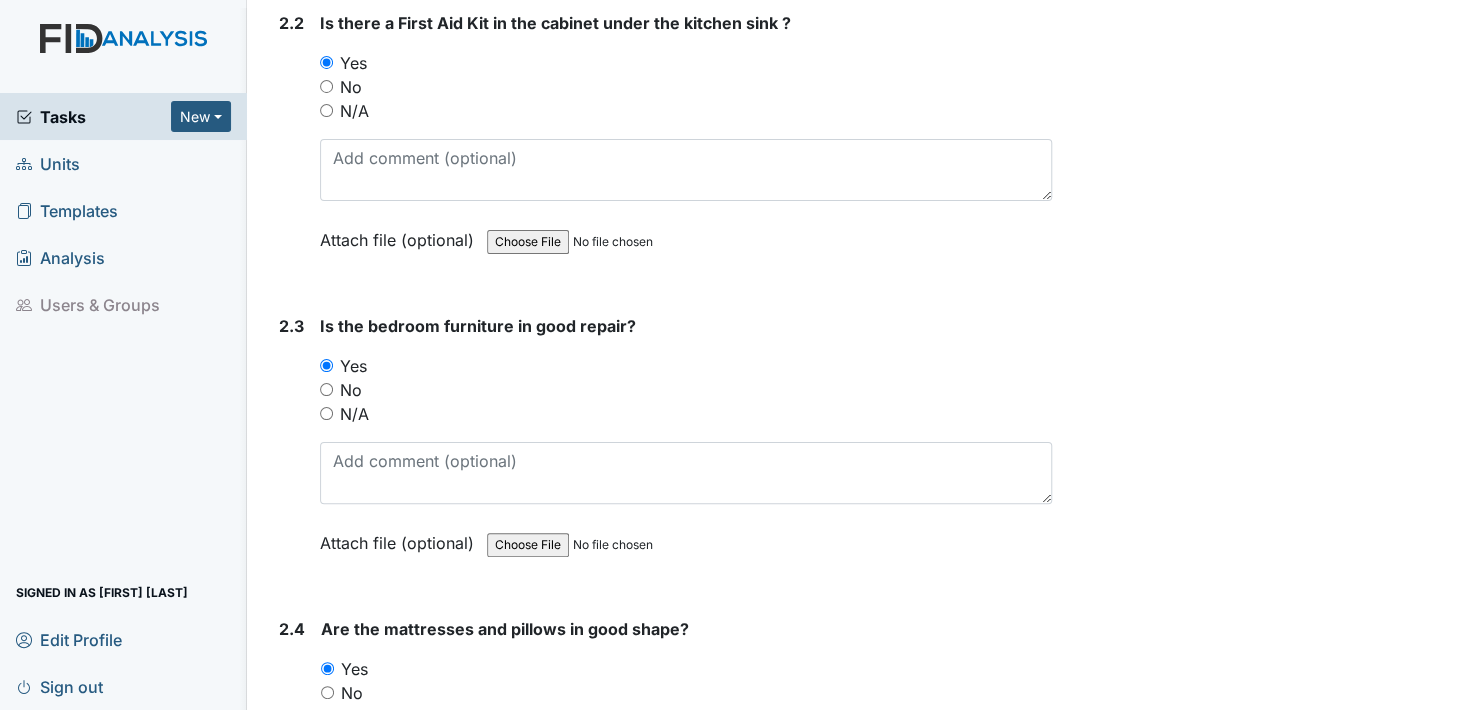 type on "They need cleaning out especially in the back at the end of the house and on top look like birds are nesting." 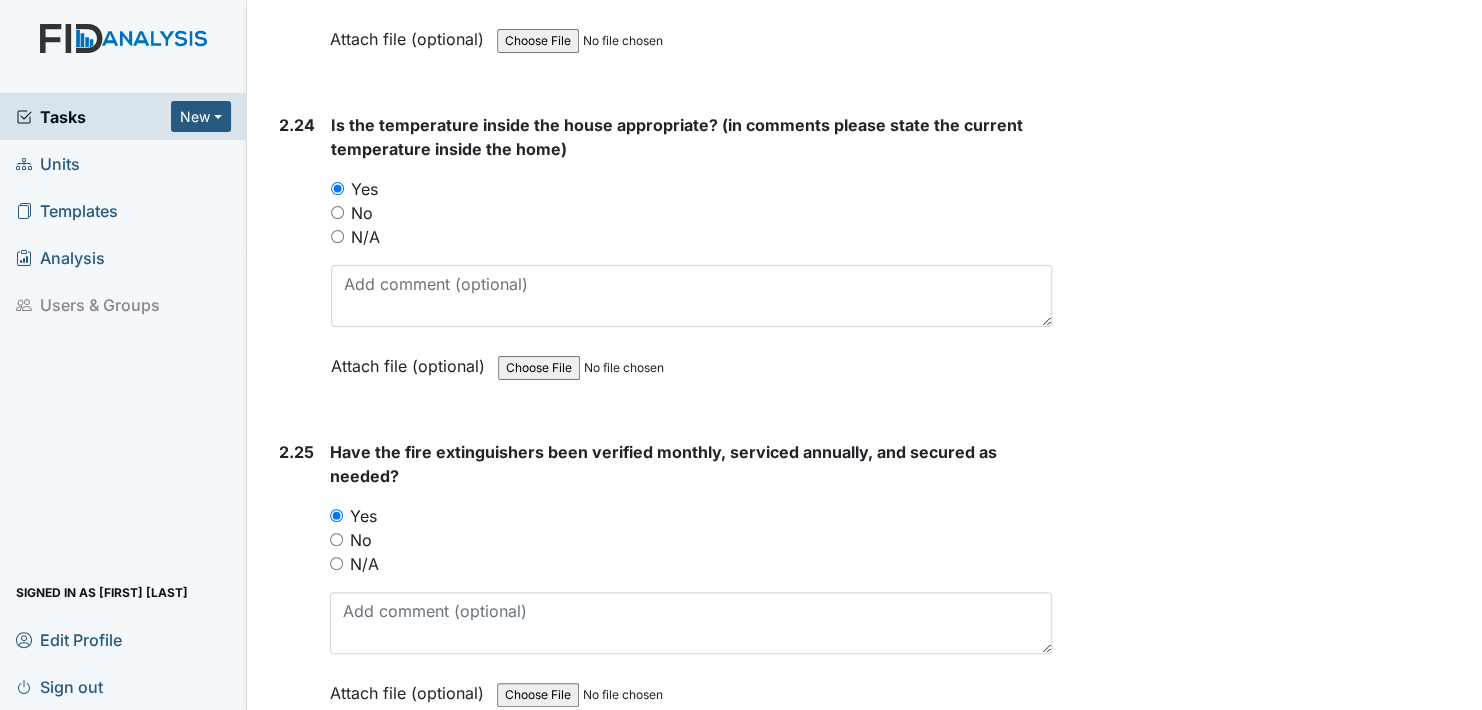 scroll, scrollTop: 10299, scrollLeft: 0, axis: vertical 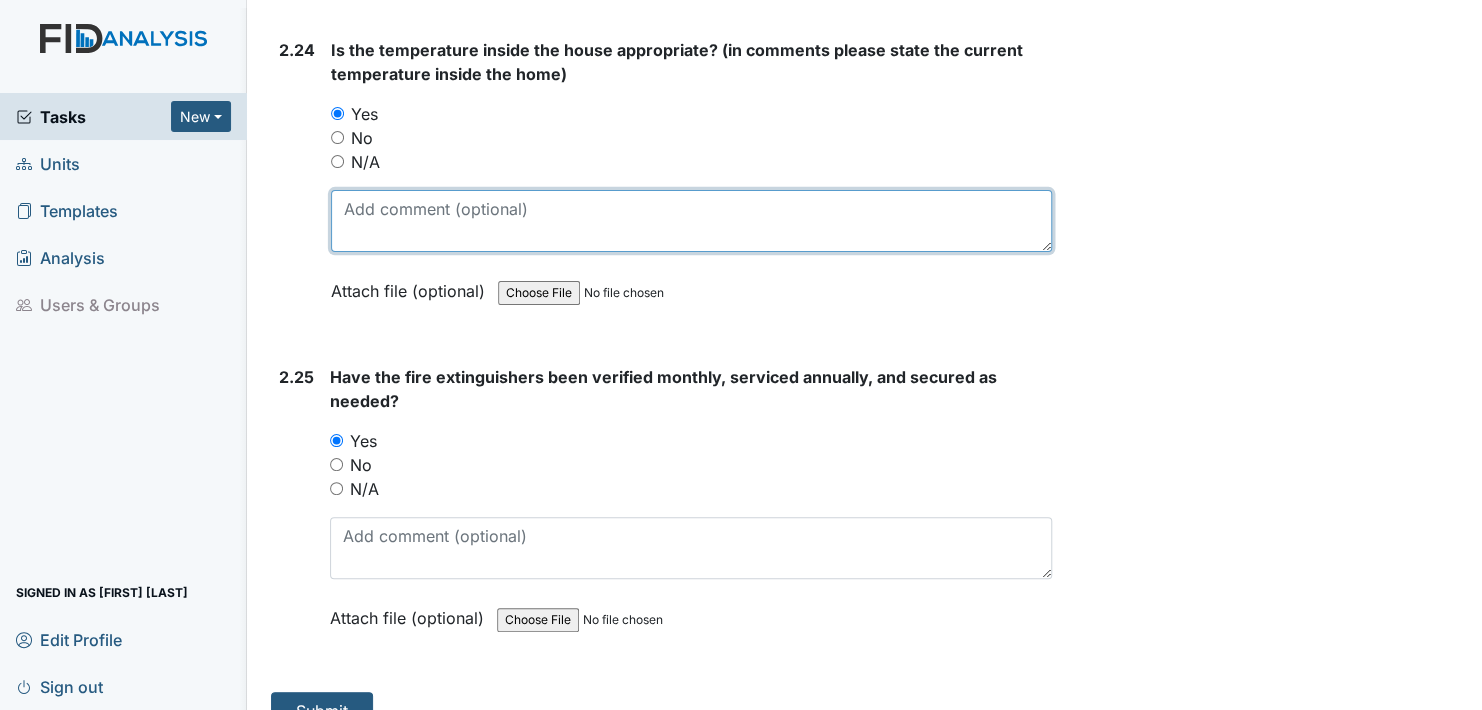 drag, startPoint x: 878, startPoint y: 183, endPoint x: 884, endPoint y: 192, distance: 10.816654 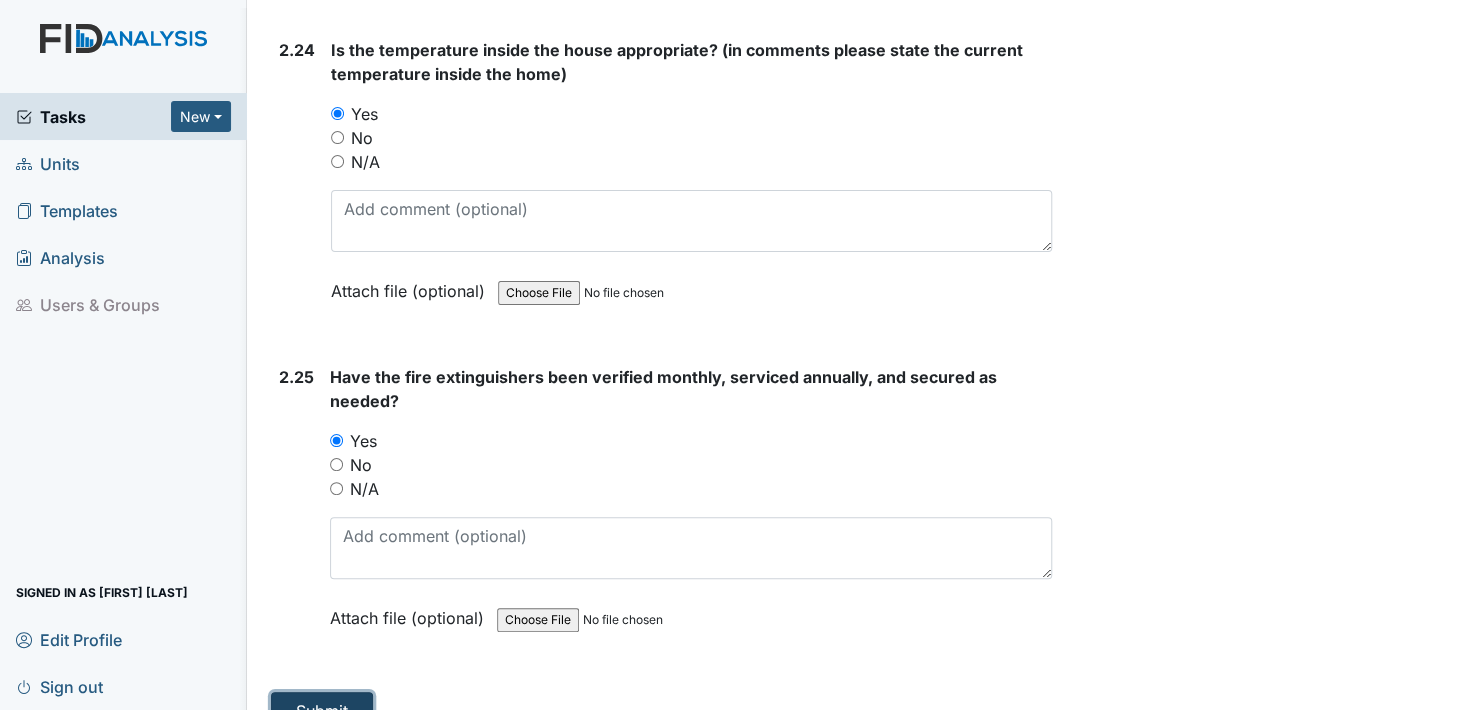 click on "Submit" at bounding box center (322, 711) 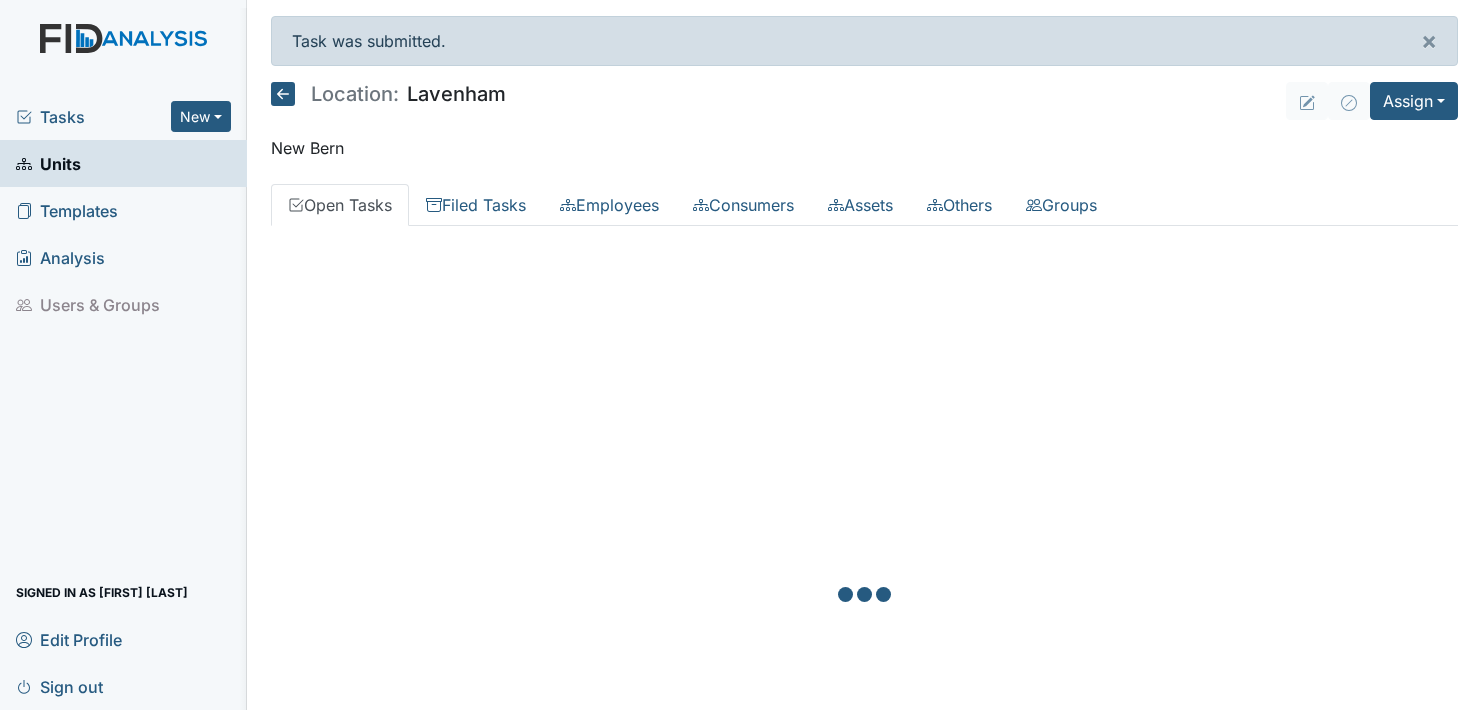 scroll, scrollTop: 0, scrollLeft: 0, axis: both 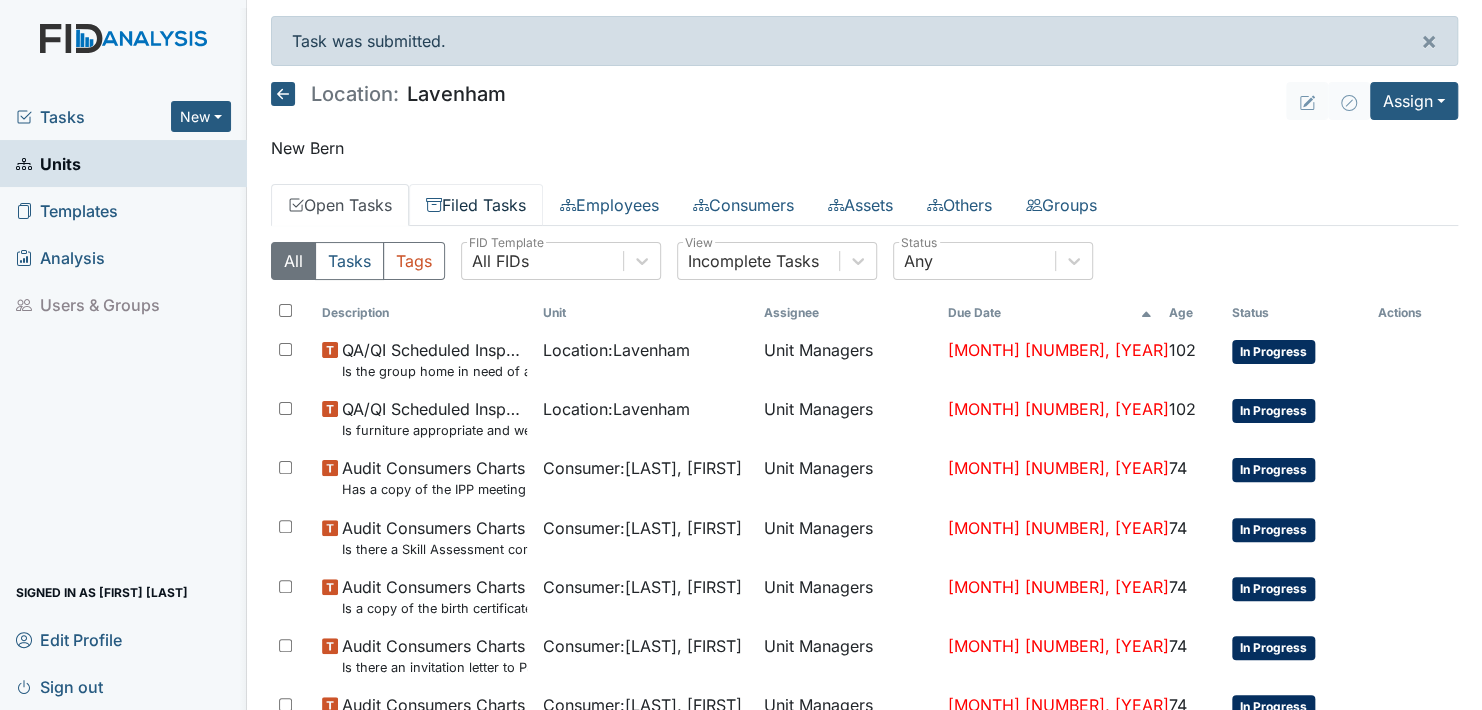 click on "Filed Tasks" at bounding box center [476, 205] 